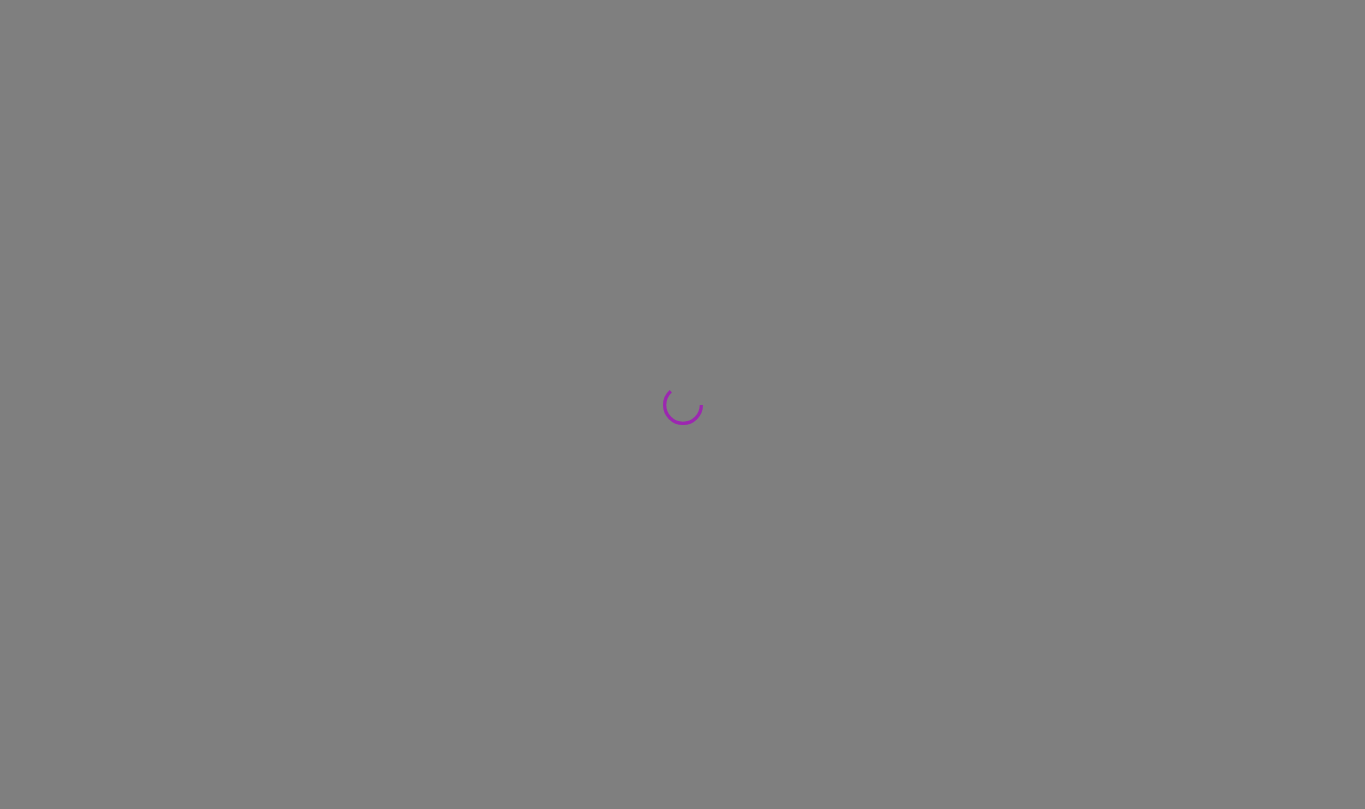 scroll, scrollTop: 0, scrollLeft: 0, axis: both 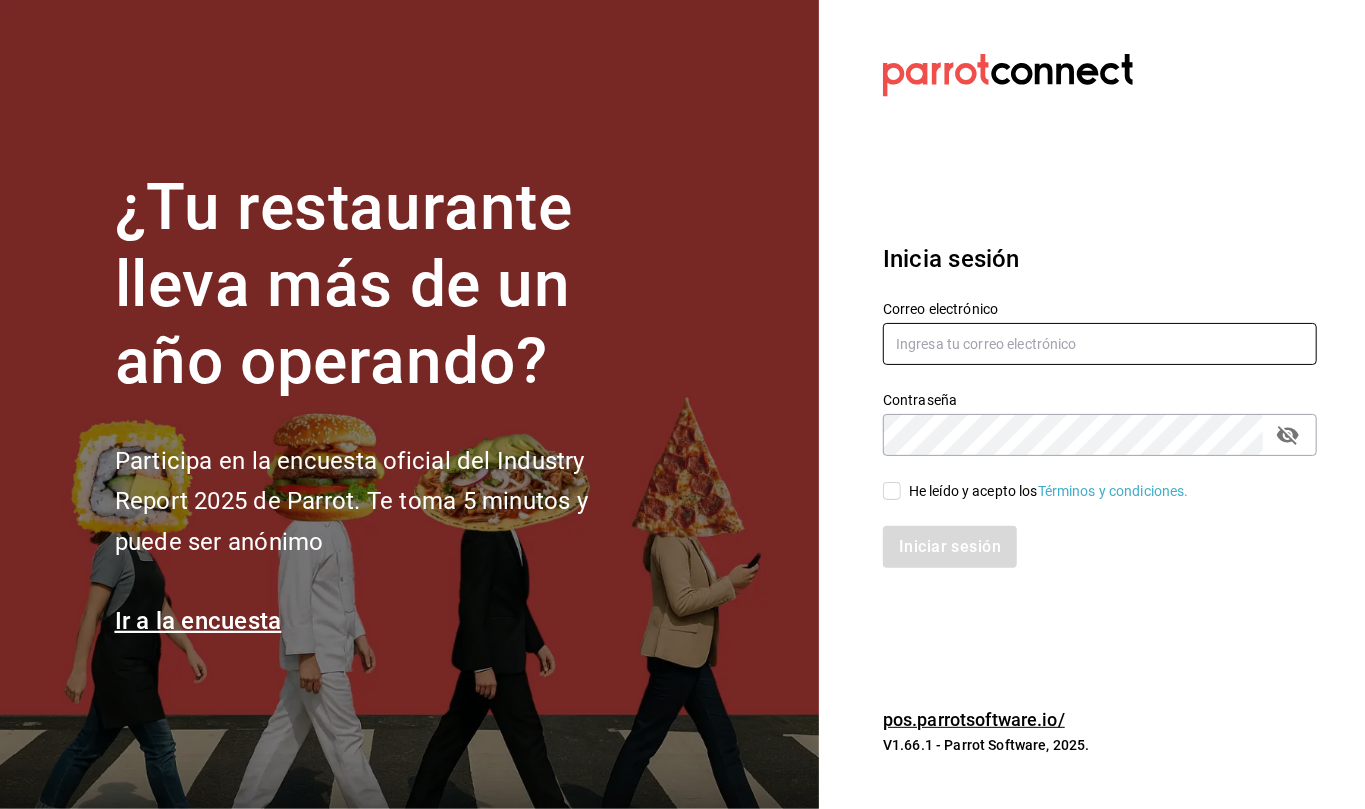 click at bounding box center [1100, 344] 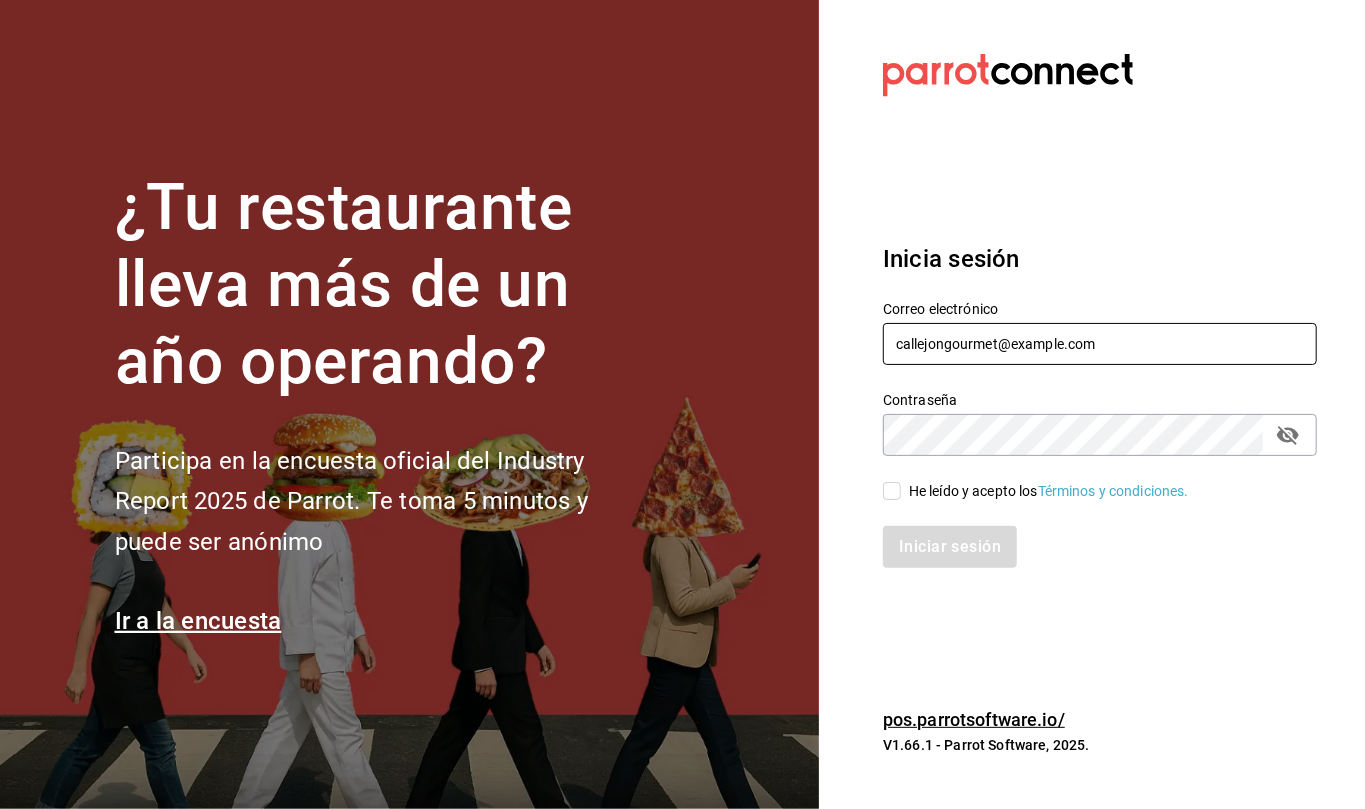 type on "[EMAIL]" 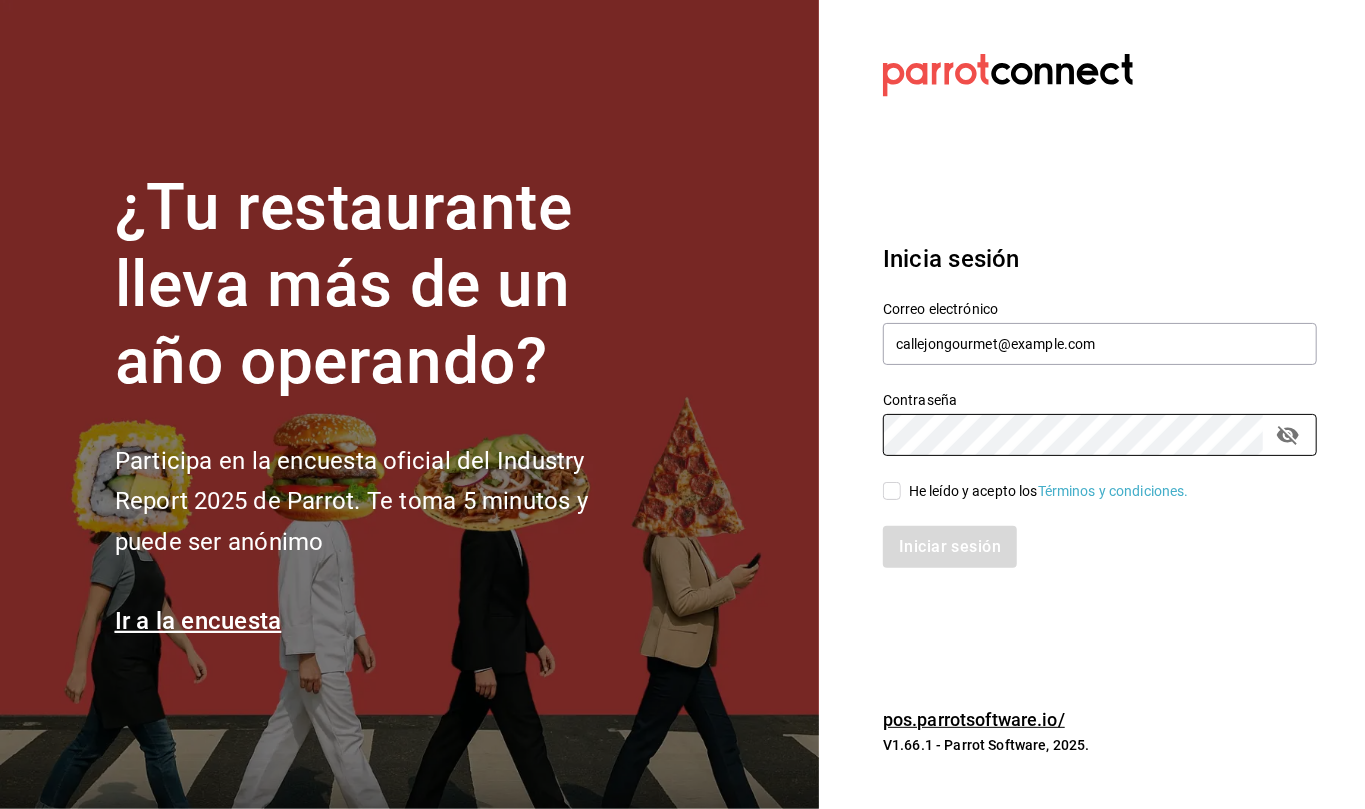 click on "He leído y acepto los  Términos y condiciones." at bounding box center [892, 491] 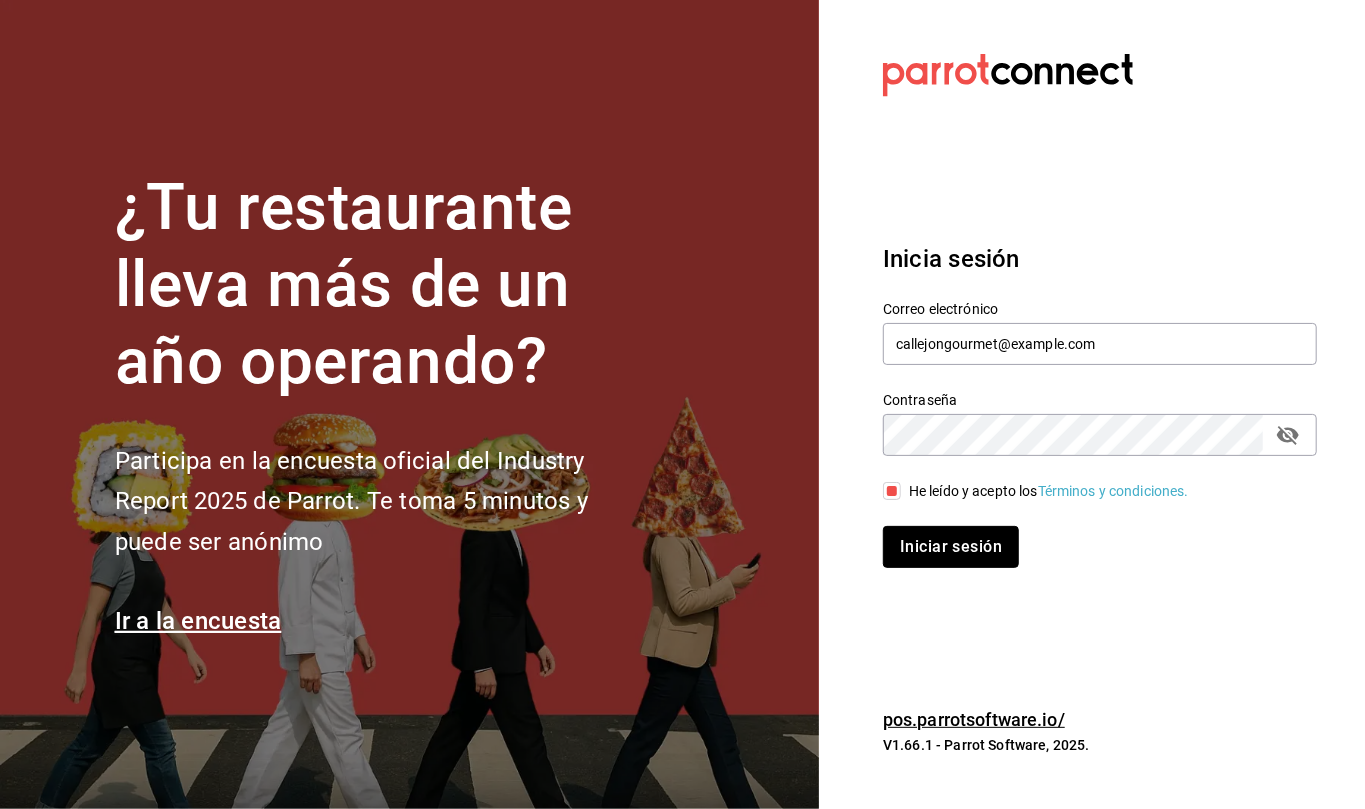 click on "Iniciar sesión" at bounding box center [951, 547] 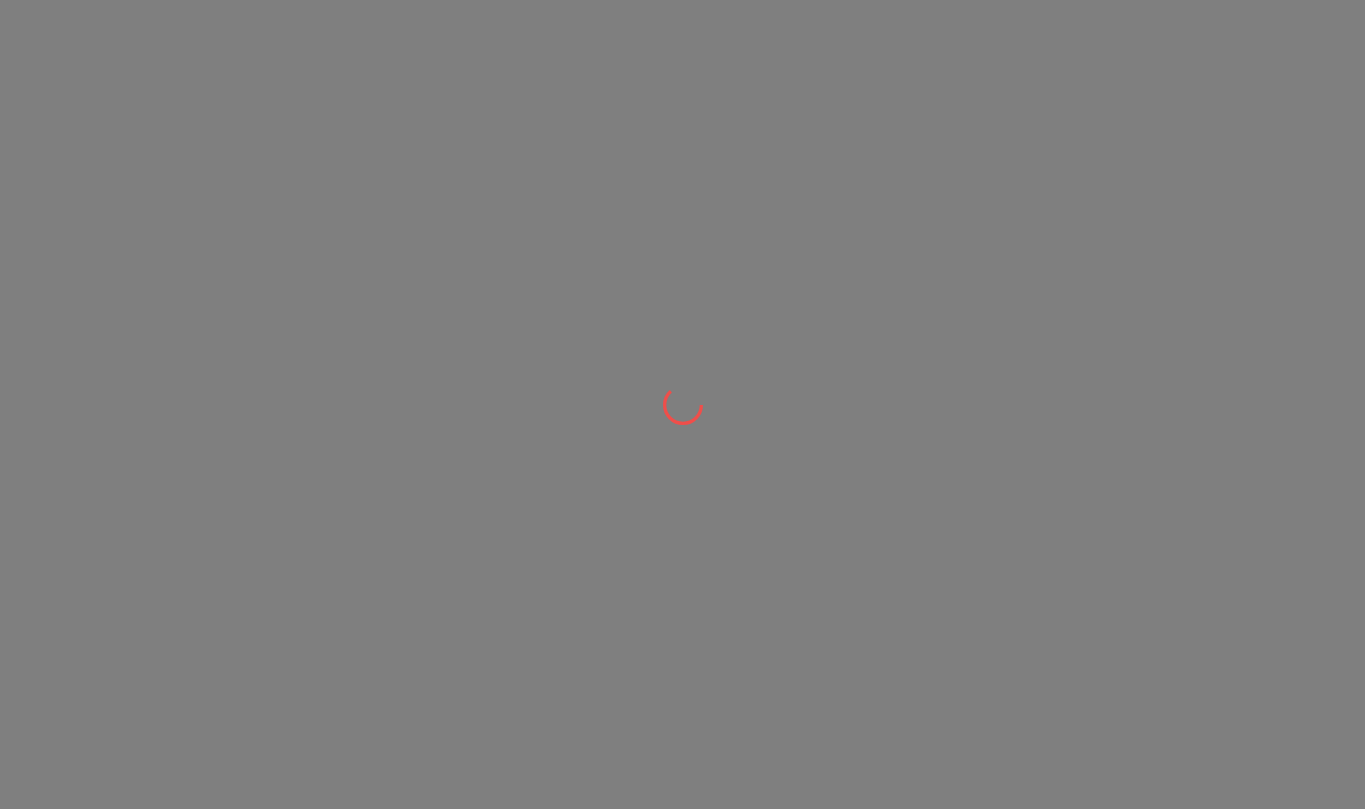 scroll, scrollTop: 0, scrollLeft: 0, axis: both 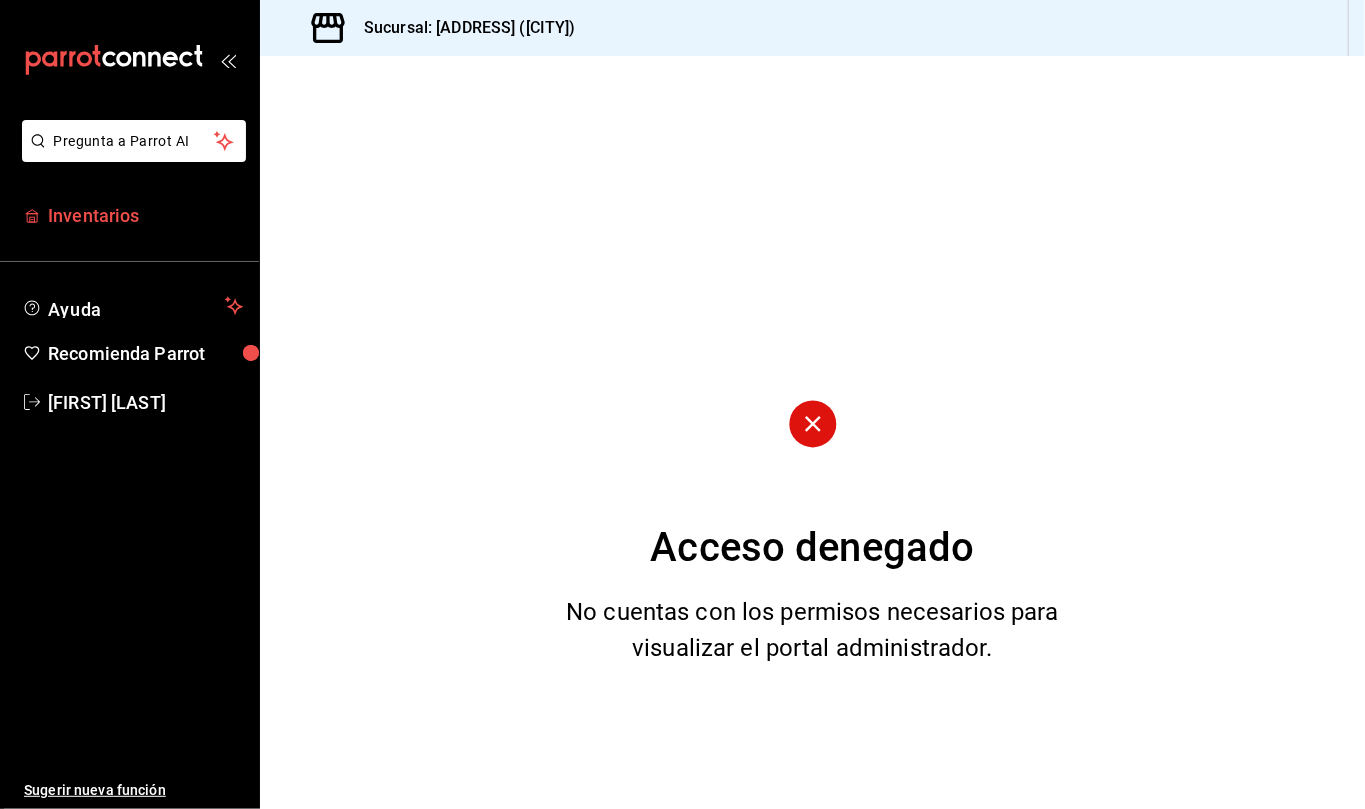 click on "Inventarios" at bounding box center (145, 215) 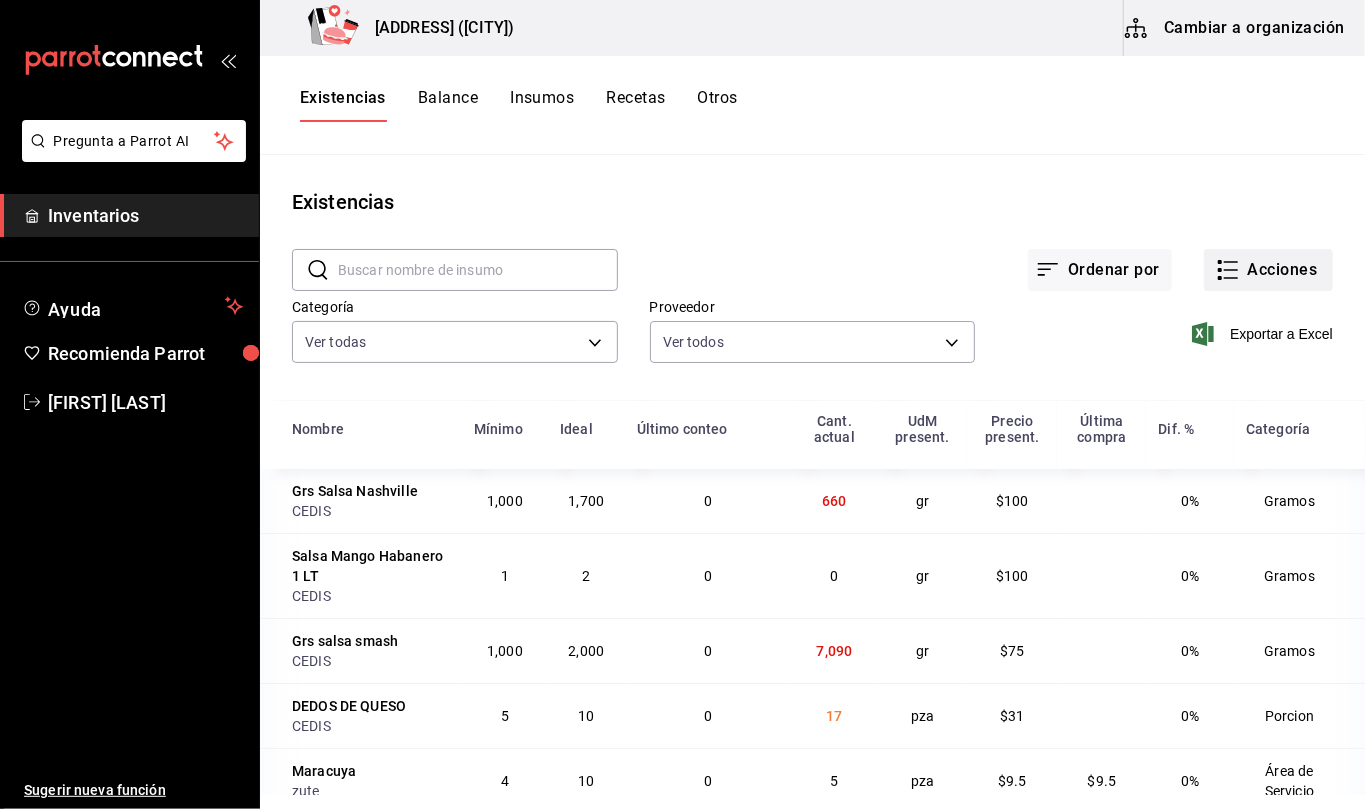 click on "Acciones" at bounding box center [1268, 270] 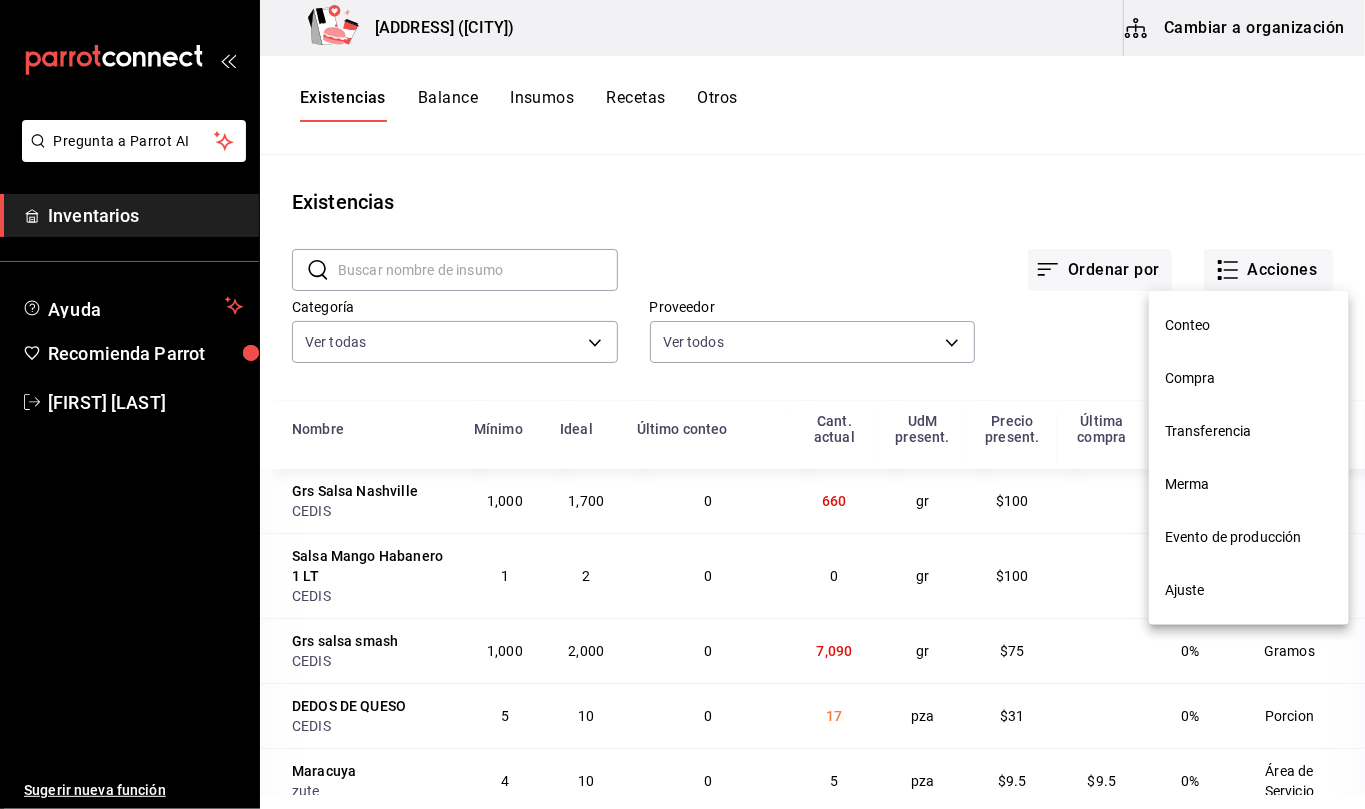 click on "Compra" at bounding box center [1249, 378] 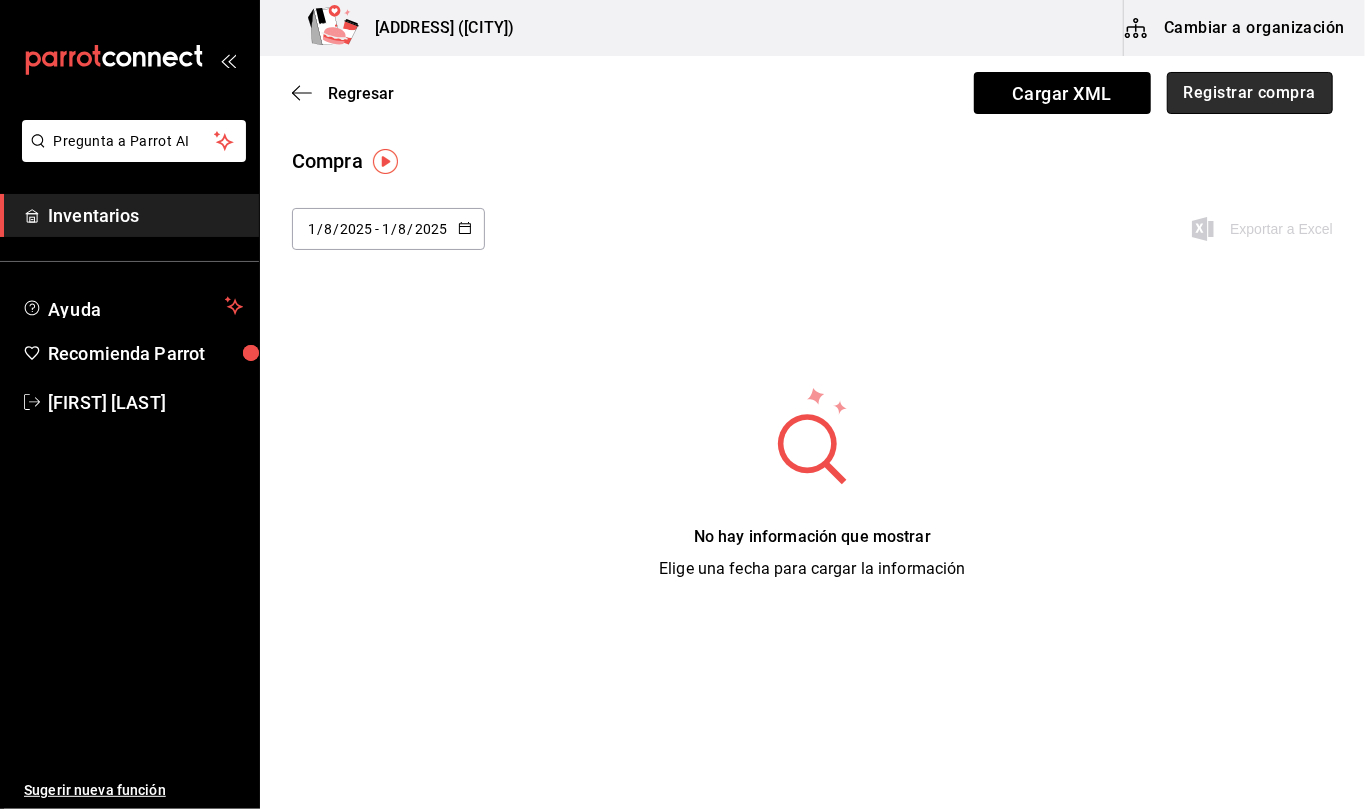click on "Registrar compra" at bounding box center [1250, 93] 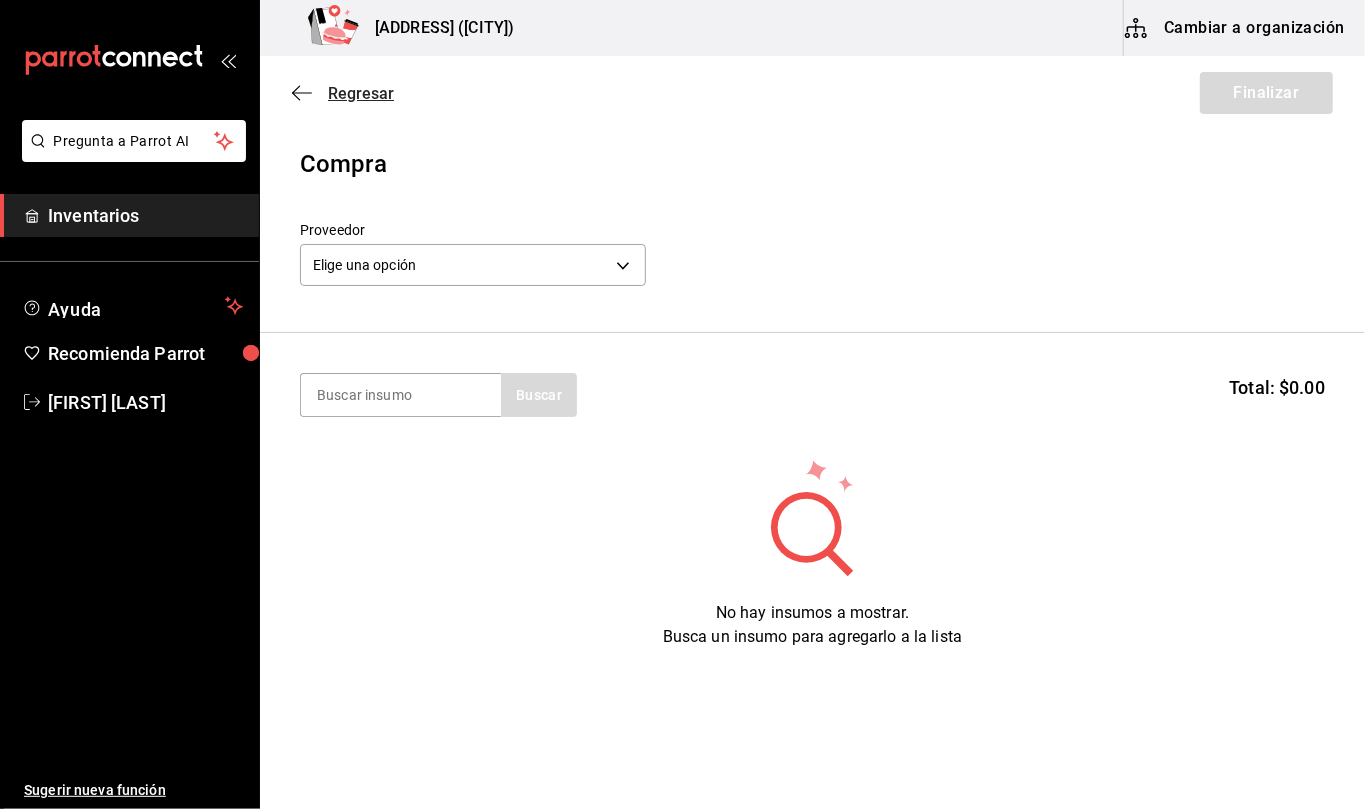 click 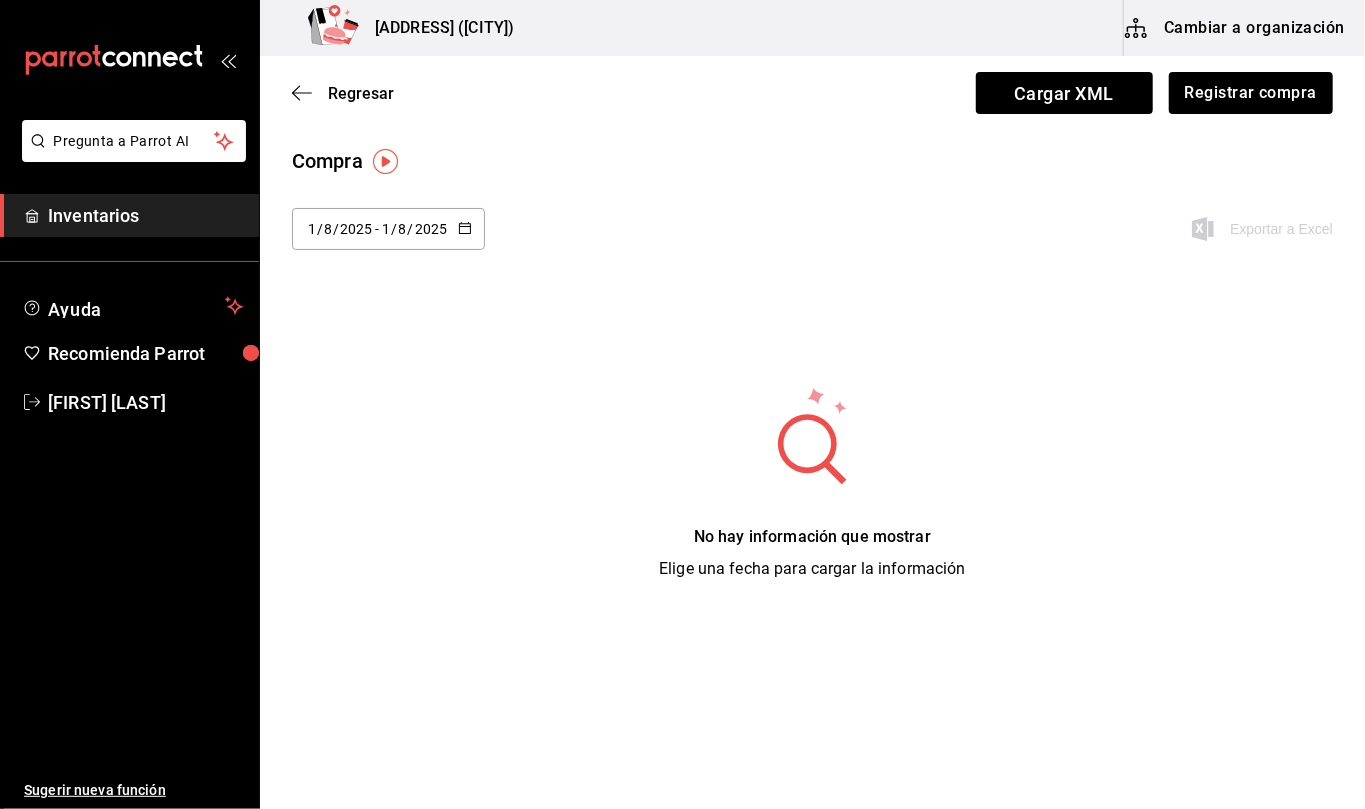 click 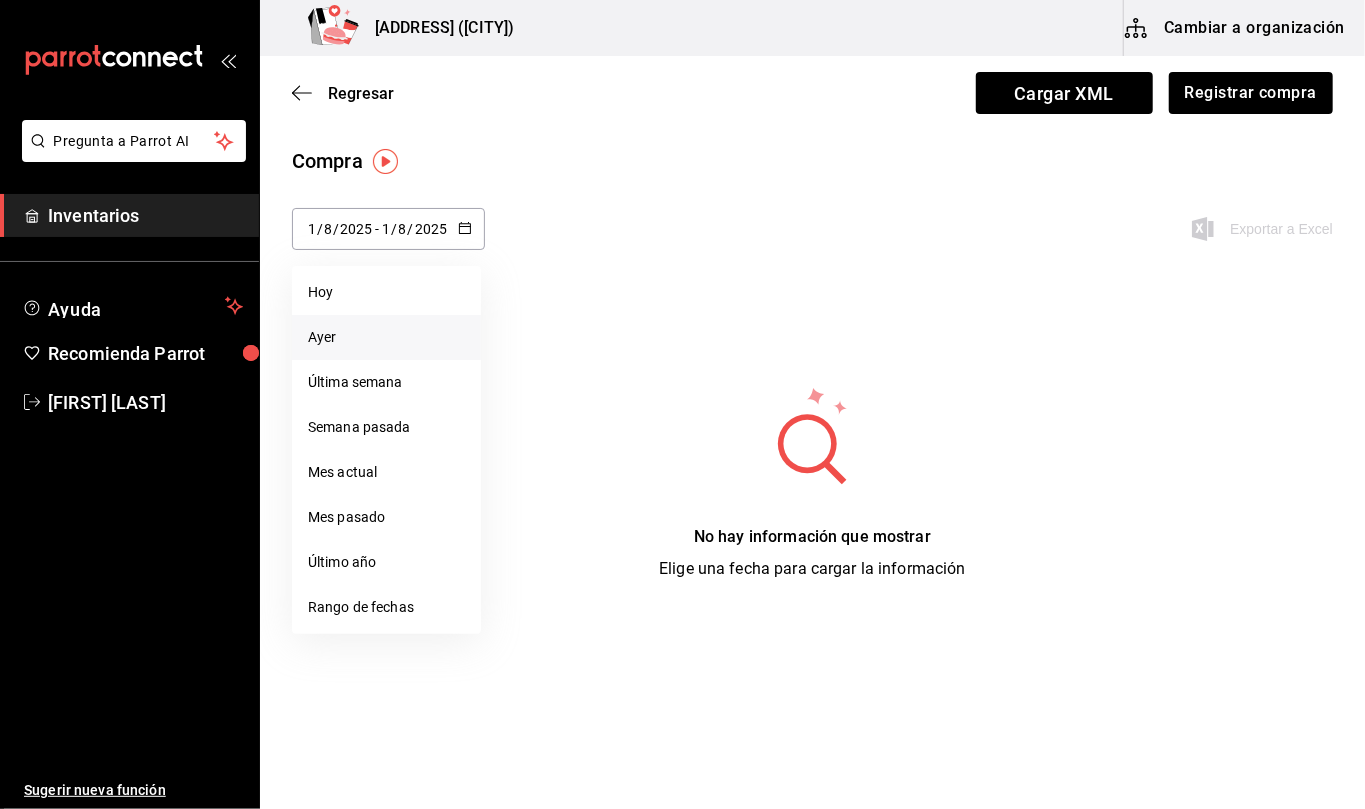 click on "Ayer" at bounding box center (386, 337) 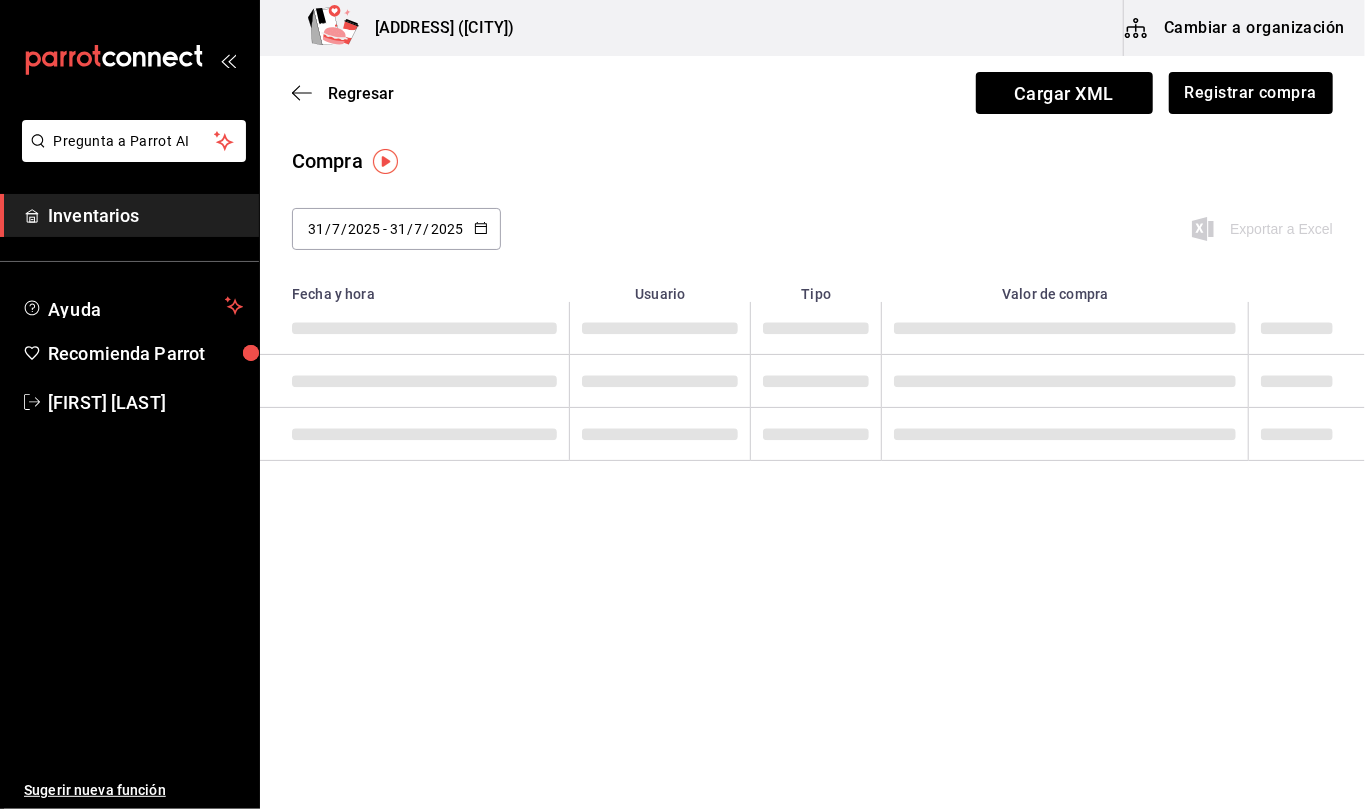 type on "2025-07-31" 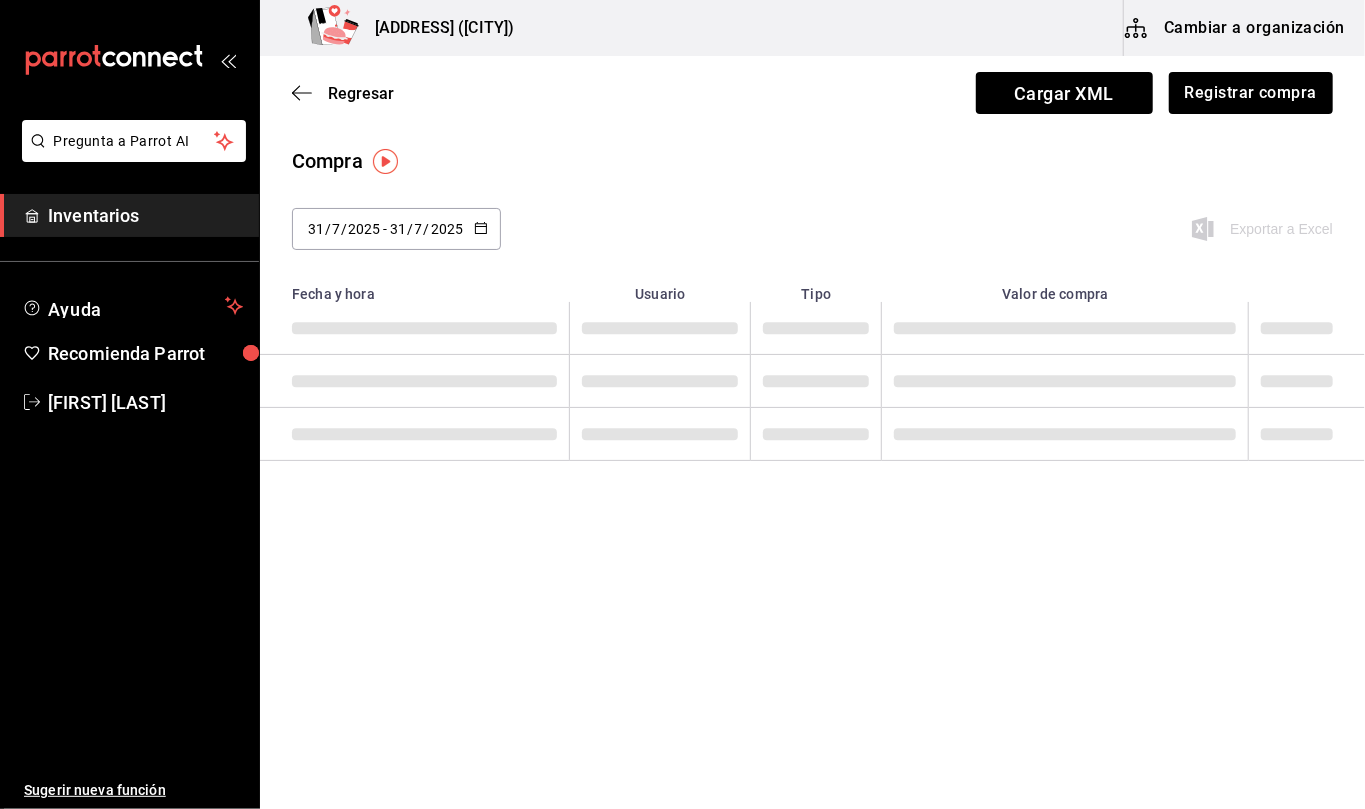 type on "31" 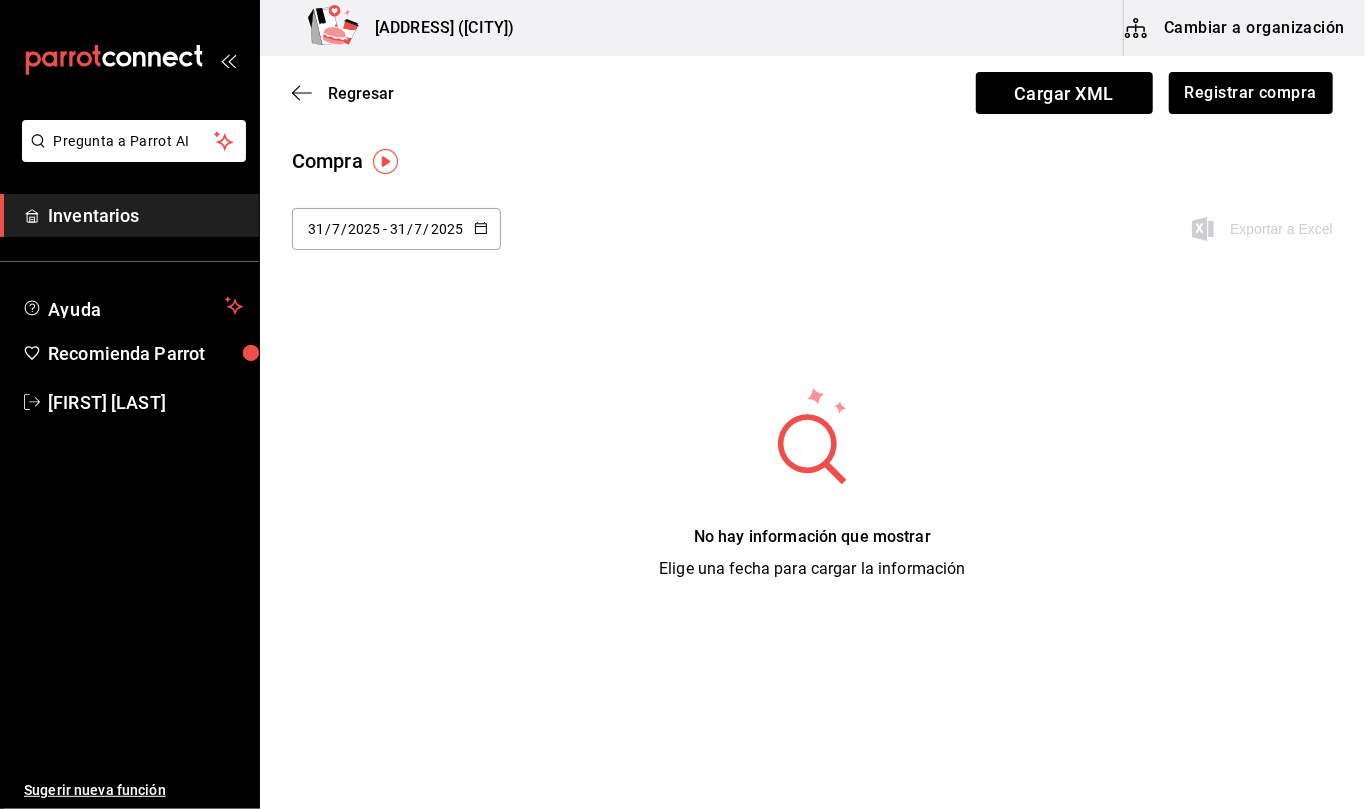click 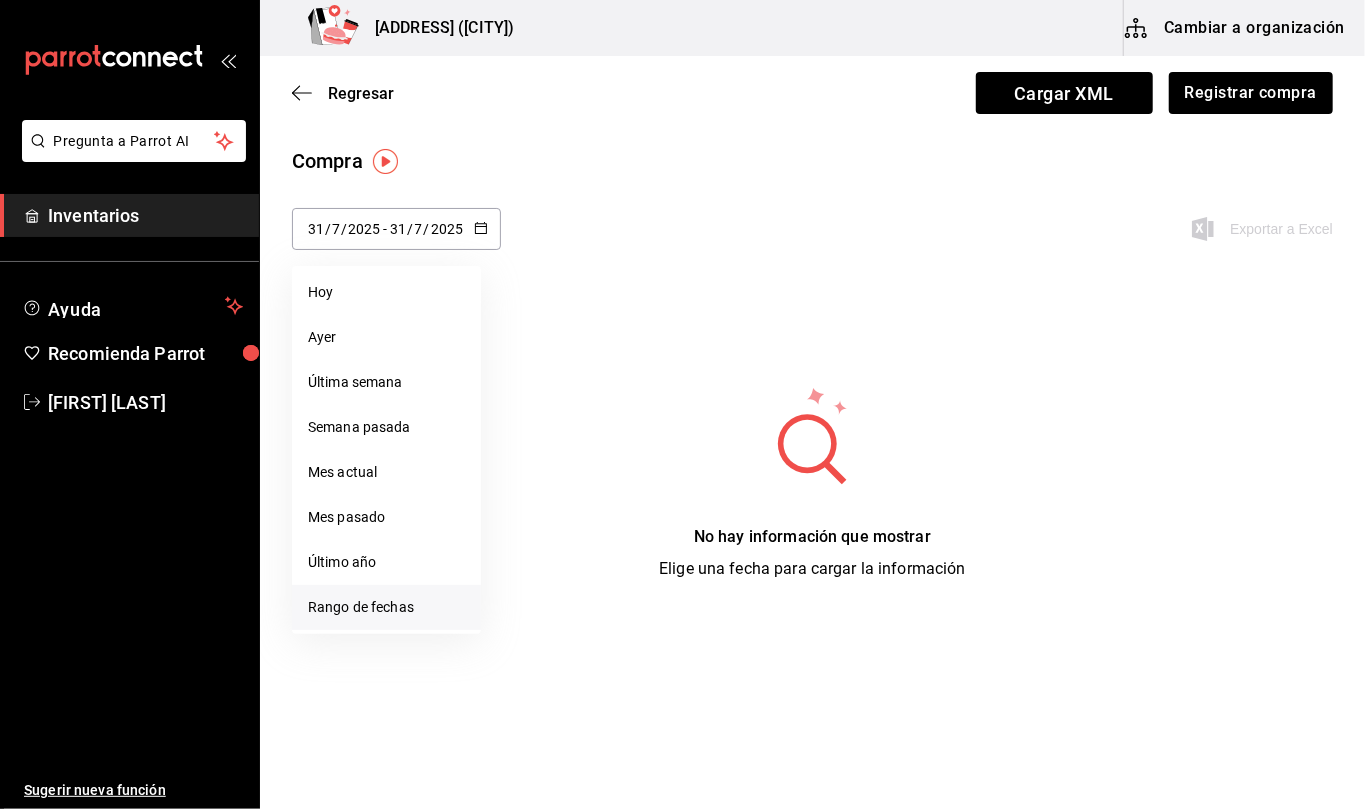 click on "Rango de fechas" at bounding box center (386, 607) 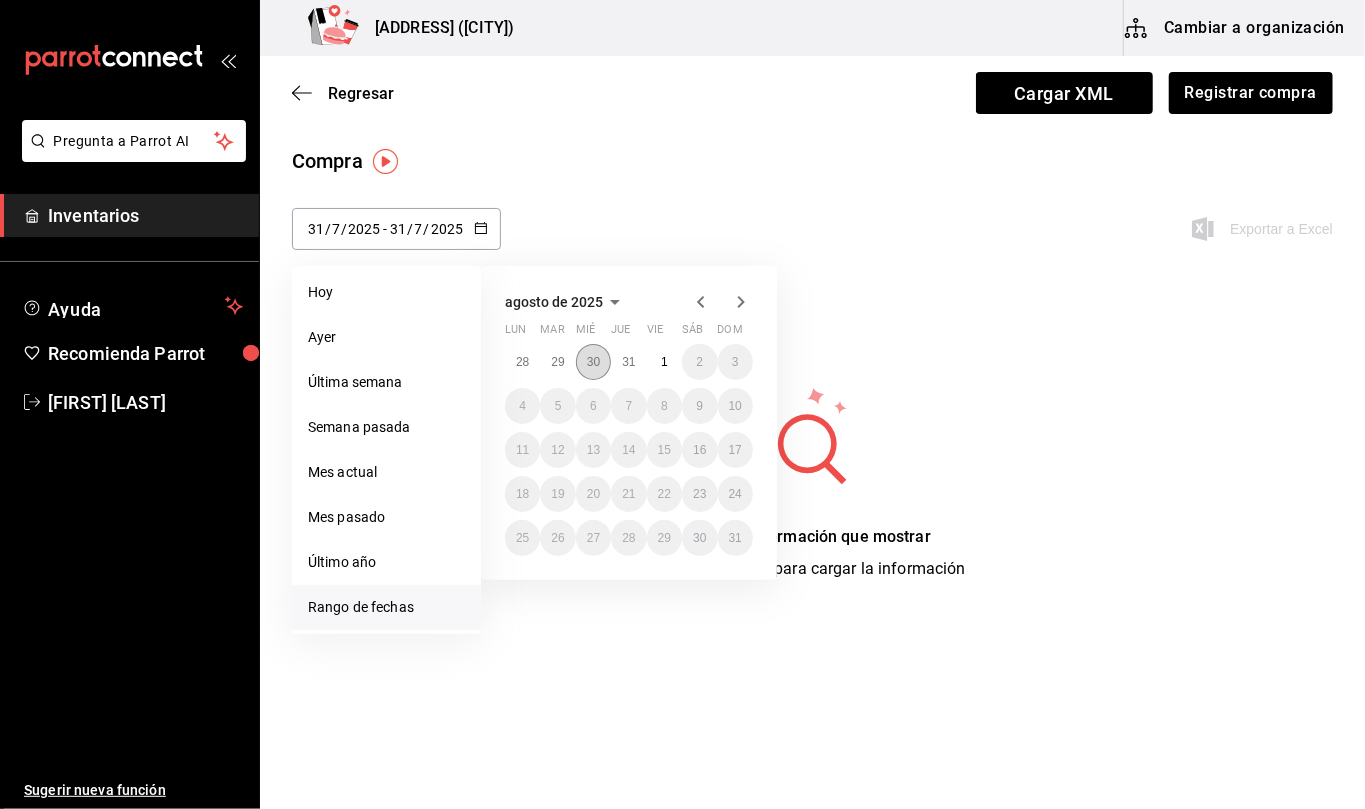 click on "30" at bounding box center [593, 362] 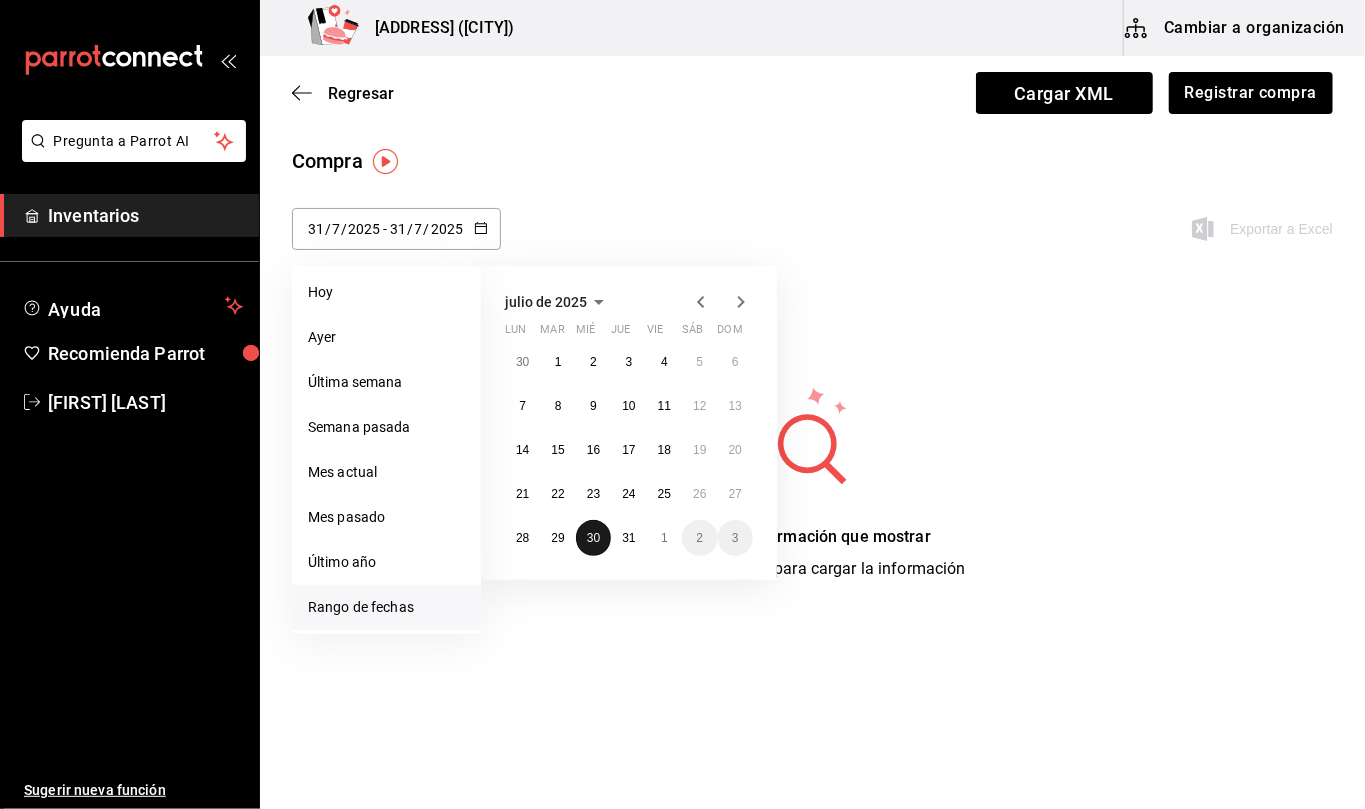 click on "30" at bounding box center (593, 538) 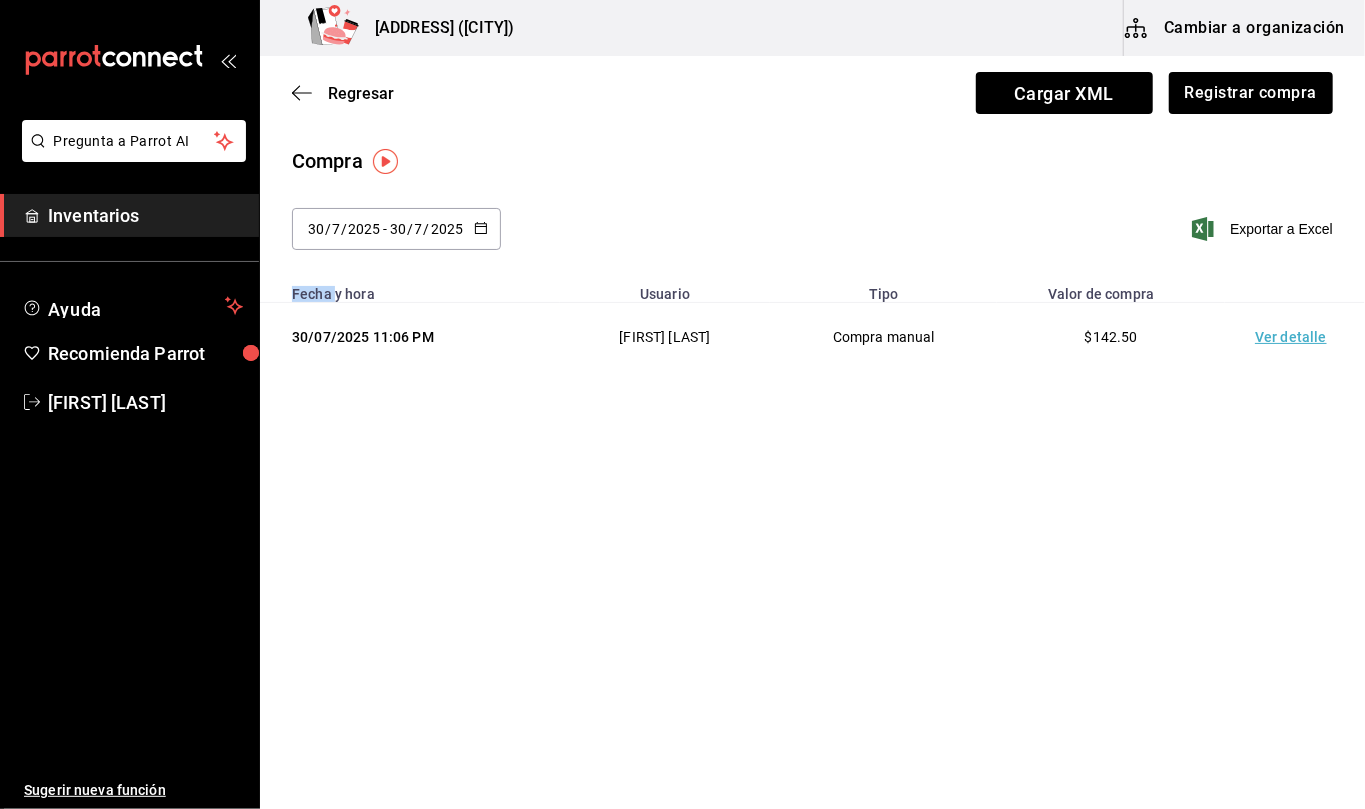 click on "Regresar Cargar XML Registrar compra Compra 2025-07-30 30 / 7 / 2025 - 2025-07-30 30 / 7 / 2025 julio de 2025 lun mar mié jue vie sáb dom 30 1 2 3 4 5 6 7 8 9 10 11 12 13 14 15 16 17 18 19 20 21 22 23 24 25 26 27 28 29 30 31 1 2 3 Exportar a Excel Fecha y hora Usuario Tipo Valor de compra 30/07/2025 11:06 PM Mila Orozco Compra manual $142.50 Ver detalle" at bounding box center [812, 376] 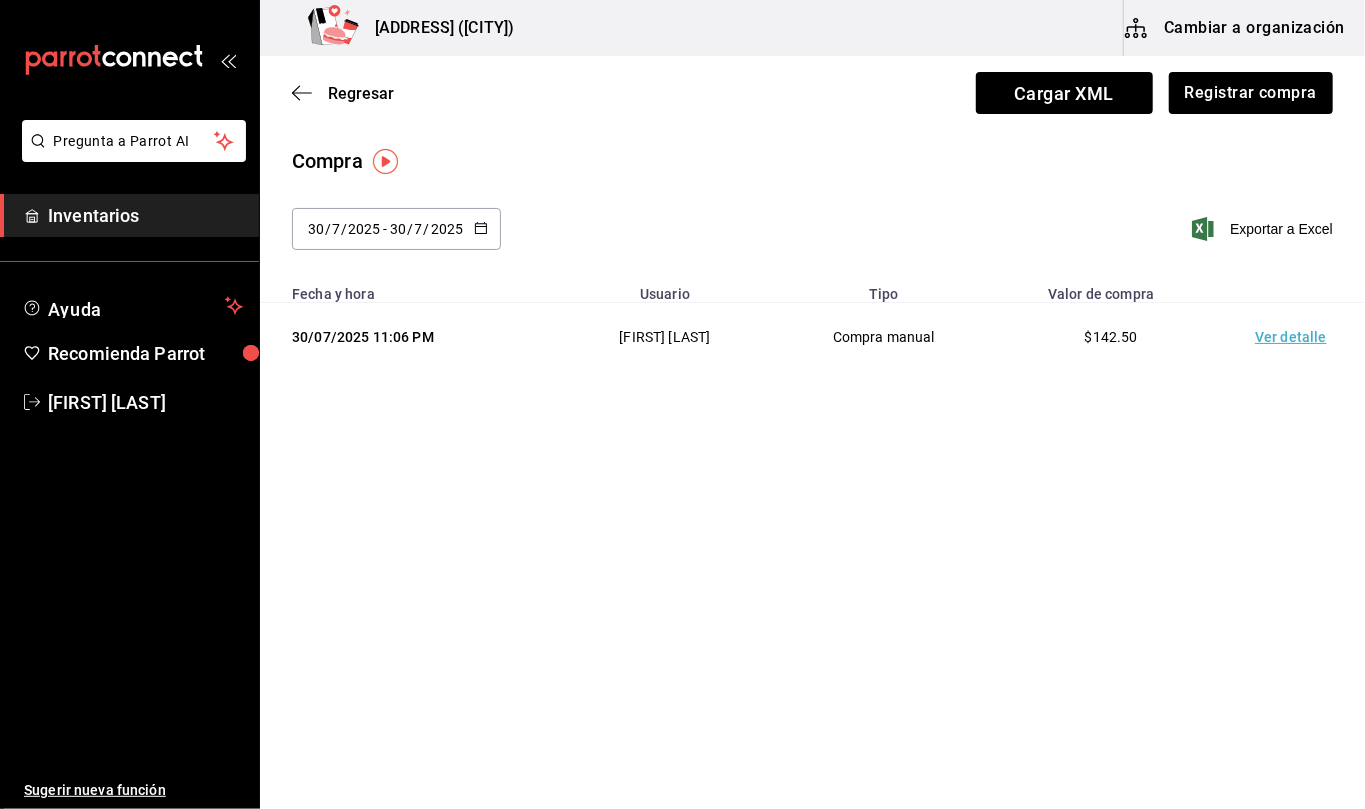 click on "Ver detalle" at bounding box center (1295, 337) 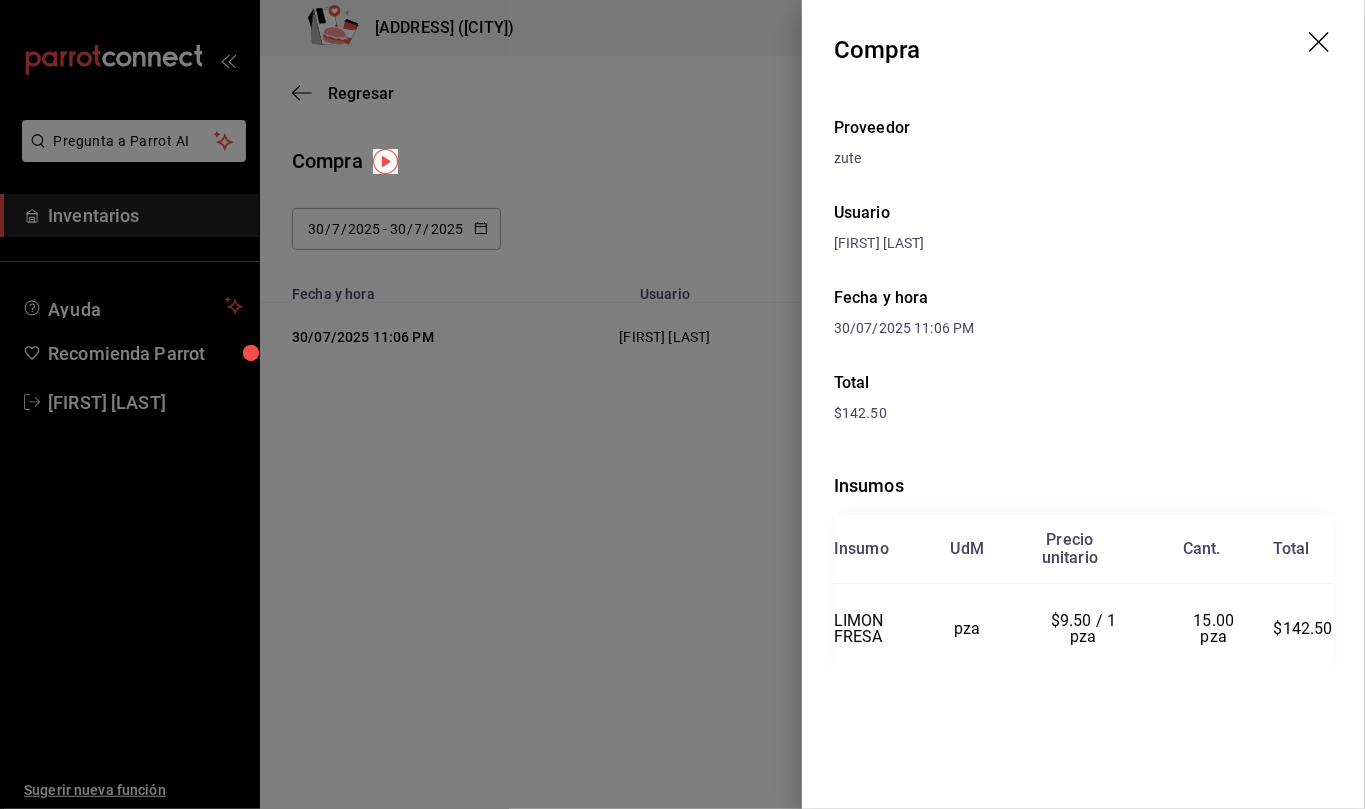 click at bounding box center [682, 404] 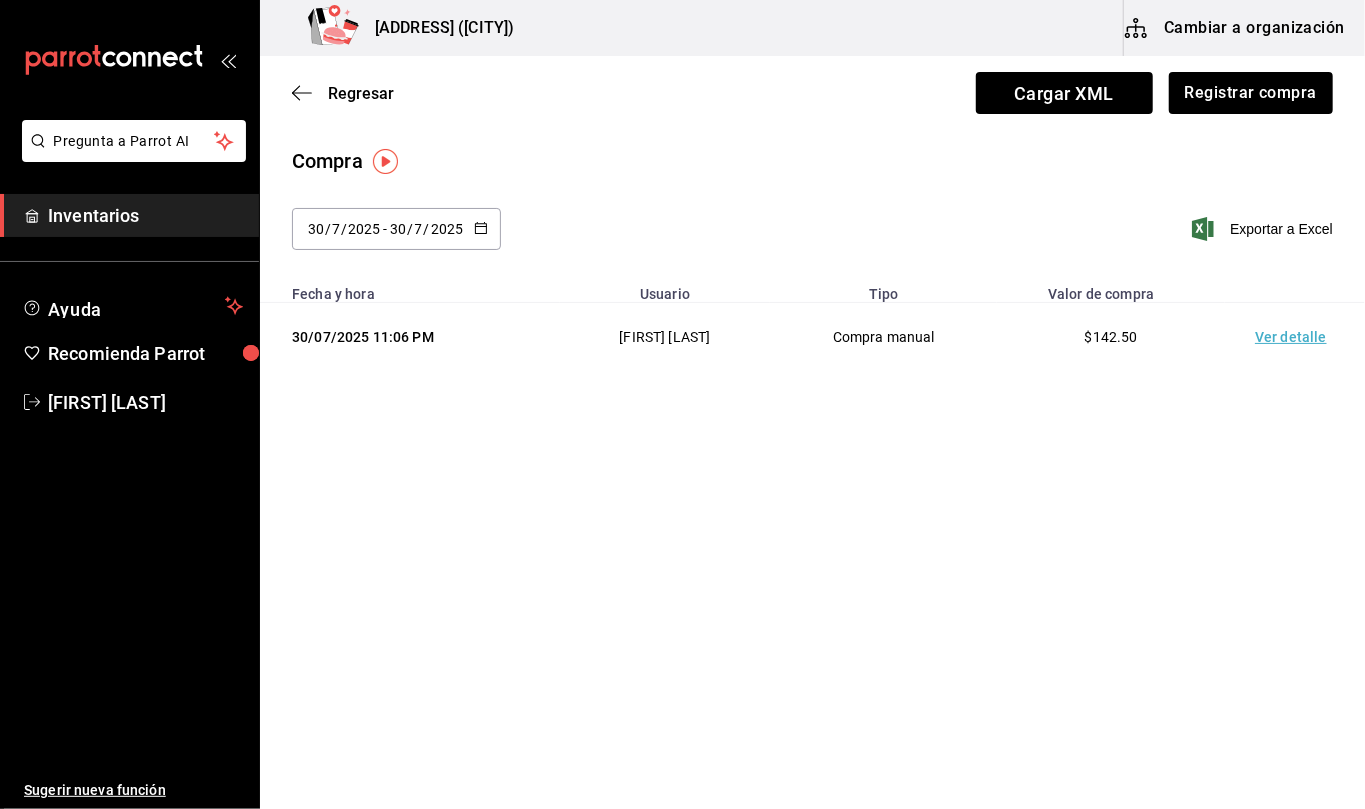 click on "2025-07-30 30 / 7 / 2025 - 2025-07-30 30 / 7 / 2025" at bounding box center (396, 229) 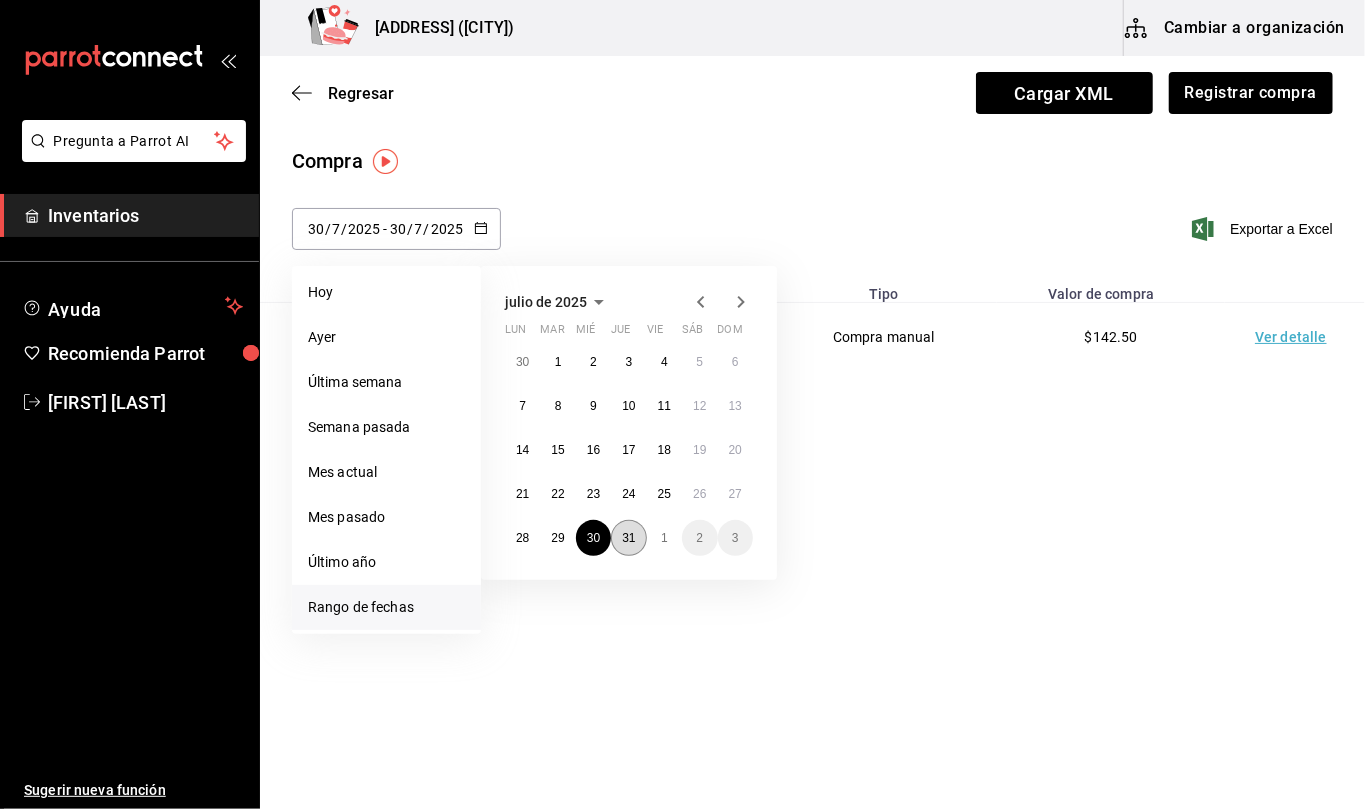 click on "31" at bounding box center (628, 538) 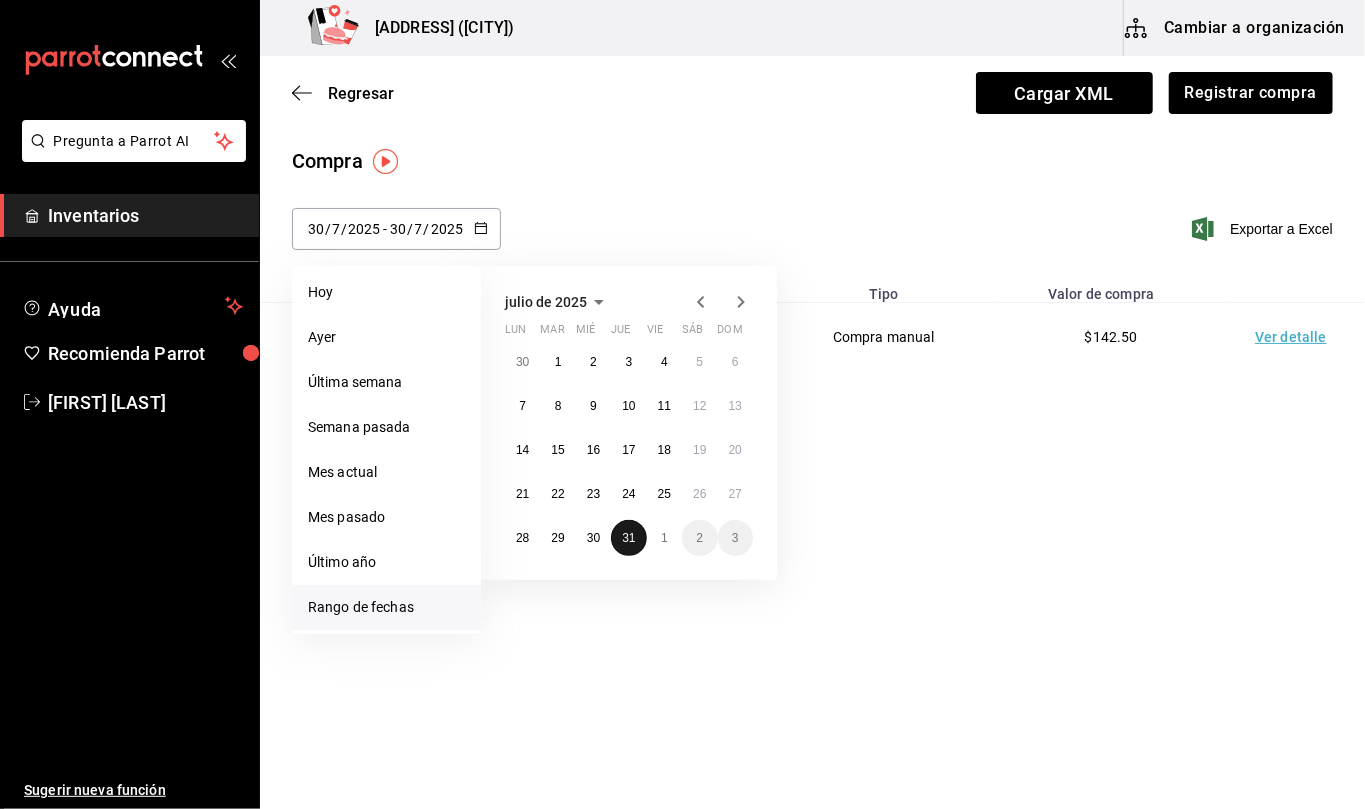 click on "31" at bounding box center (628, 538) 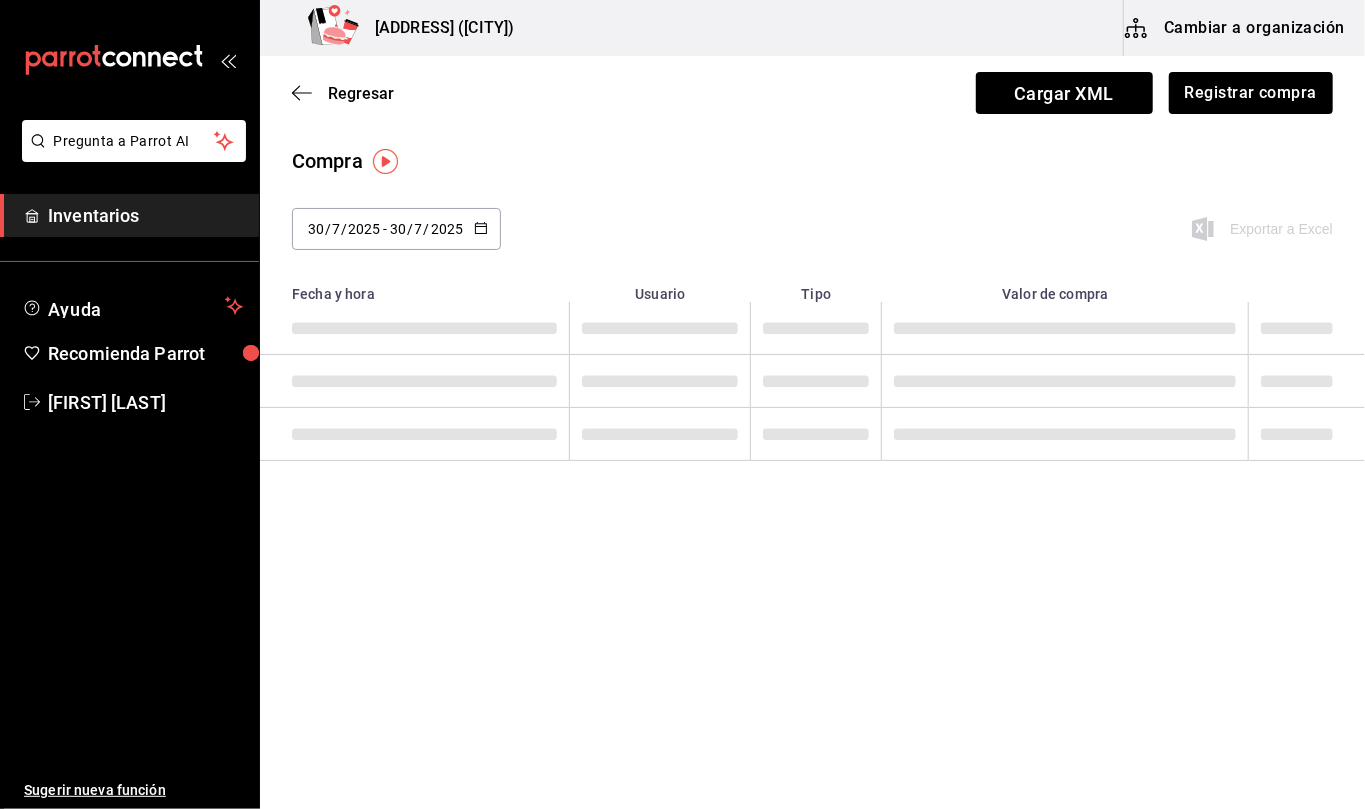 type on "2025-07-31" 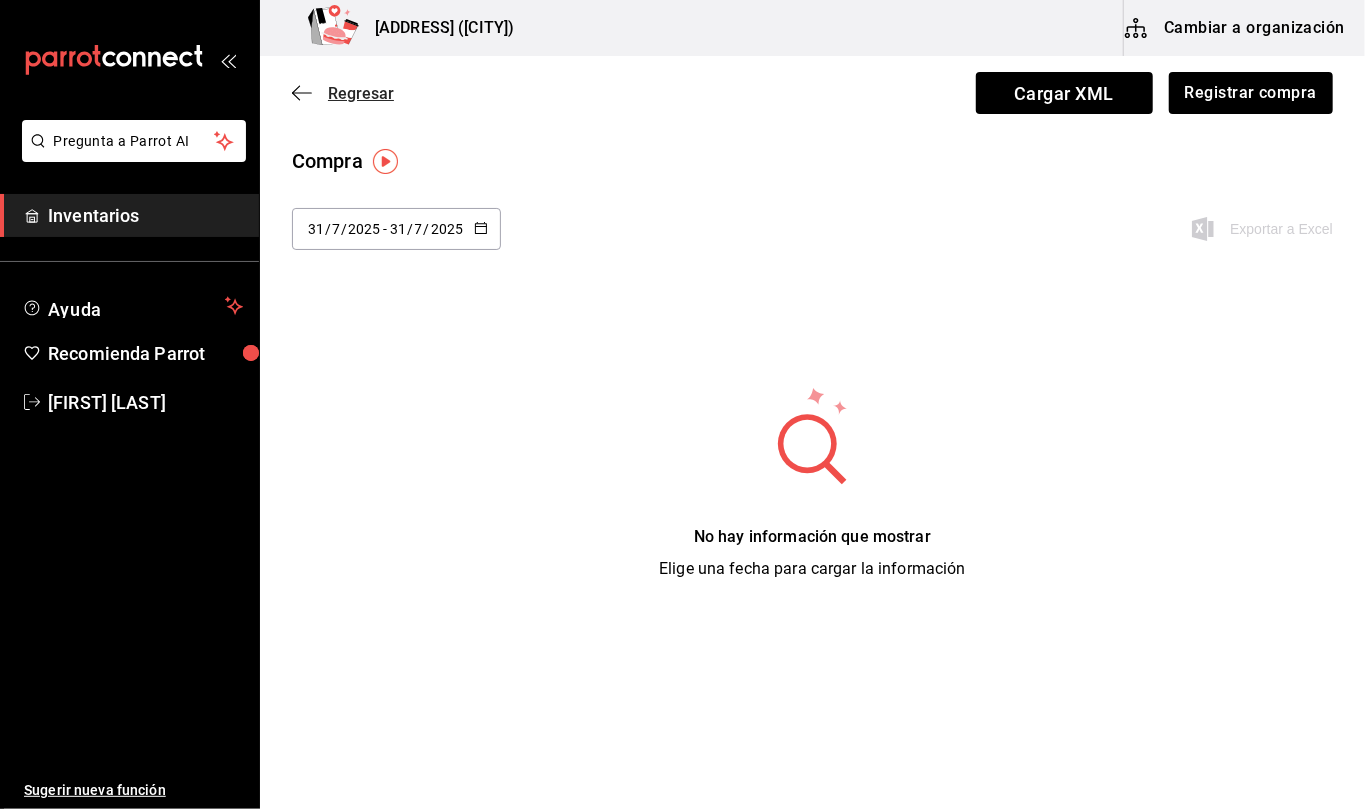 click 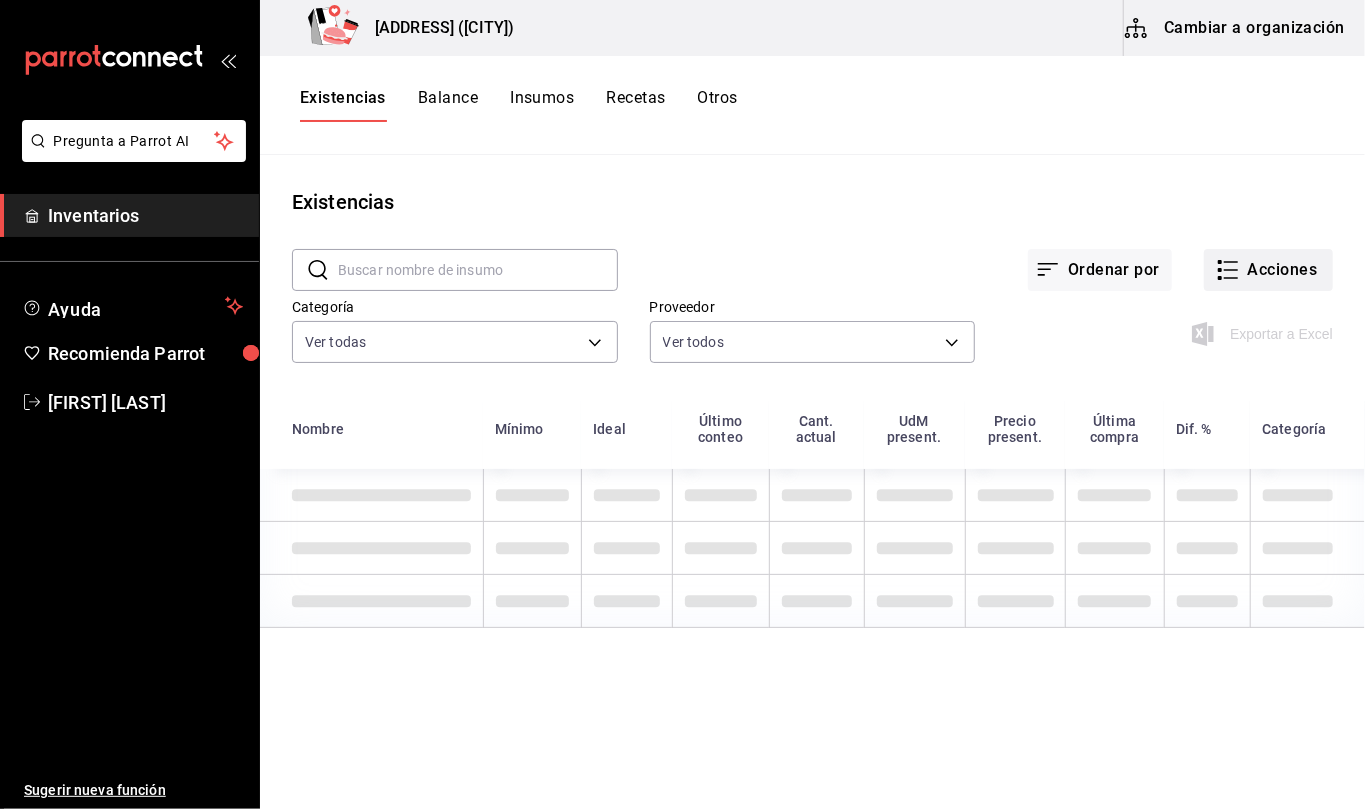 click on "Acciones" at bounding box center (1268, 270) 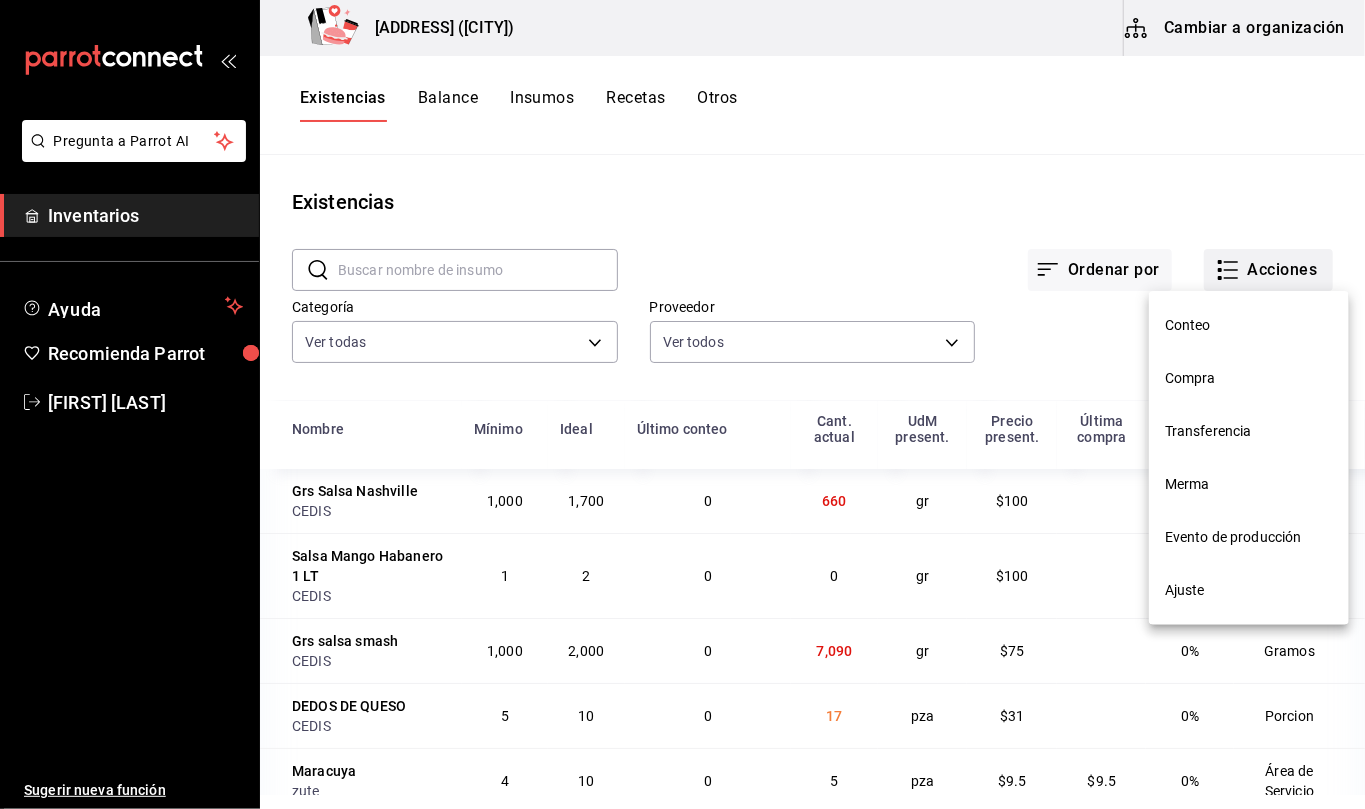 click on "Compra" at bounding box center [1249, 378] 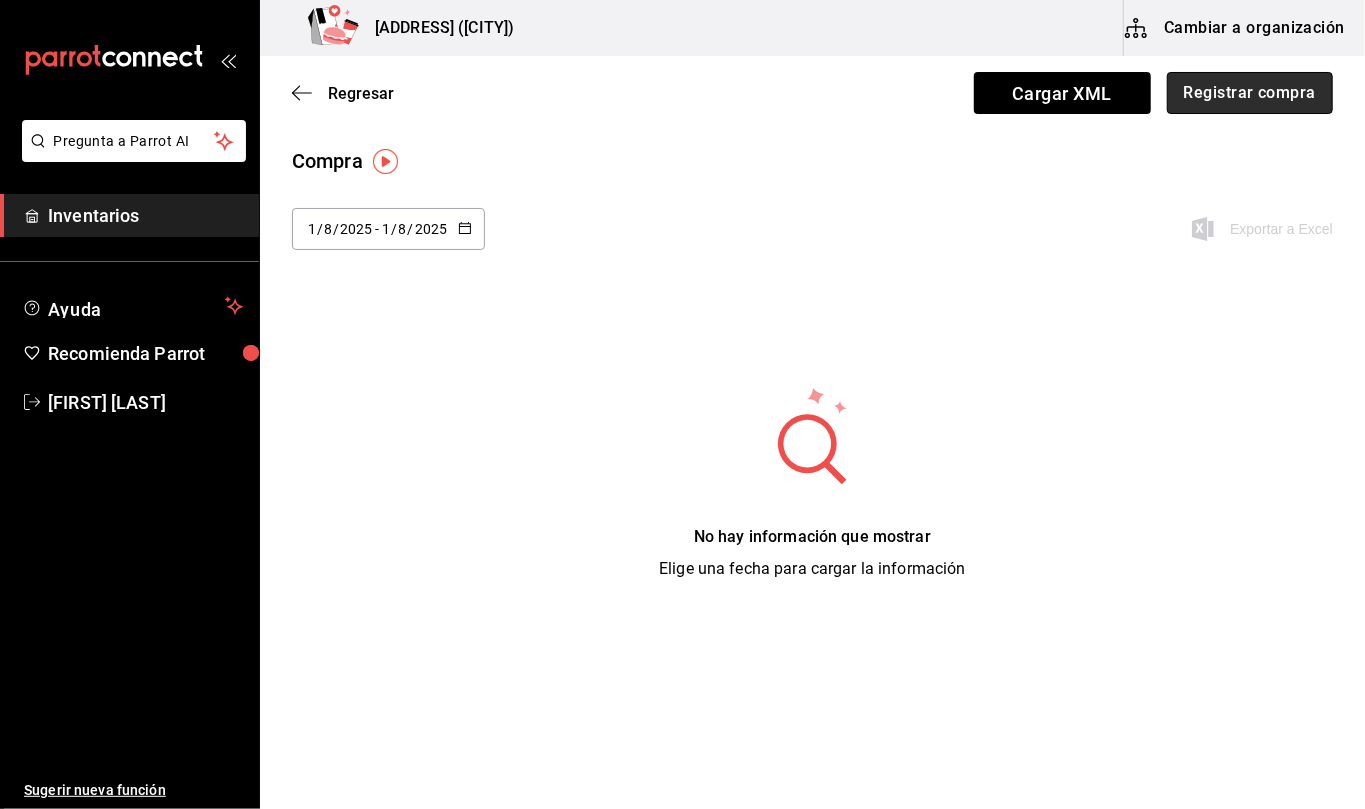 click on "Registrar compra" at bounding box center (1250, 93) 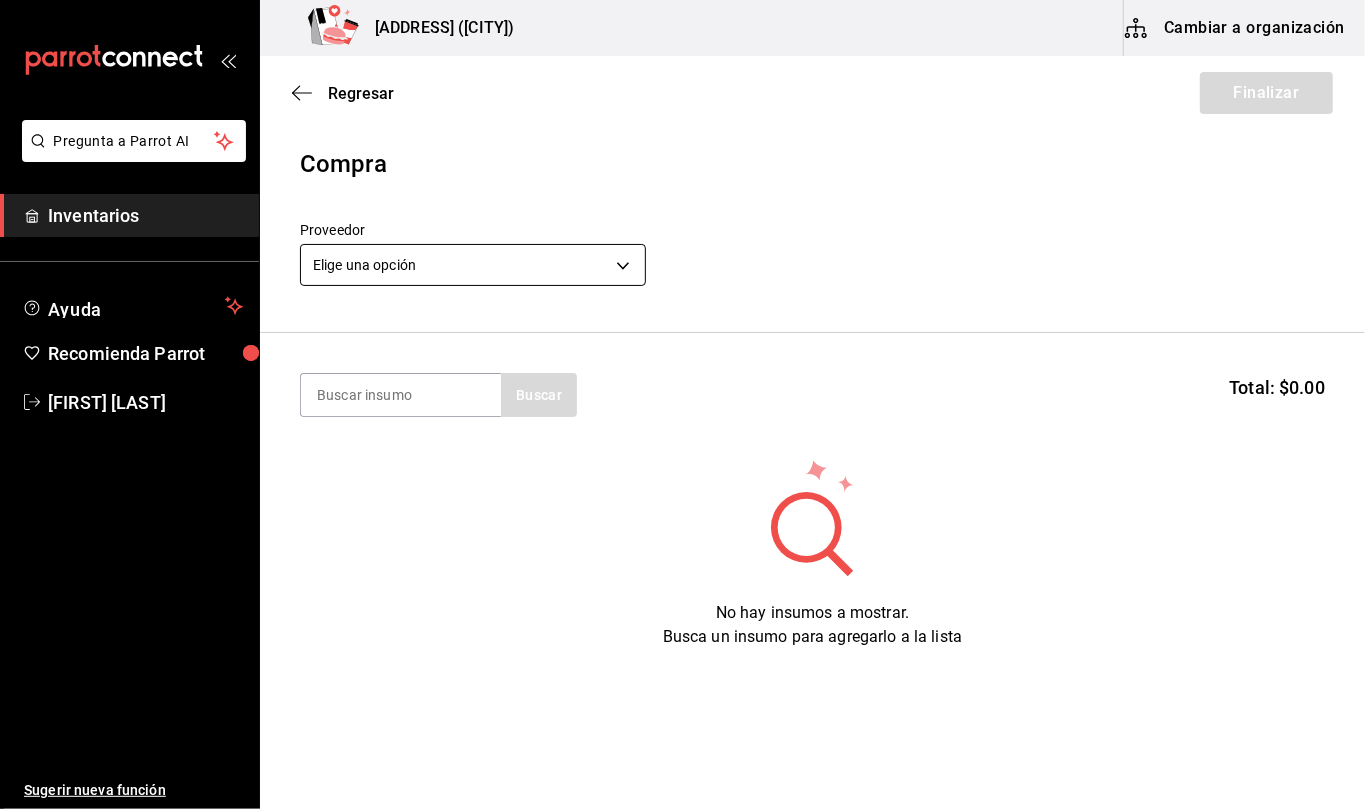 click on "Pregunta a Parrot AI Inventarios   Ayuda Recomienda Parrot   Mila Orozco   Sugerir nueva función   Callejón Gourmet ([CITY]) Cambiar a organización Regresar Finalizar Compra Proveedor Elige una opción default Buscar Total: $0.00 No hay insumos a mostrar. Busca un insumo para agregarlo a la lista GANA 1 MES GRATIS EN TU SUSCRIPCIÓN AQUÍ ¿Recuerdas cómo empezó tu restaurante?
Hoy puedes ayudar a un colega a tener el mismo cambio que tú viviste.
Recomienda Parrot directamente desde tu Portal Administrador.
Es fácil y rápido.
🎁 Por cada restaurante que se una, ganas 1 mes gratis. Ver video tutorial Ir a video Pregunta a Parrot AI Inventarios   Ayuda Recomienda Parrot   Mila Orozco   Sugerir nueva función   Editar Eliminar Visitar centro de ayuda (81) 2046 6363 soporte@parrotsoftware.io Visitar centro de ayuda (81) 2046 6363 soporte@parrotsoftware.io" at bounding box center [682, 348] 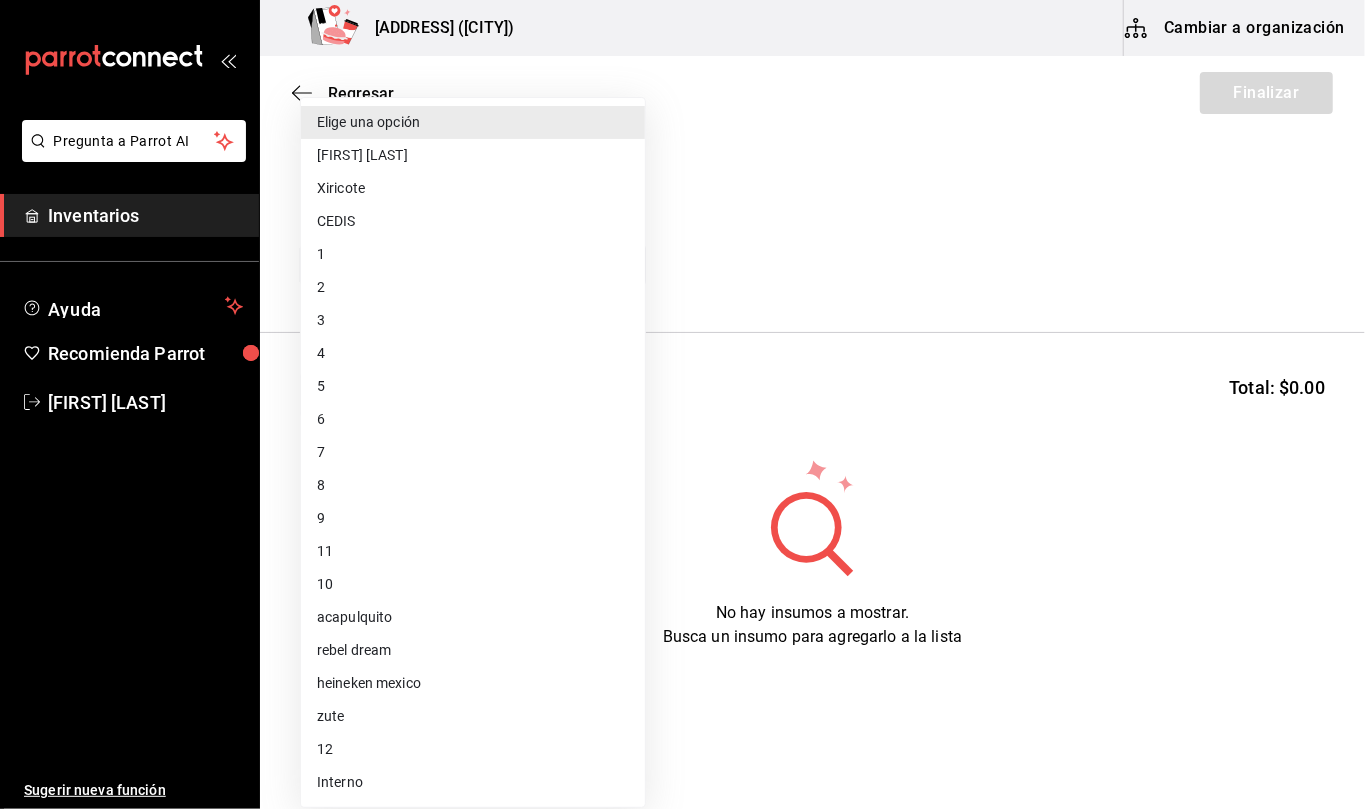 click on "[PRODUCT_NAME]" at bounding box center (473, 716) 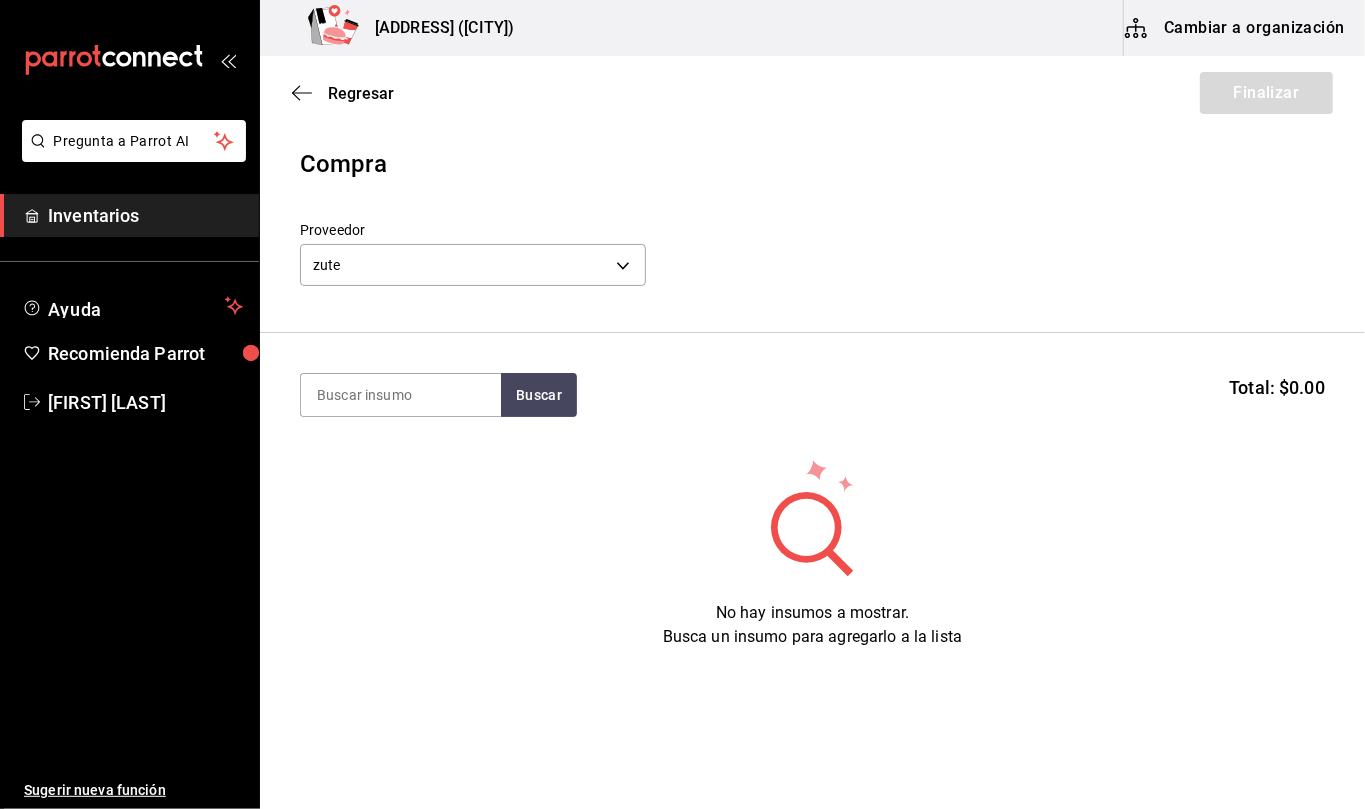 click on "7" at bounding box center [430, 386] 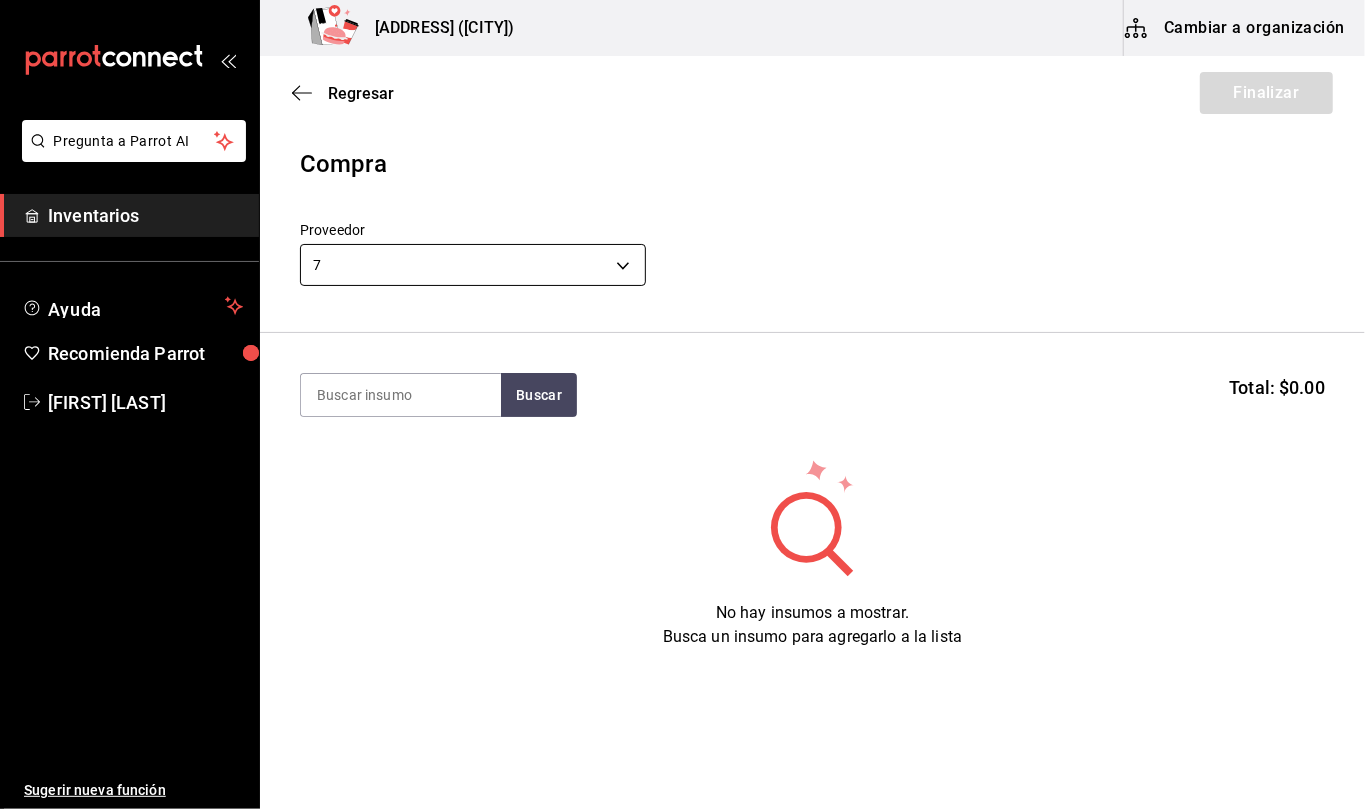click on "Pregunta a Parrot AI Inventarios   Ayuda Recomienda Parrot   Mila Orozco   Sugerir nueva función   Callejón Gourmet (Tuxla) Cambiar a organización Regresar Finalizar Compra Proveedor 7 47251a02-28e9-4cd9-8ad1-aa377b2d917b Buscar Total: $0.00 No hay insumos a mostrar. Busca un insumo para agregarlo a la lista GANA 1 MES GRATIS EN TU SUSCRIPCIÓN AQUÍ ¿Recuerdas cómo empezó tu restaurante?
Hoy puedes ayudar a un colega a tener el mismo cambio que tú viviste.
Recomienda Parrot directamente desde tu Portal Administrador.
Es fácil y rápido.
🎁 Por cada restaurante que se una, ganas 1 mes gratis. Ver video tutorial Ir a video Pregunta a Parrot AI Inventarios   Ayuda Recomienda Parrot   Mila Orozco   Sugerir nueva función   Editar Eliminar Visitar centro de ayuda (81) 2046 6363 soporte@parrotsoftware.io Visitar centro de ayuda (81) 2046 6363 soporte@parrotsoftware.io" at bounding box center (682, 348) 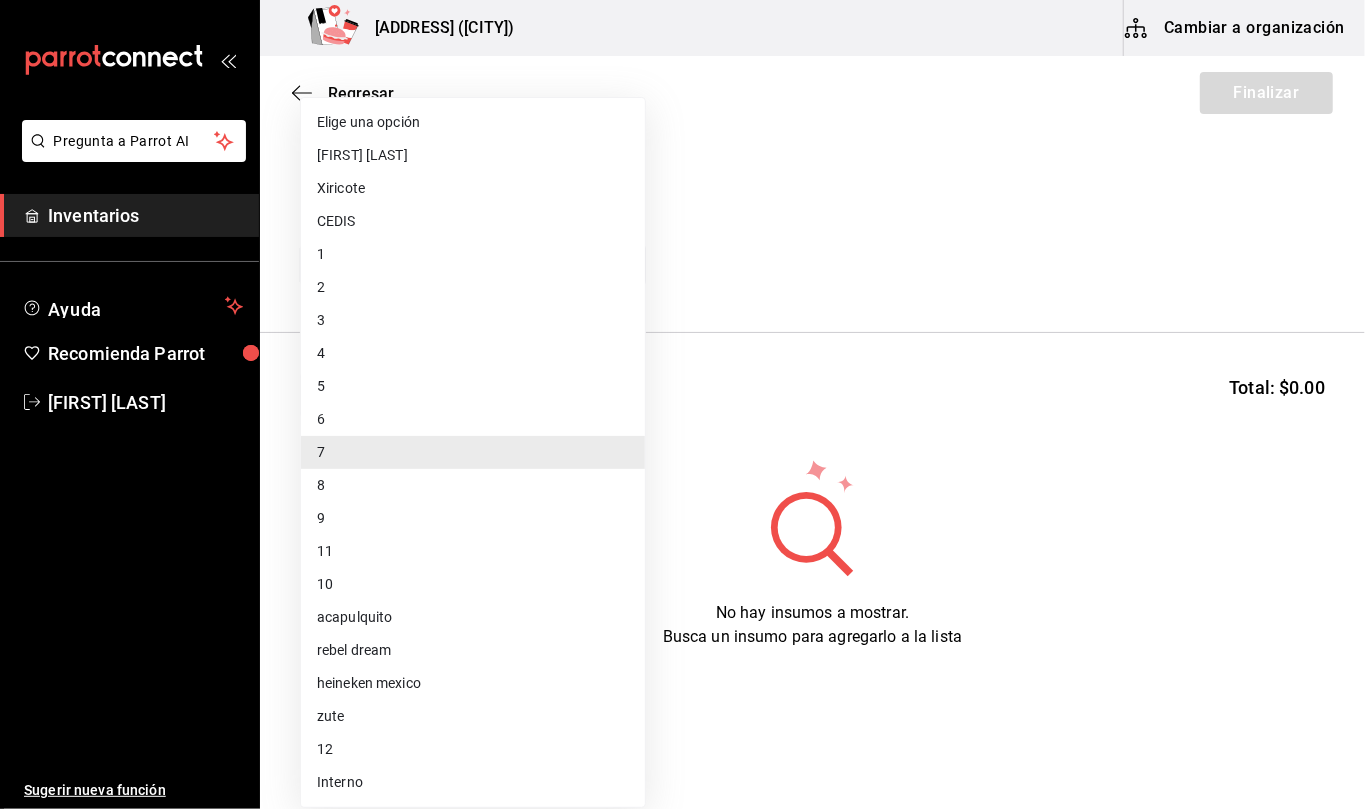 click on "[PRODUCT_NAME]" at bounding box center [473, 716] 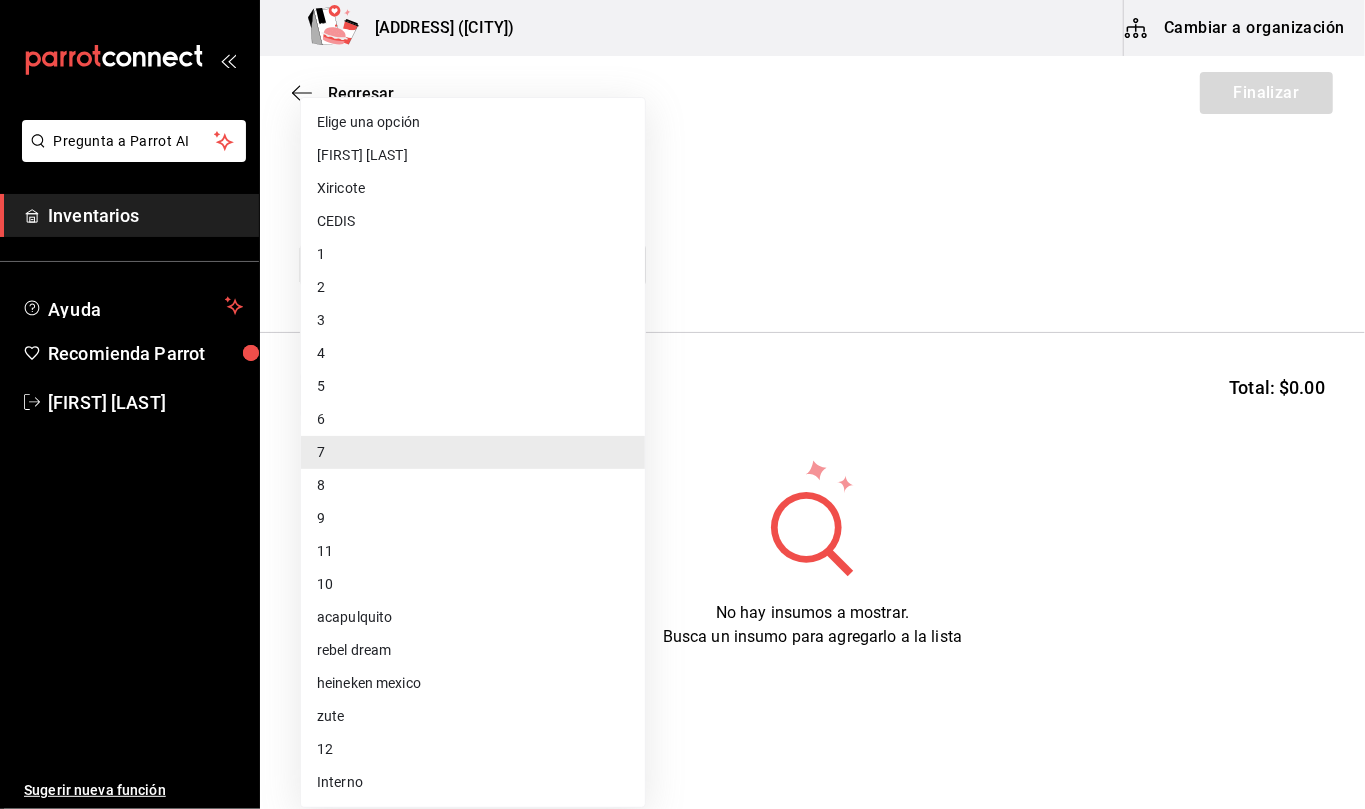 type on "bb9d8bb6-2744-445e-b96d-320bb2bc8aea" 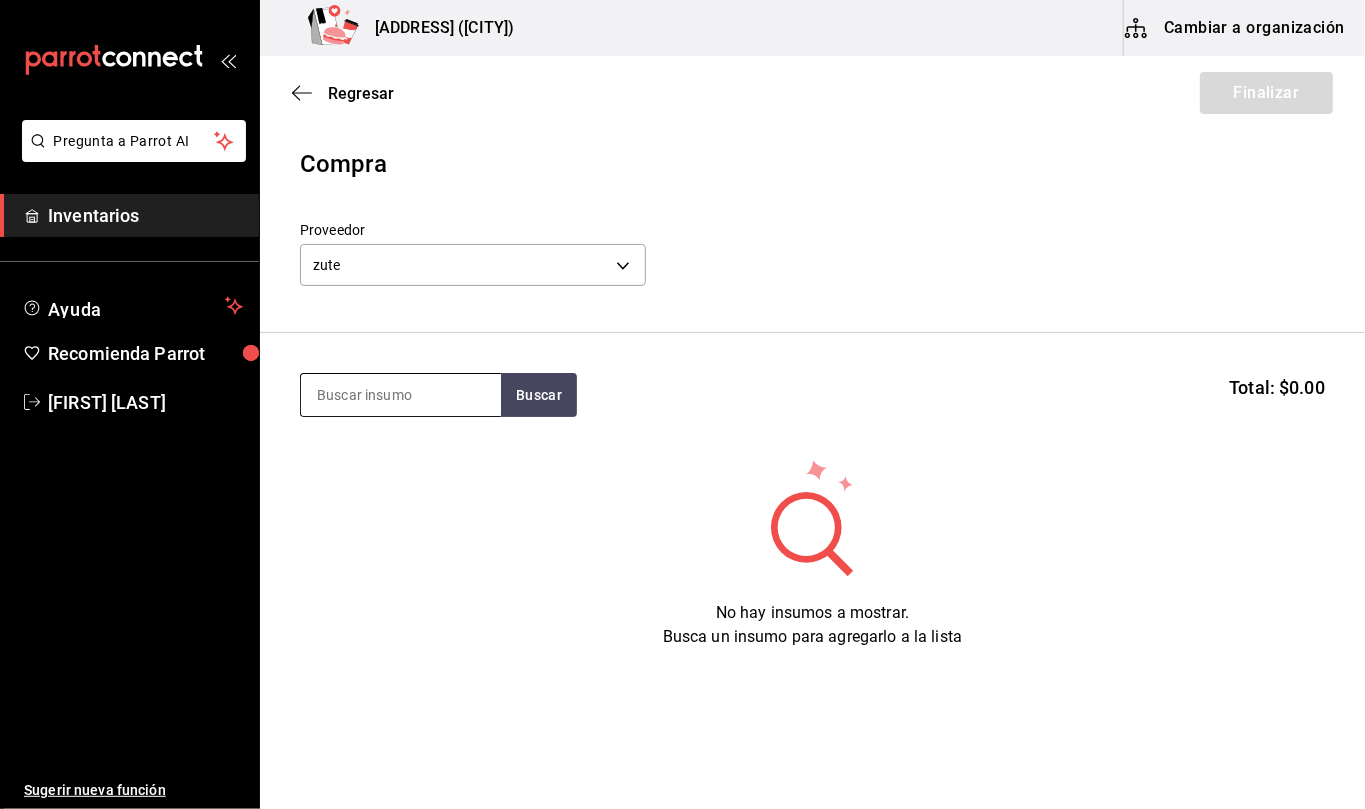 click at bounding box center [401, 395] 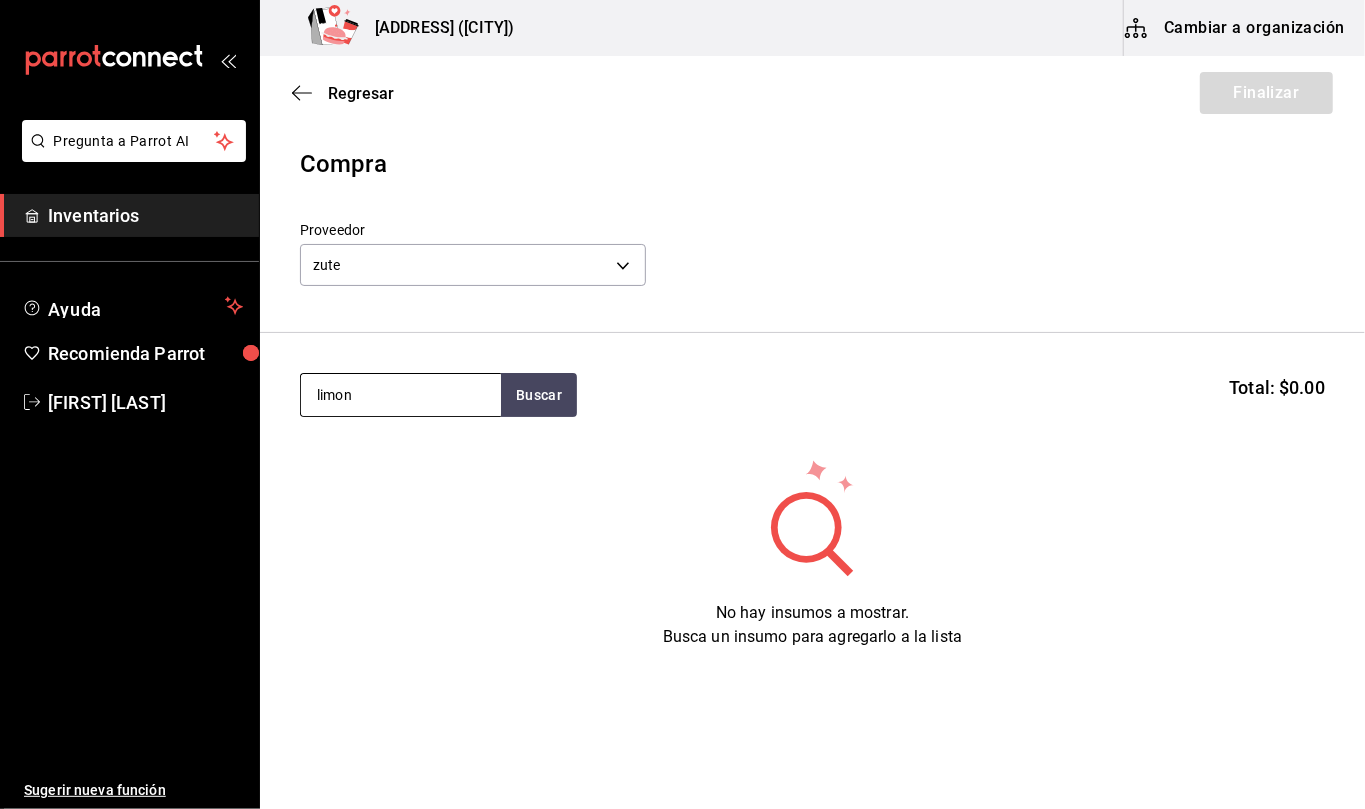 type on "limon" 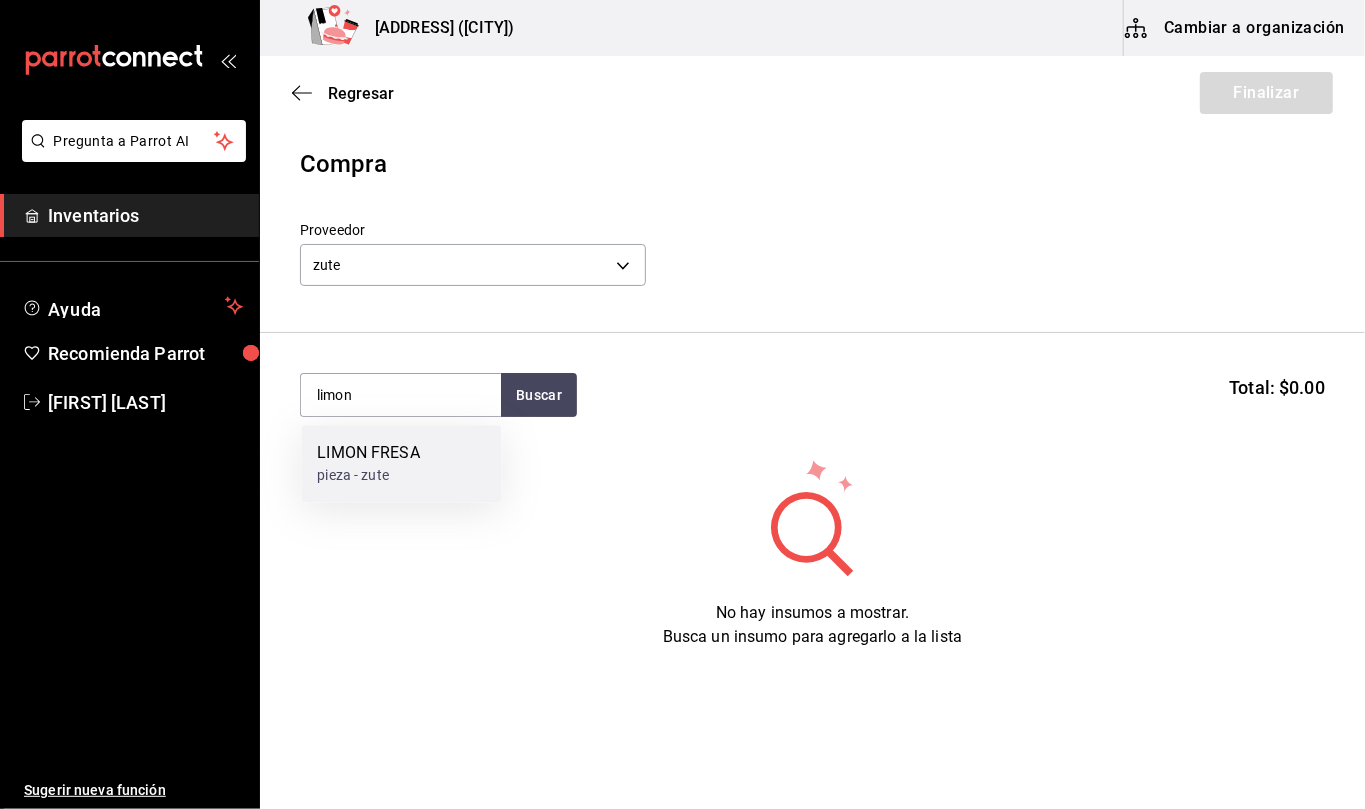 click on "[PRODUCT_NAME]" at bounding box center [368, 453] 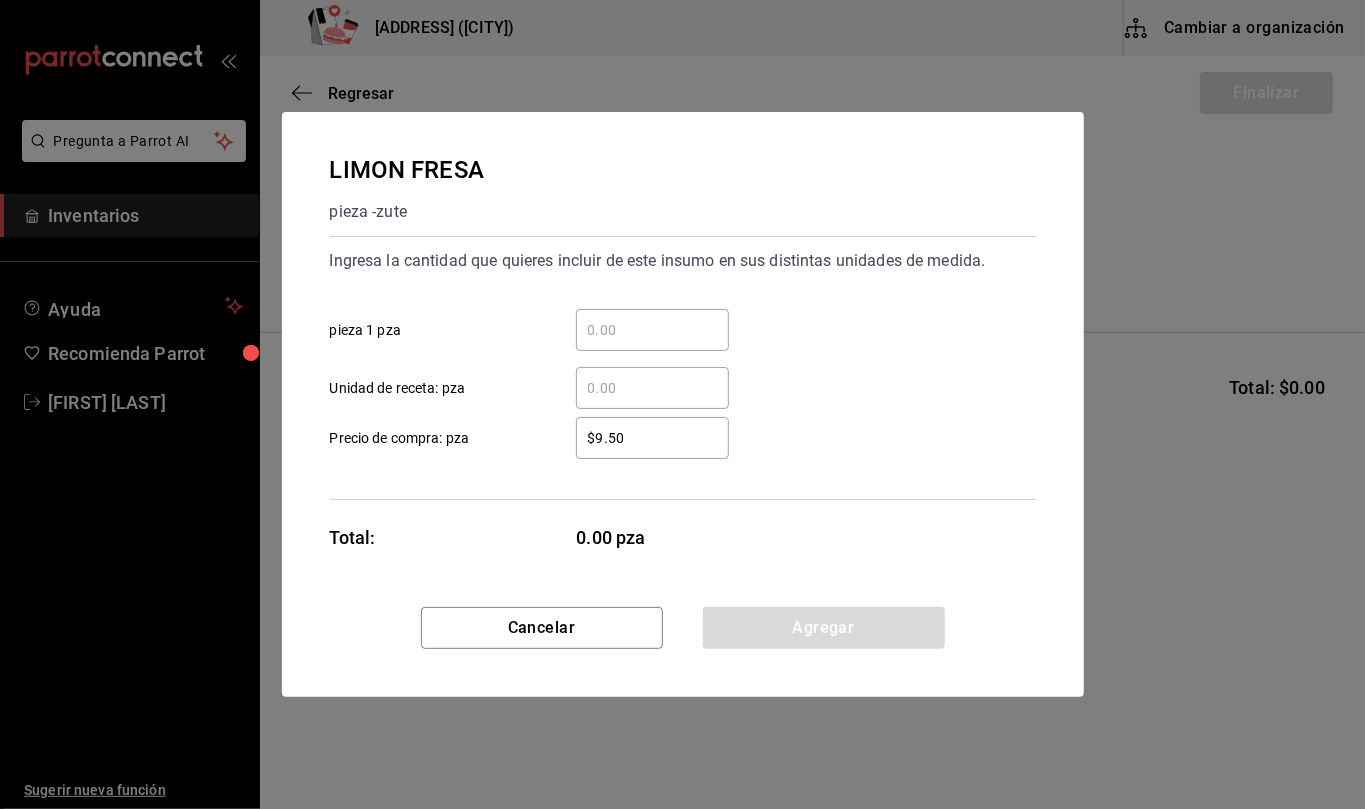 type 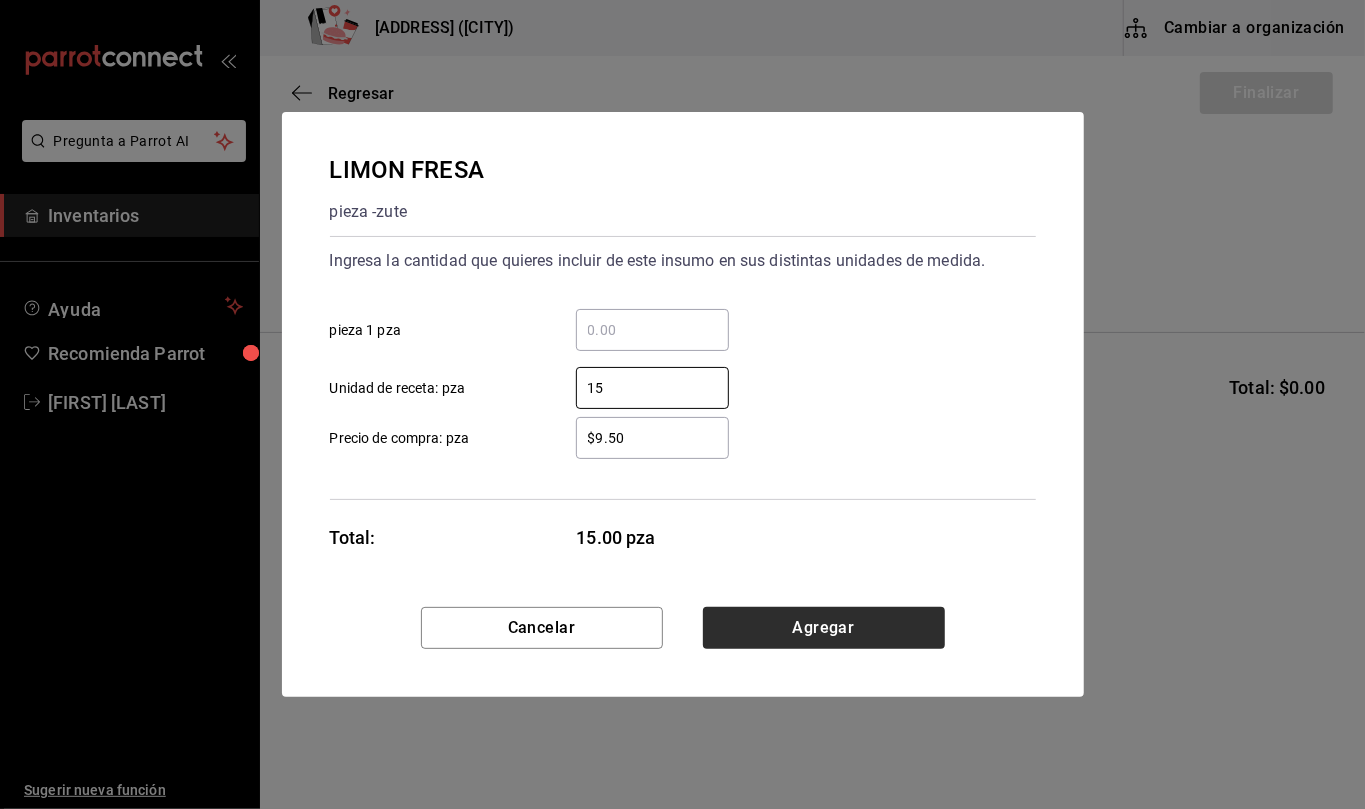 type on "15" 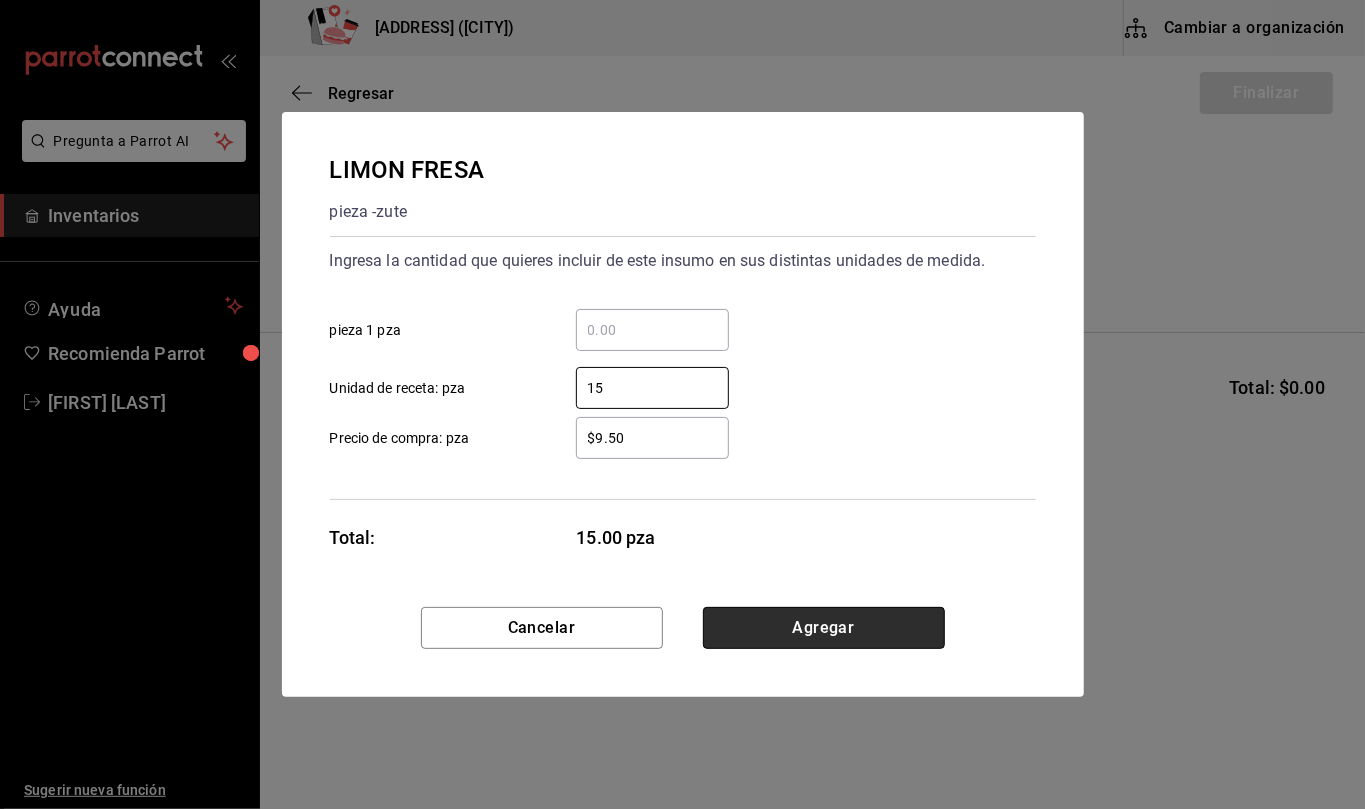 click on "Agregar" at bounding box center [824, 628] 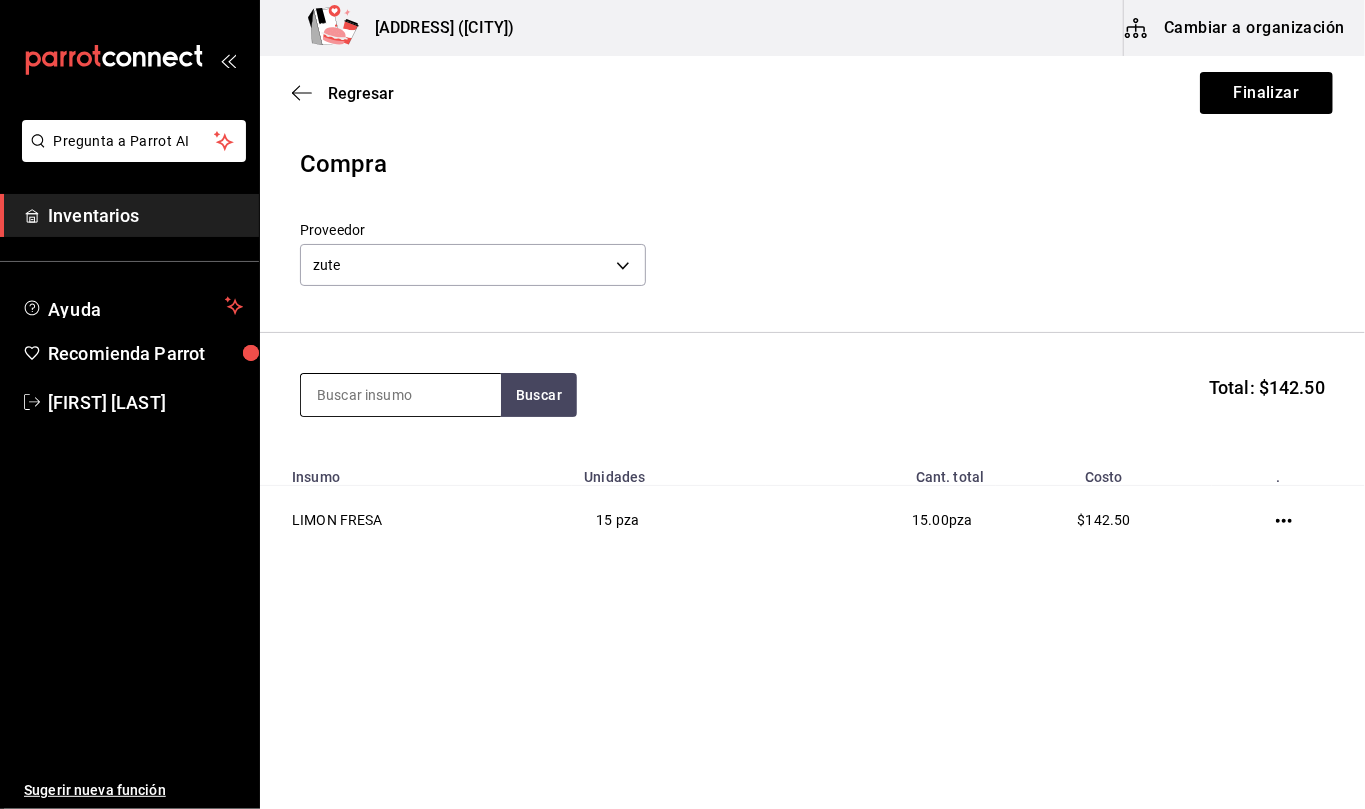 click at bounding box center (401, 395) 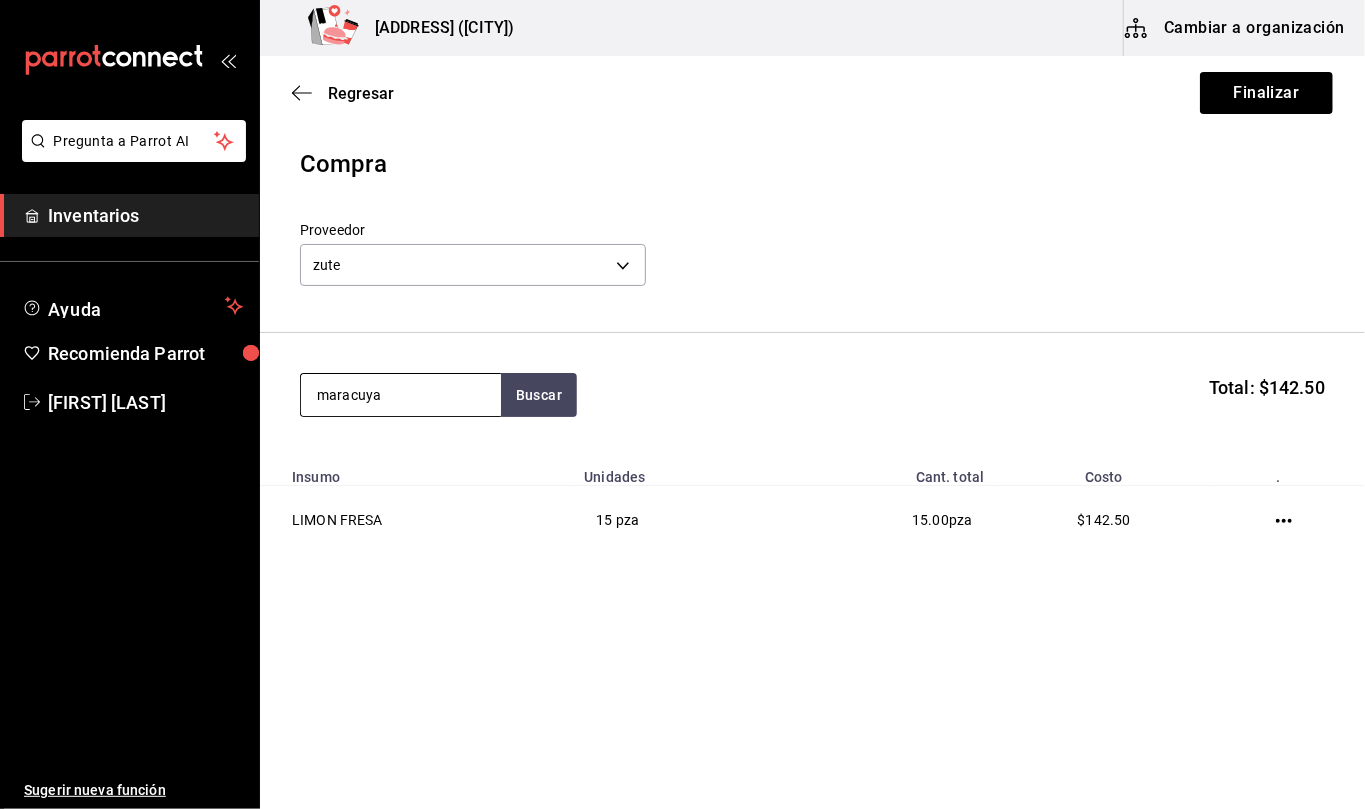 type on "maracuya" 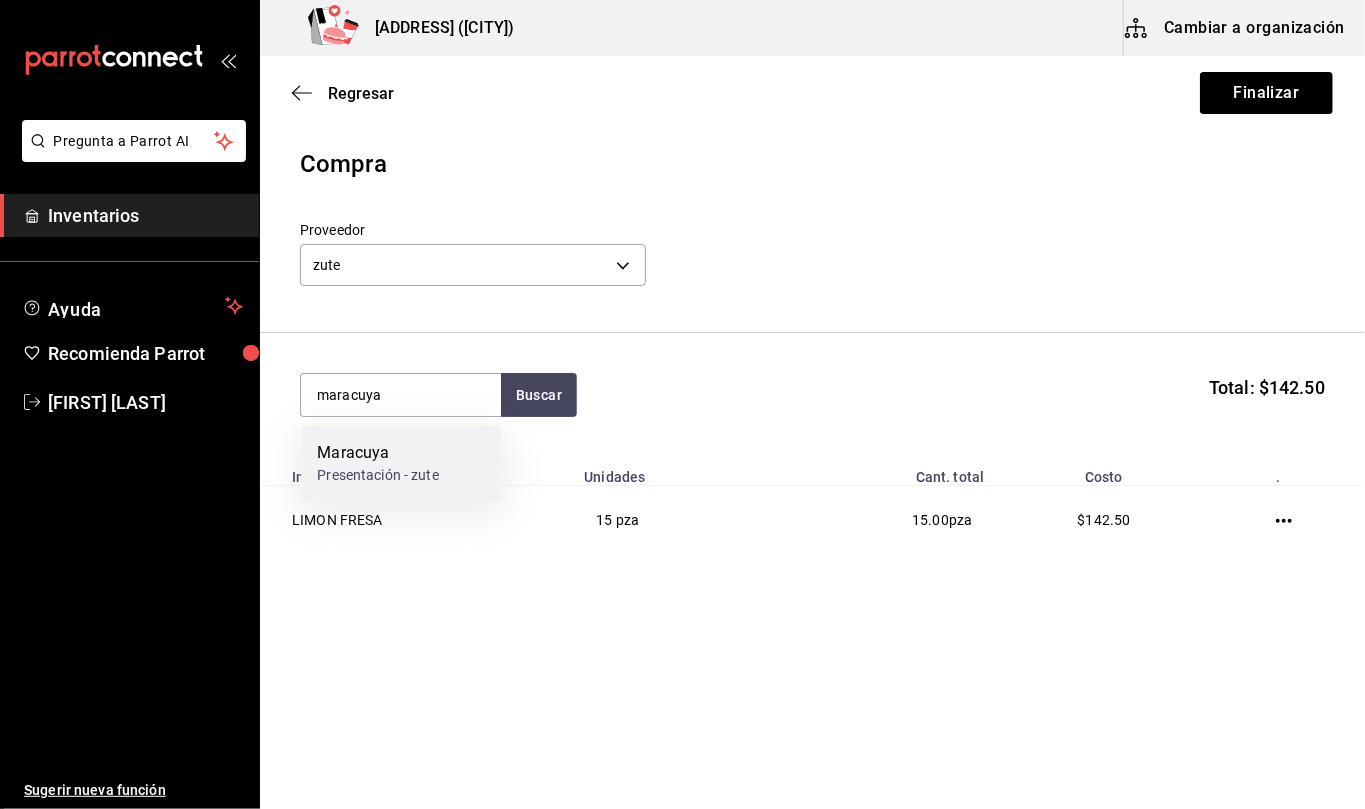 click on "Maracuya" at bounding box center [378, 453] 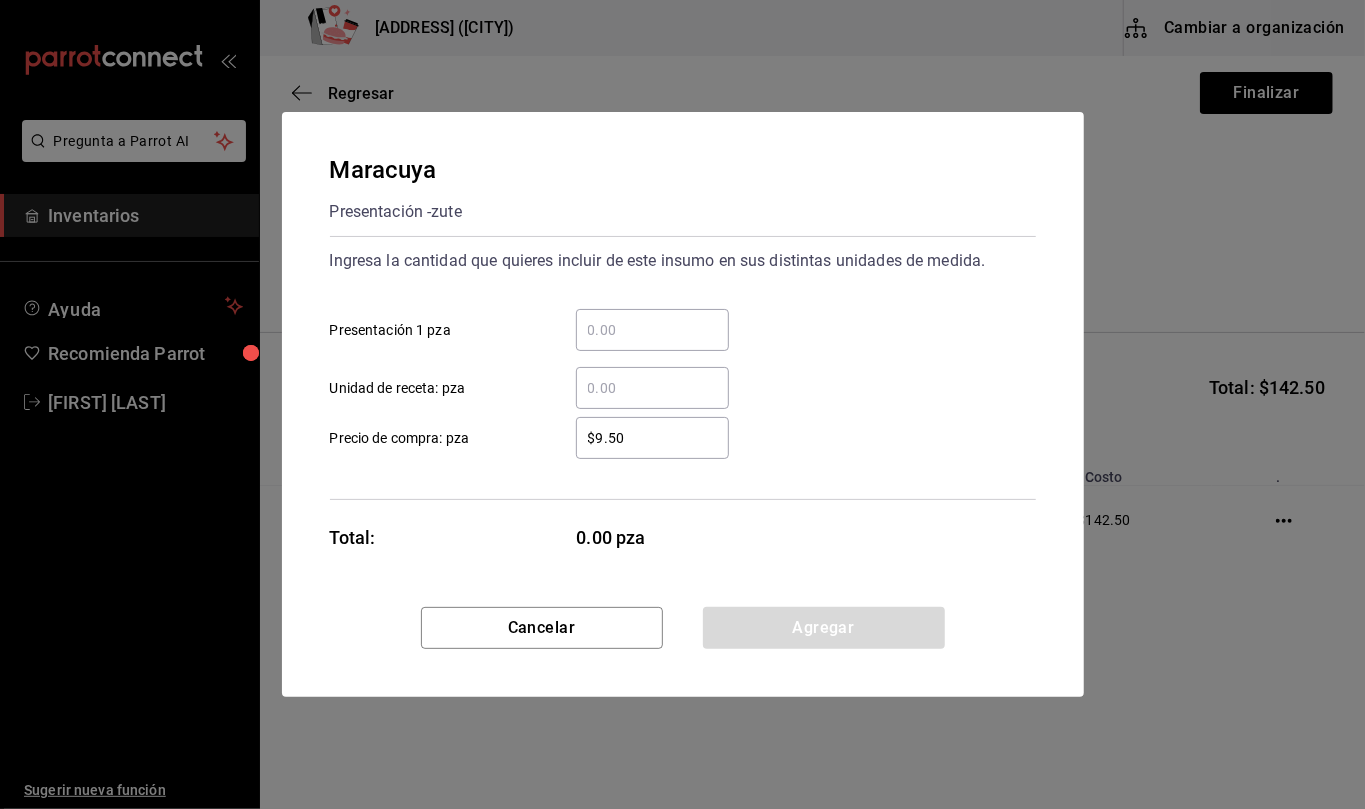 click on "​ Unidad de receta: pza" at bounding box center [652, 388] 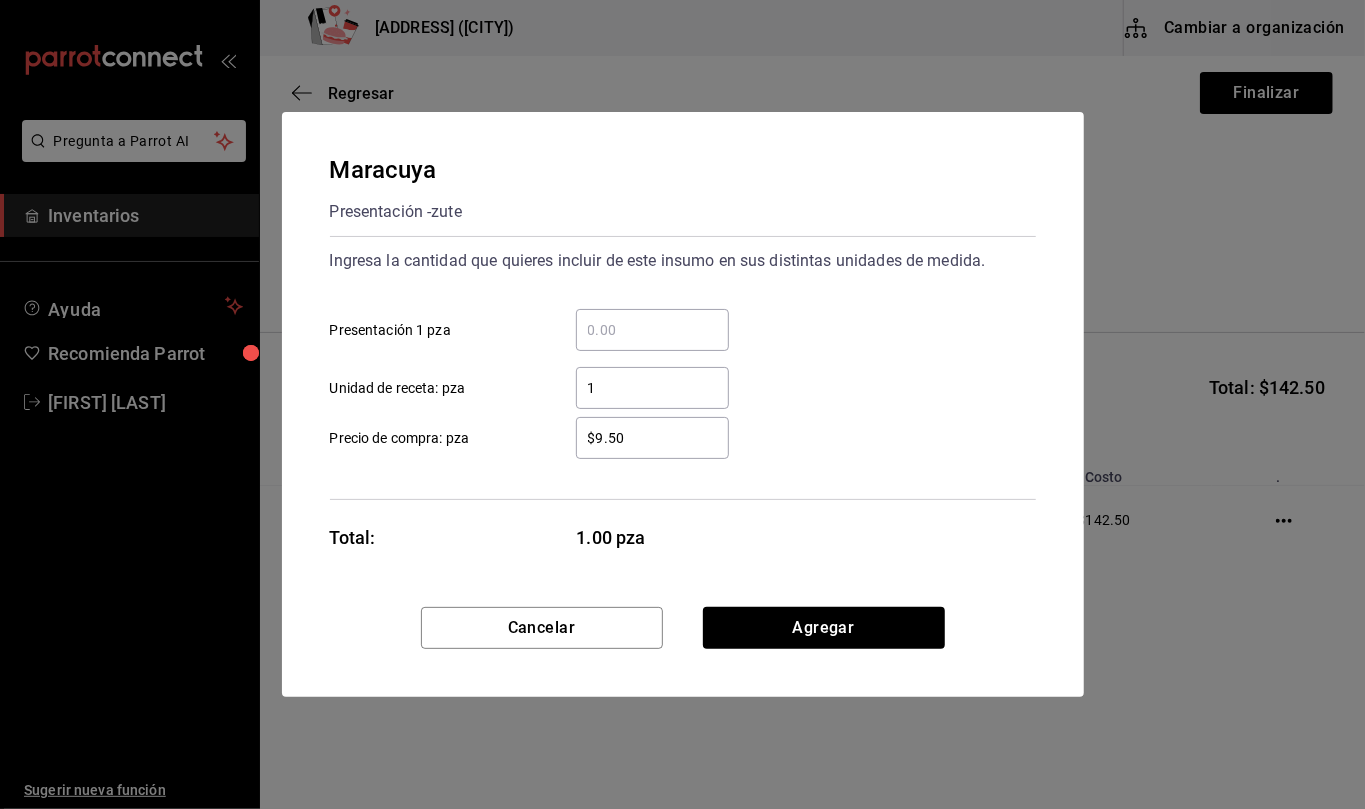 type on "10" 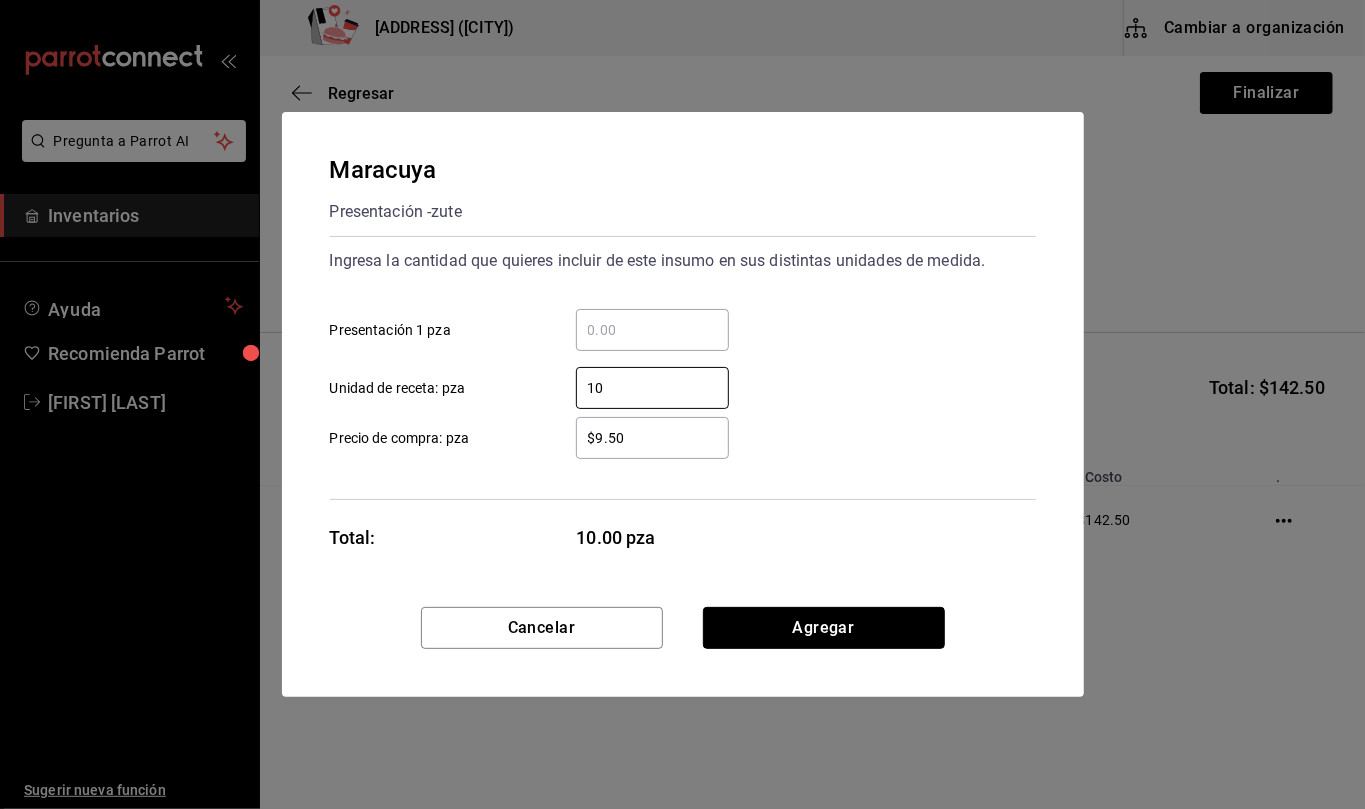 click on "Agregar" at bounding box center [824, 628] 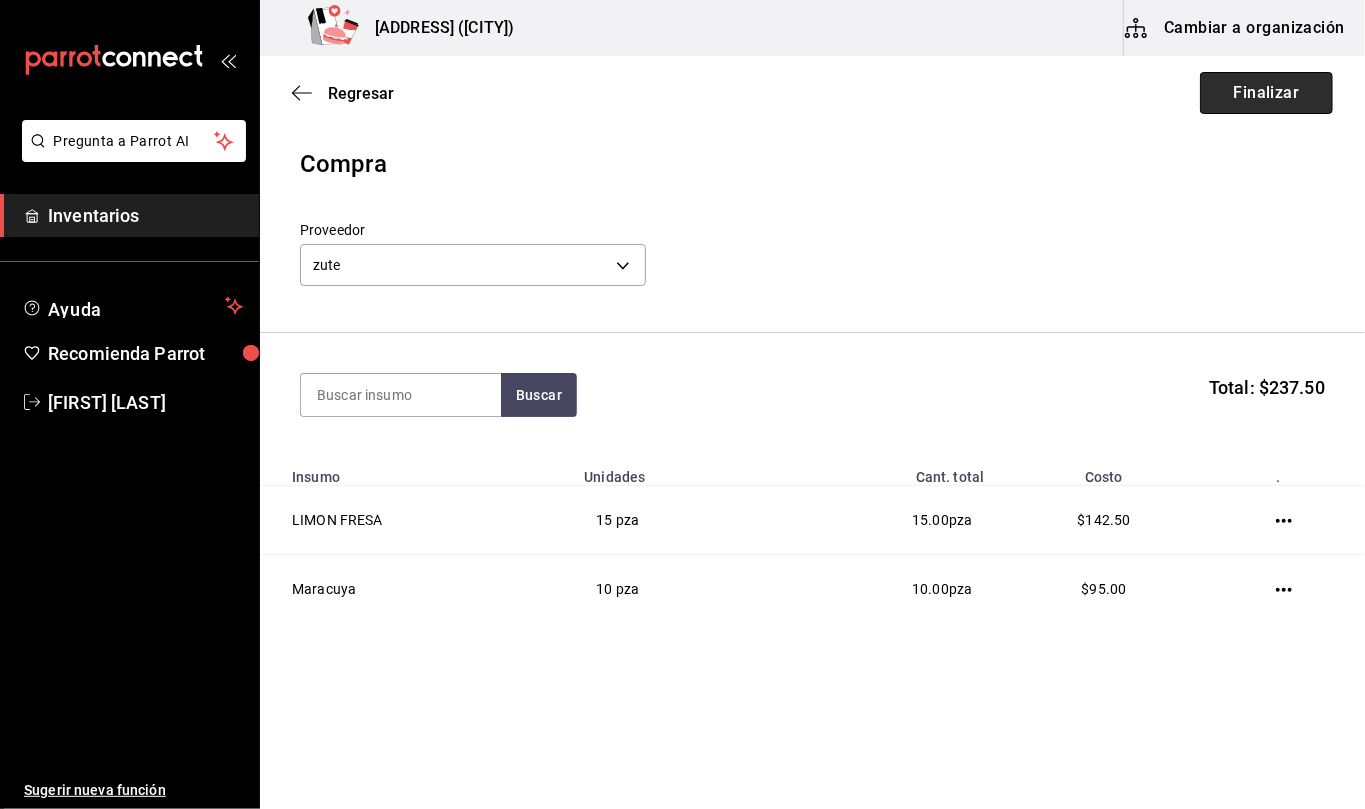 click on "Finalizar" at bounding box center (1266, 93) 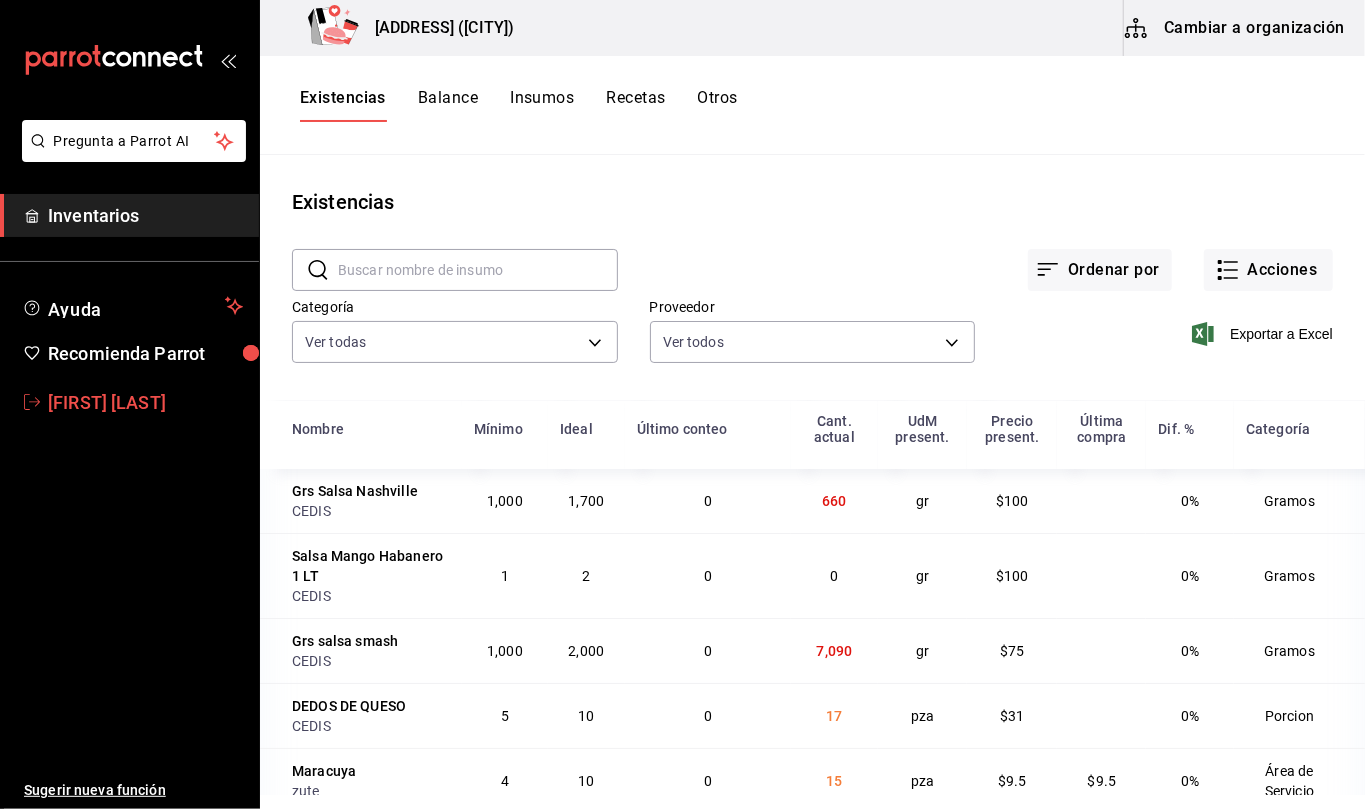 click on "[NAME]" at bounding box center (145, 402) 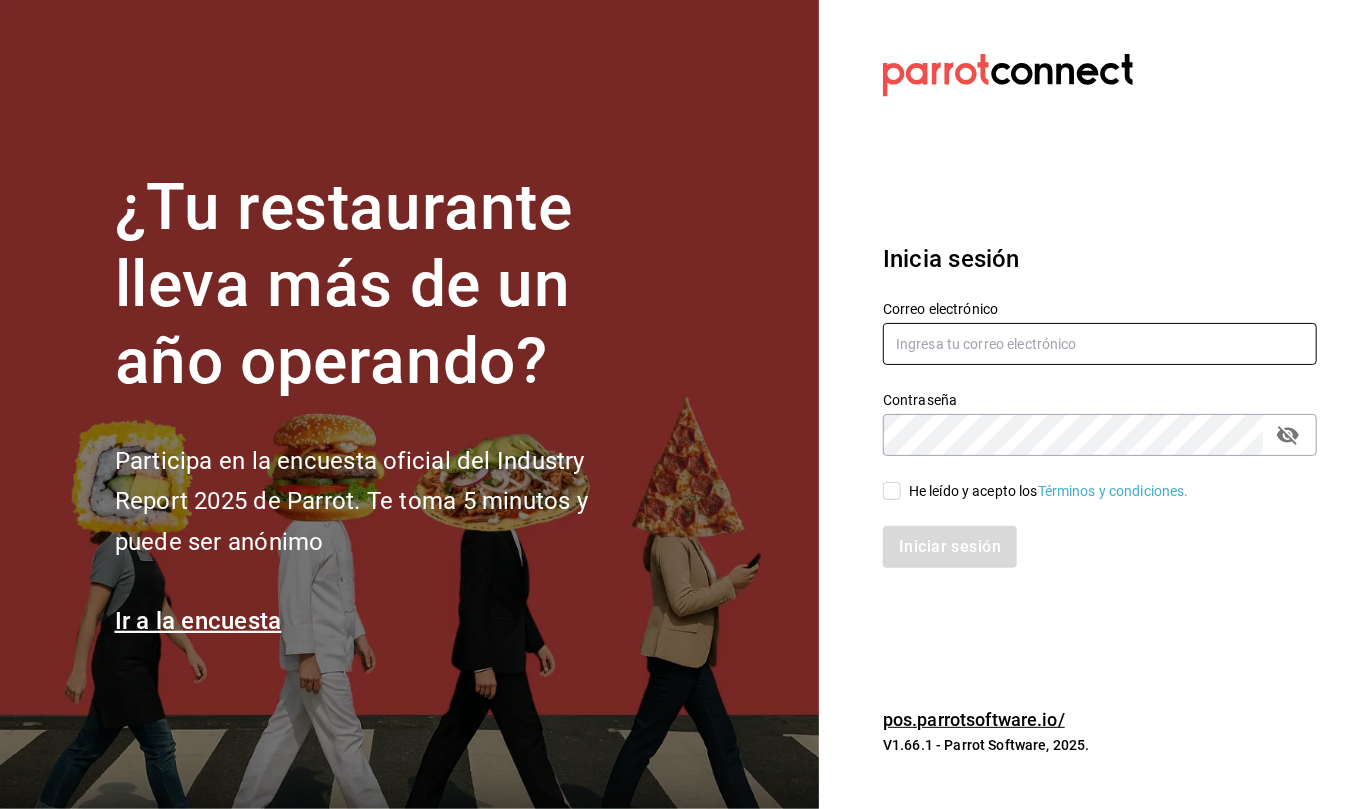 click at bounding box center (1100, 344) 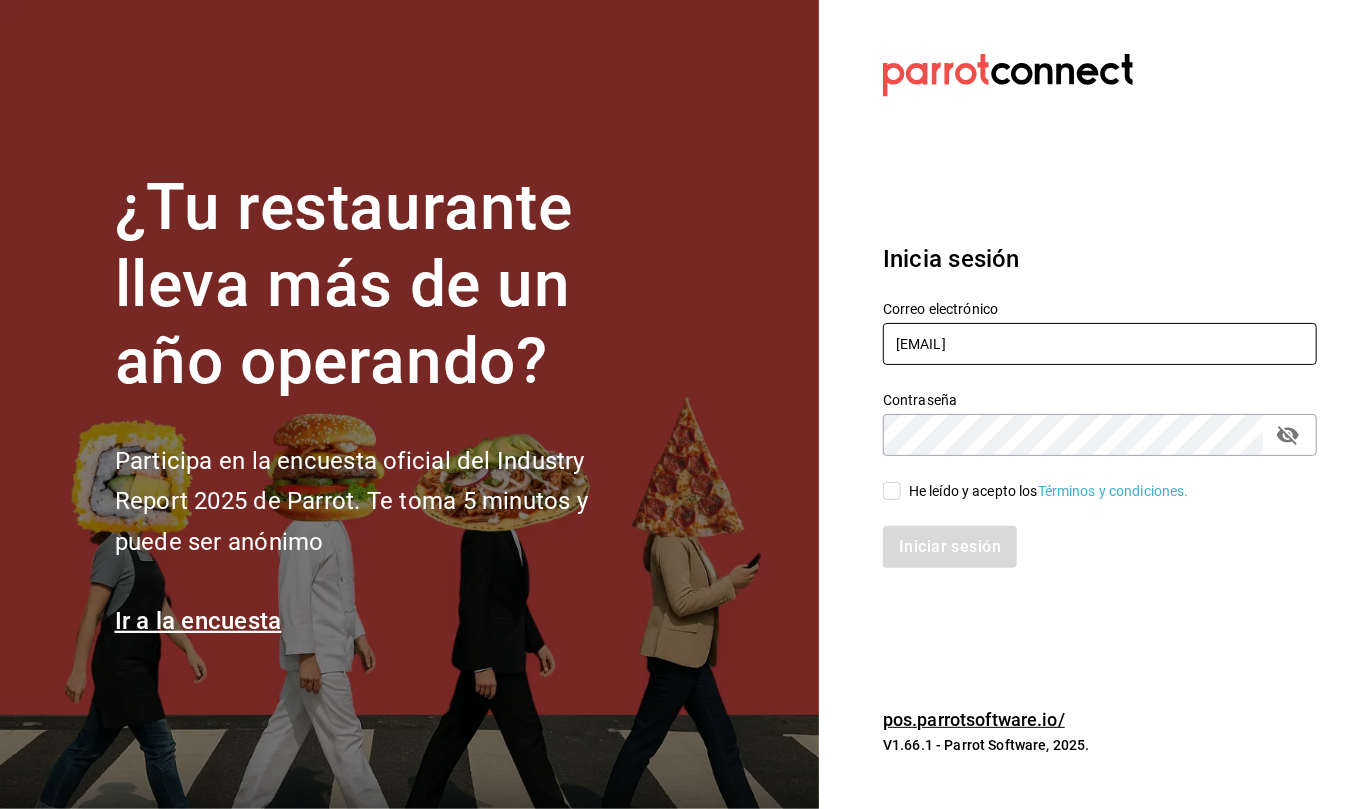 type on "callejongourmet@gmail.com" 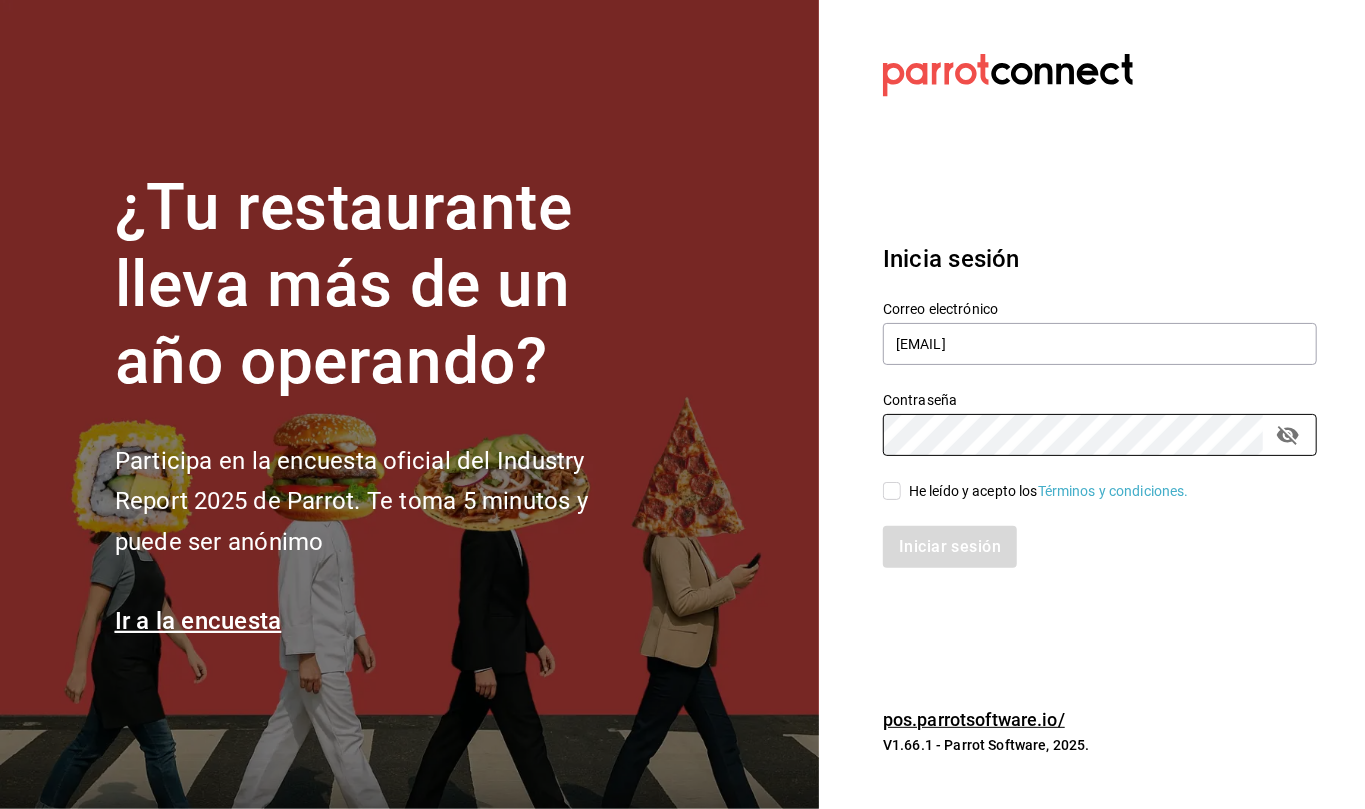 click on "He leído y acepto los  Términos y condiciones." at bounding box center [892, 491] 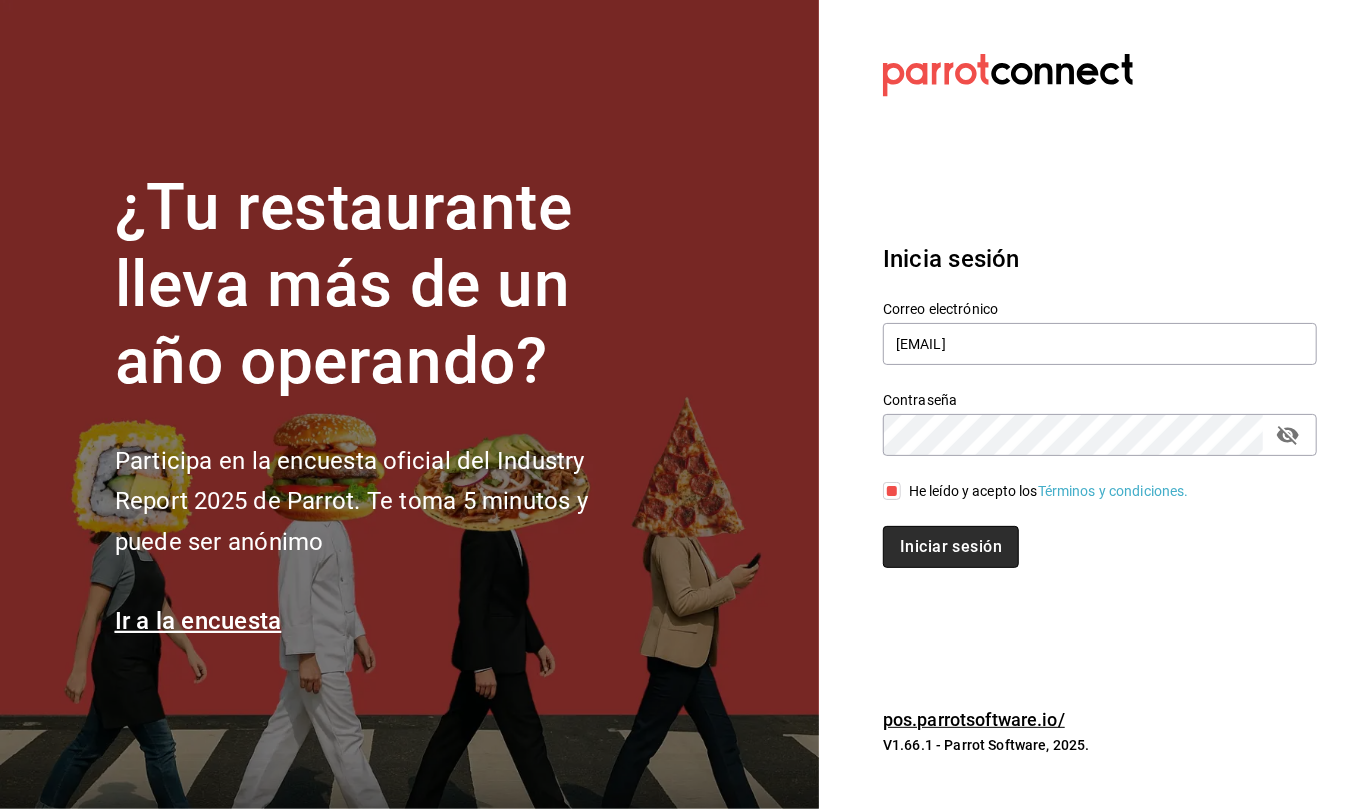 click on "Iniciar sesión" at bounding box center [951, 547] 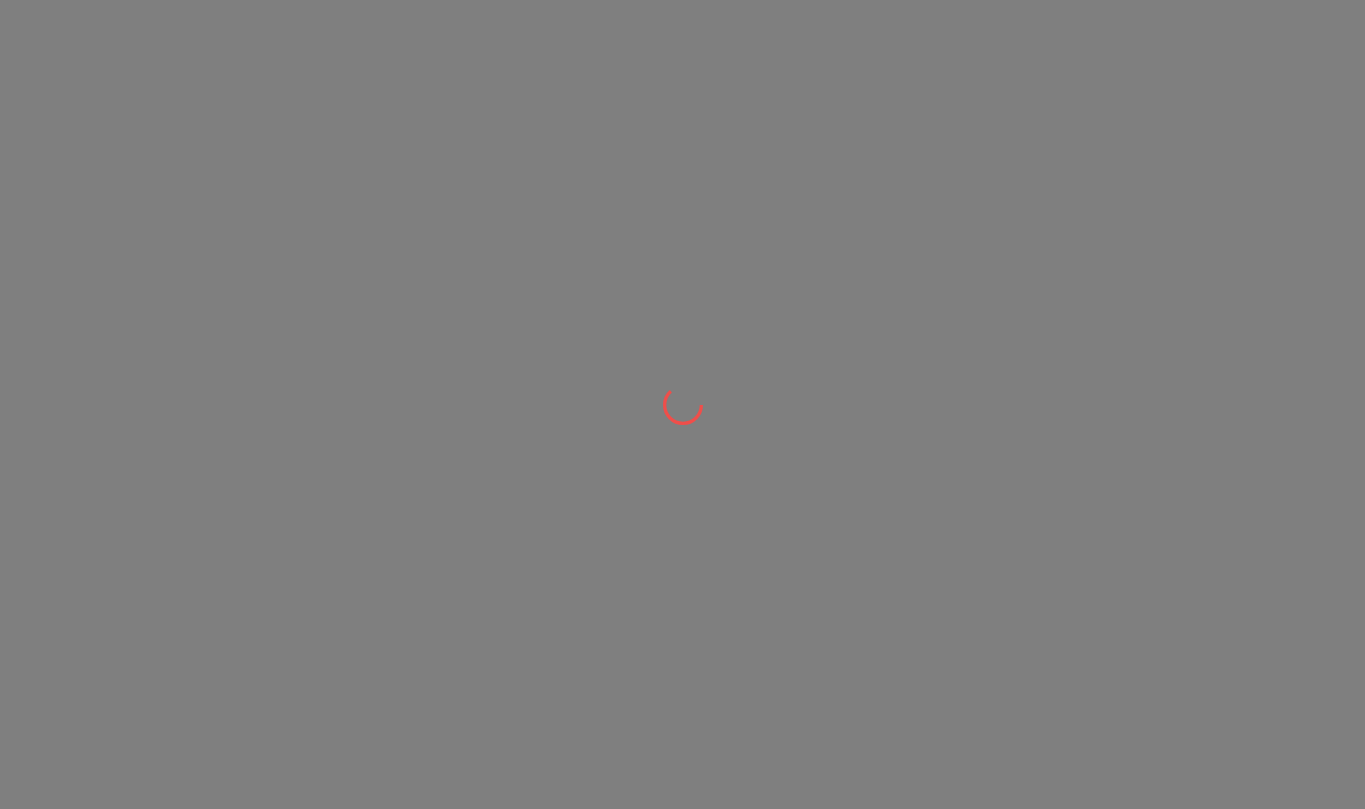 scroll, scrollTop: 0, scrollLeft: 0, axis: both 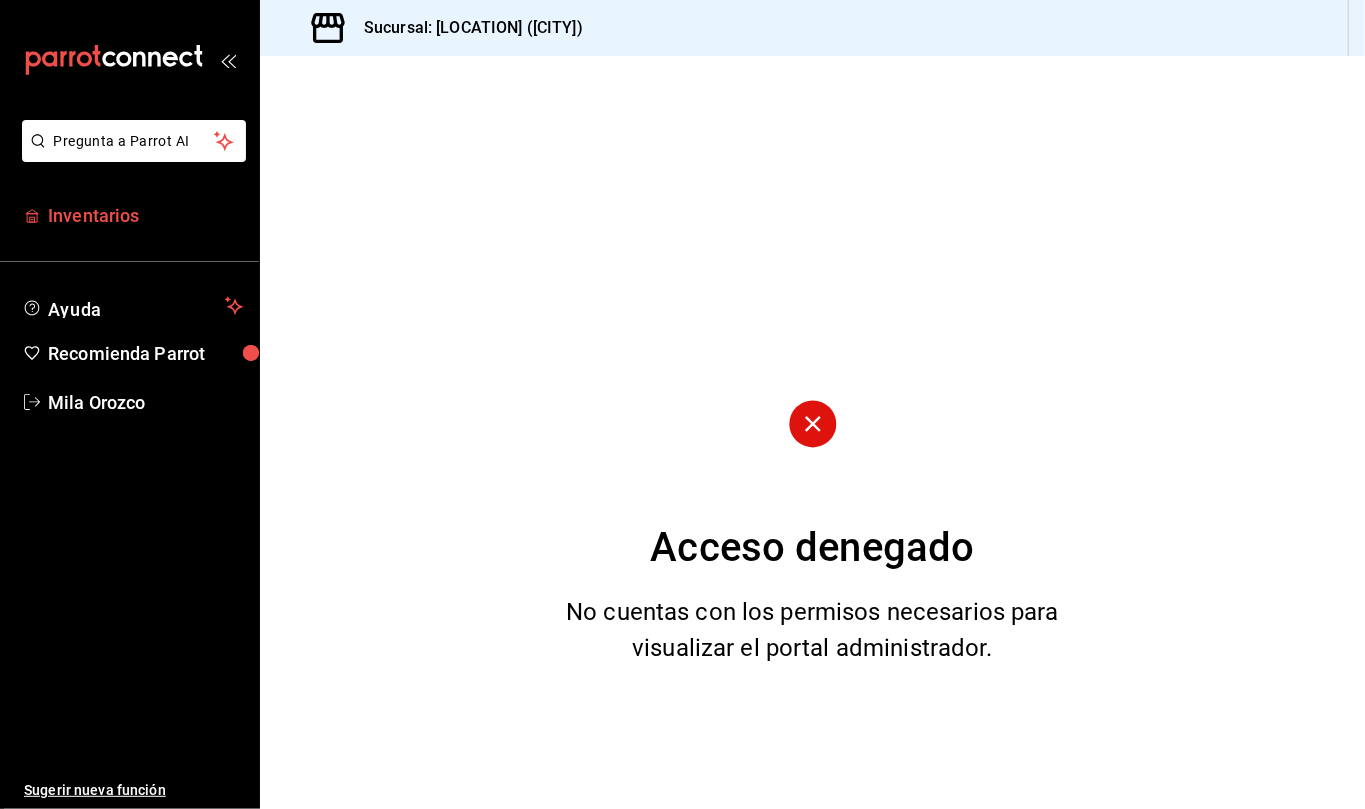 click on "Inventarios" at bounding box center (145, 215) 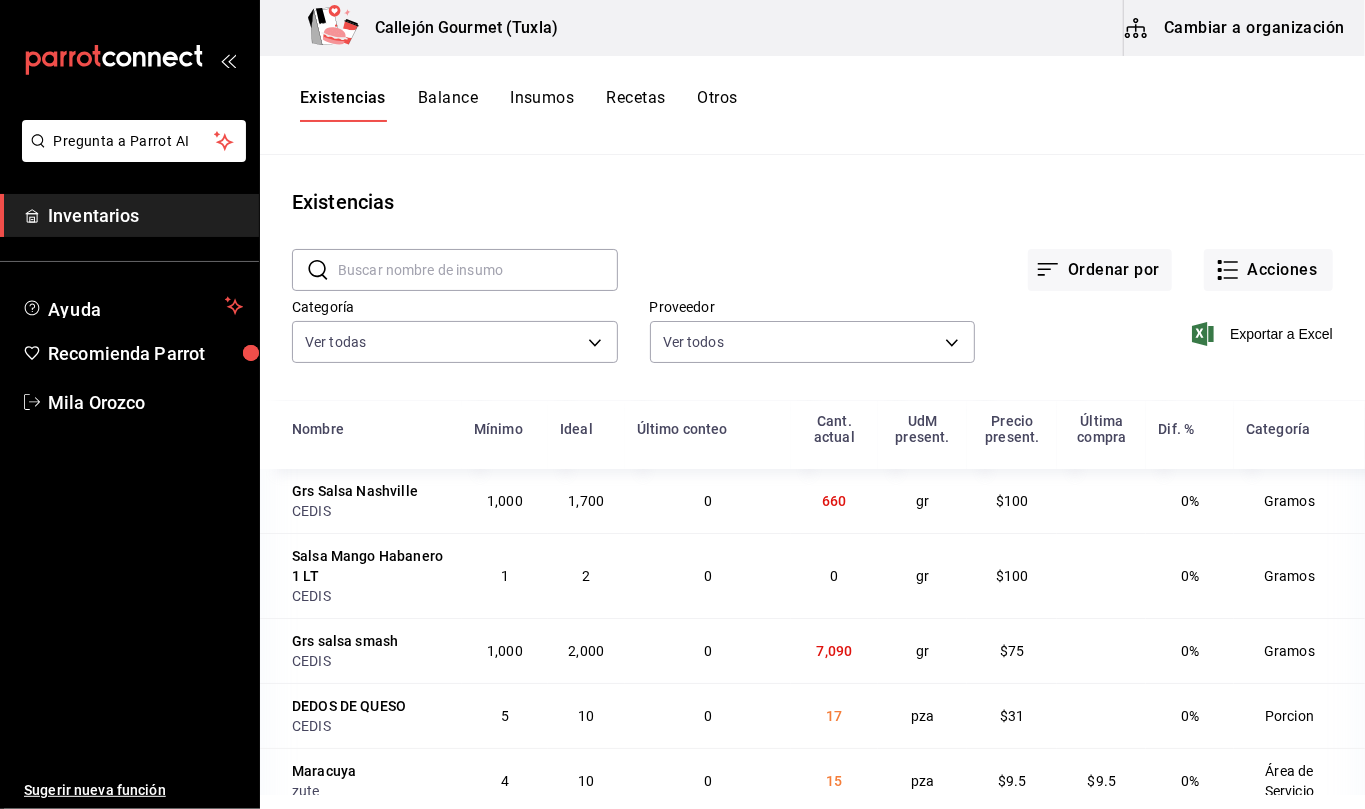click on "Cambiar a organización" at bounding box center (1236, 28) 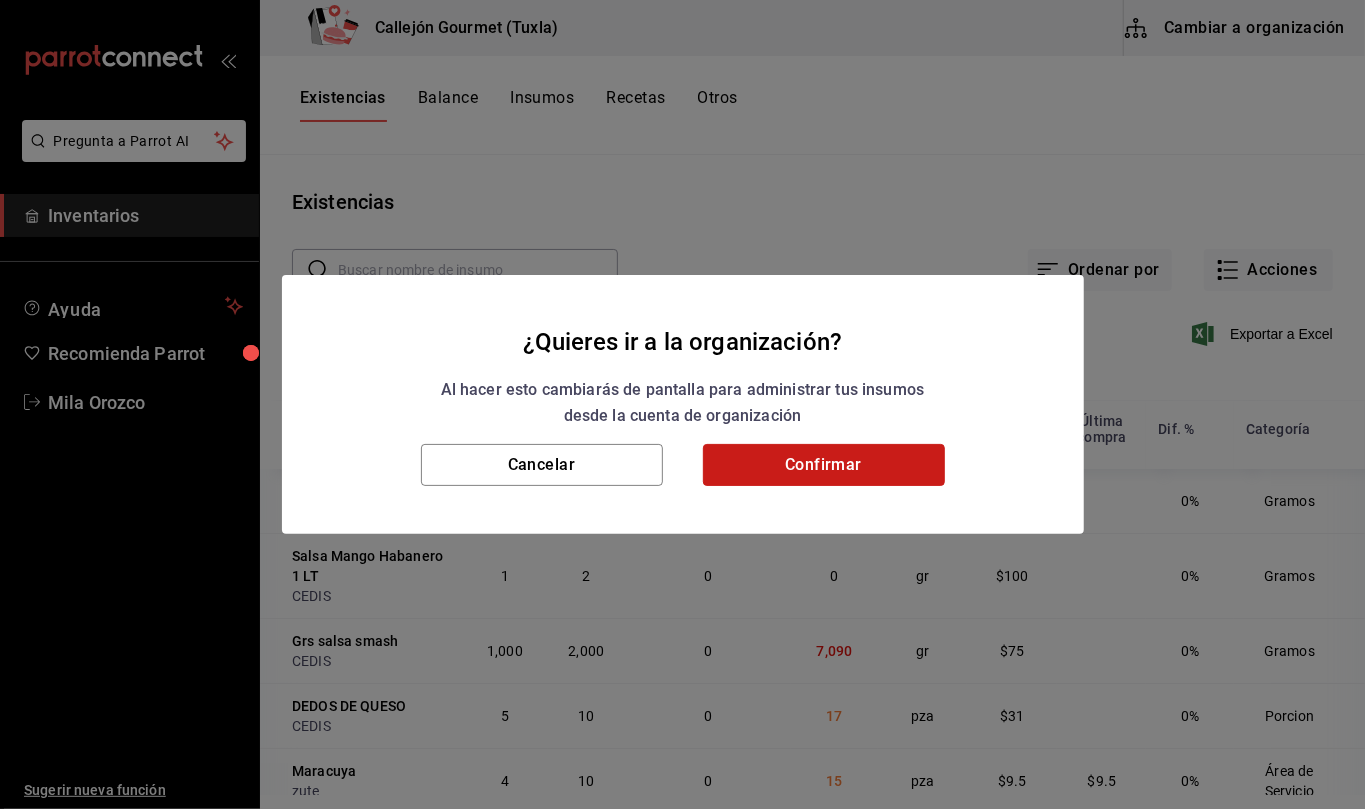 click on "Confirmar" at bounding box center (824, 465) 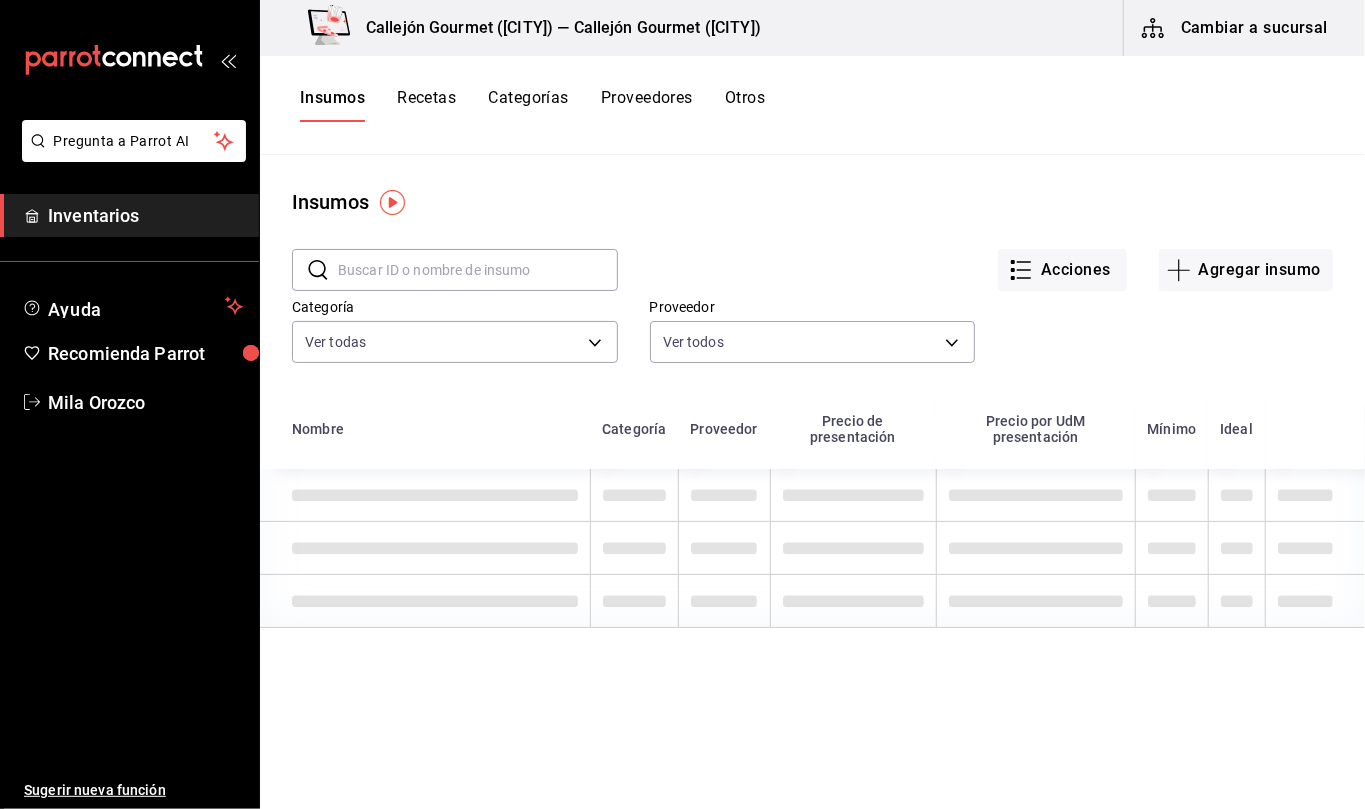 click on "Otros" at bounding box center [745, 105] 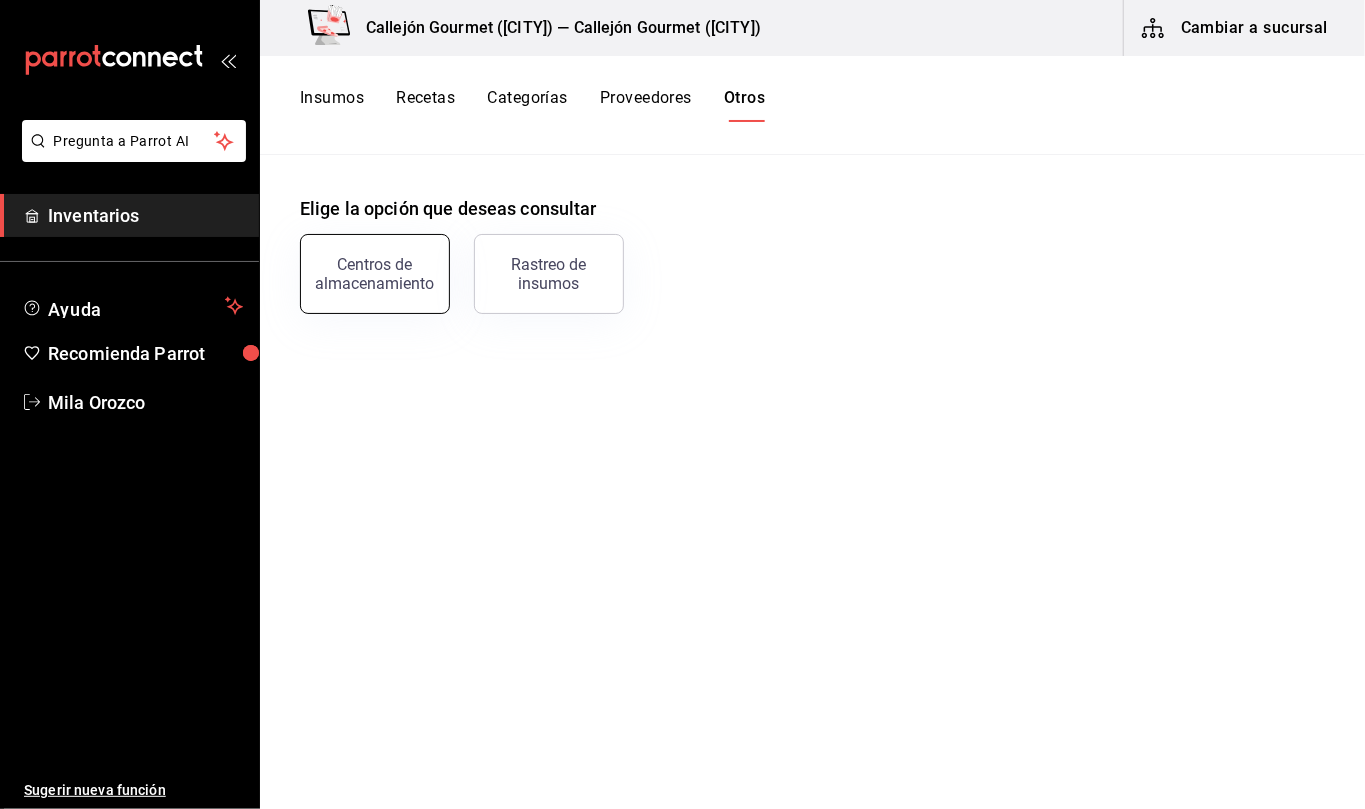 click on "Centros de almacenamiento" at bounding box center (375, 274) 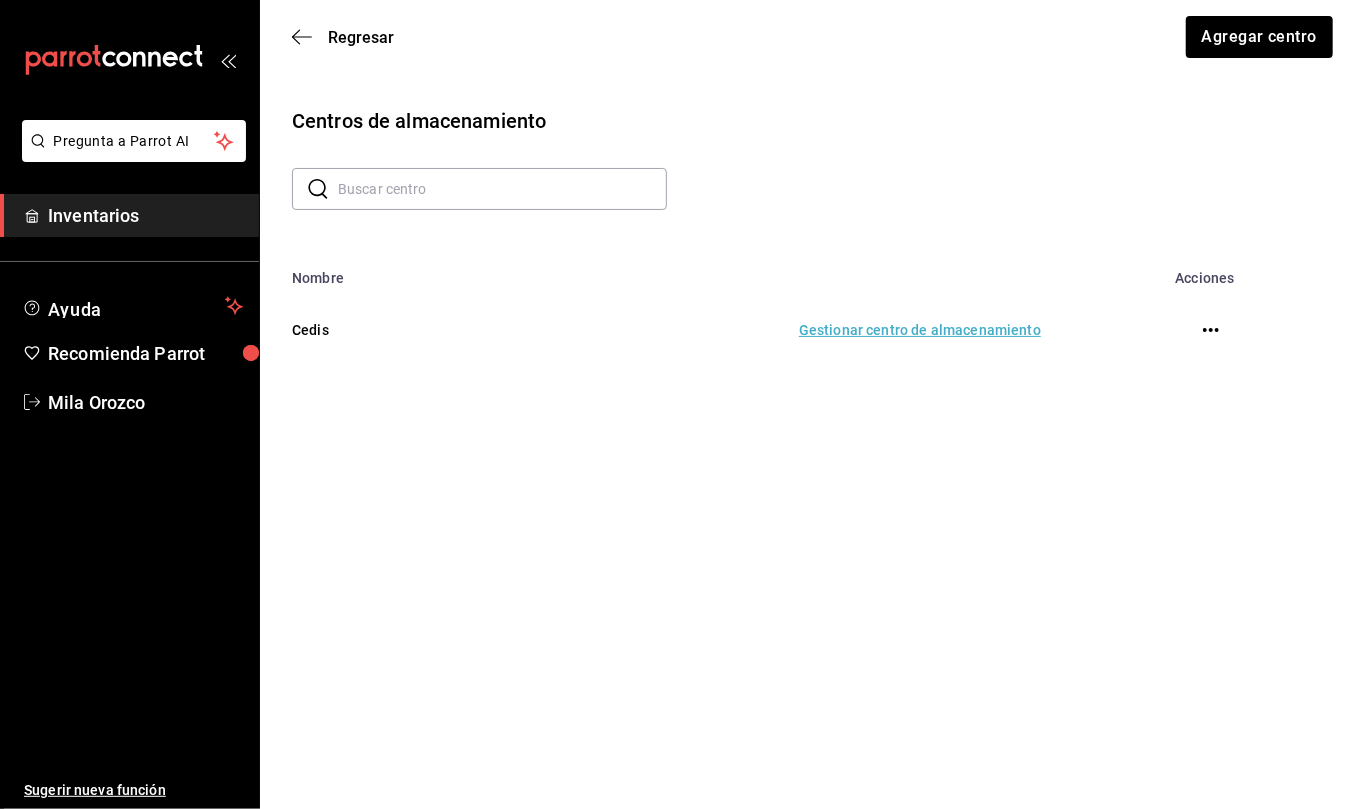 click on "Gestionar centro de almacenamiento" at bounding box center (762, 330) 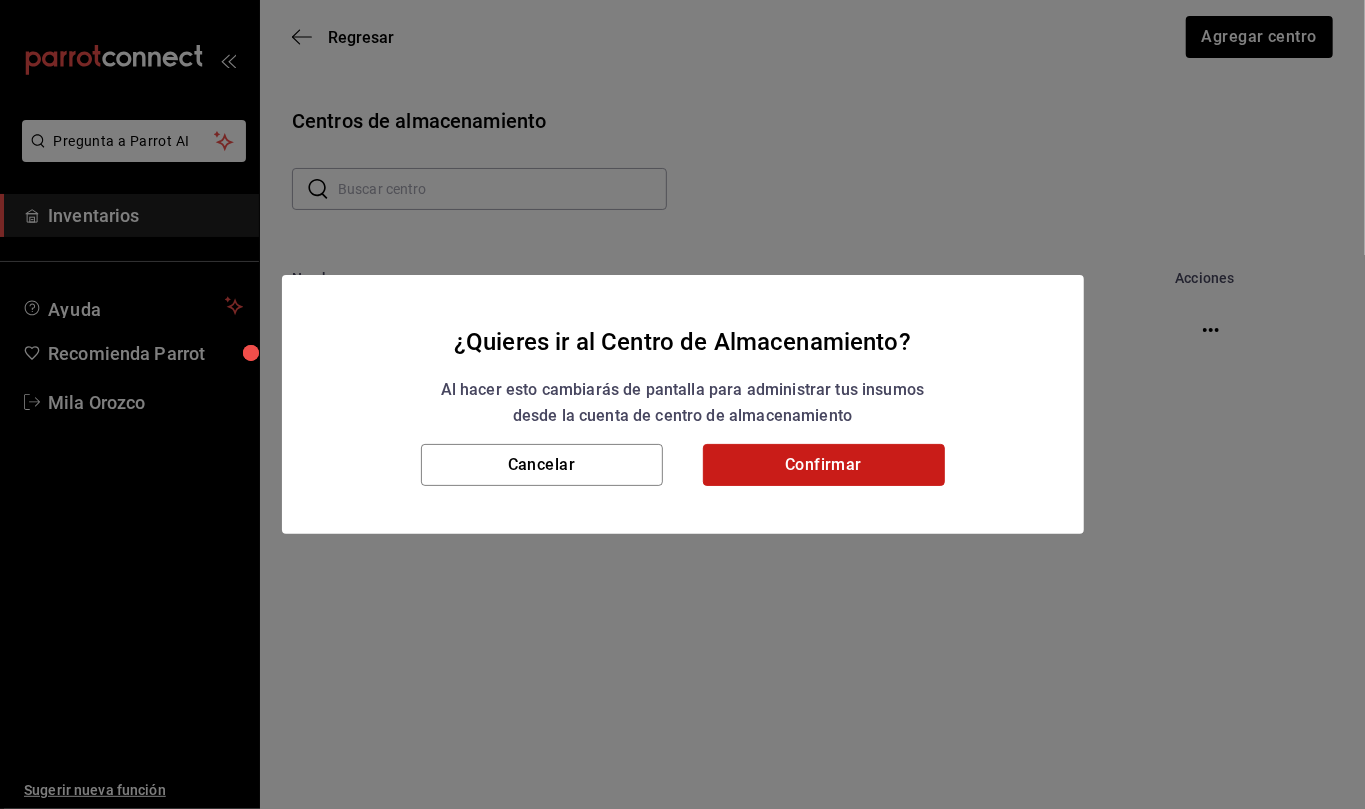 click on "Confirmar" at bounding box center [824, 465] 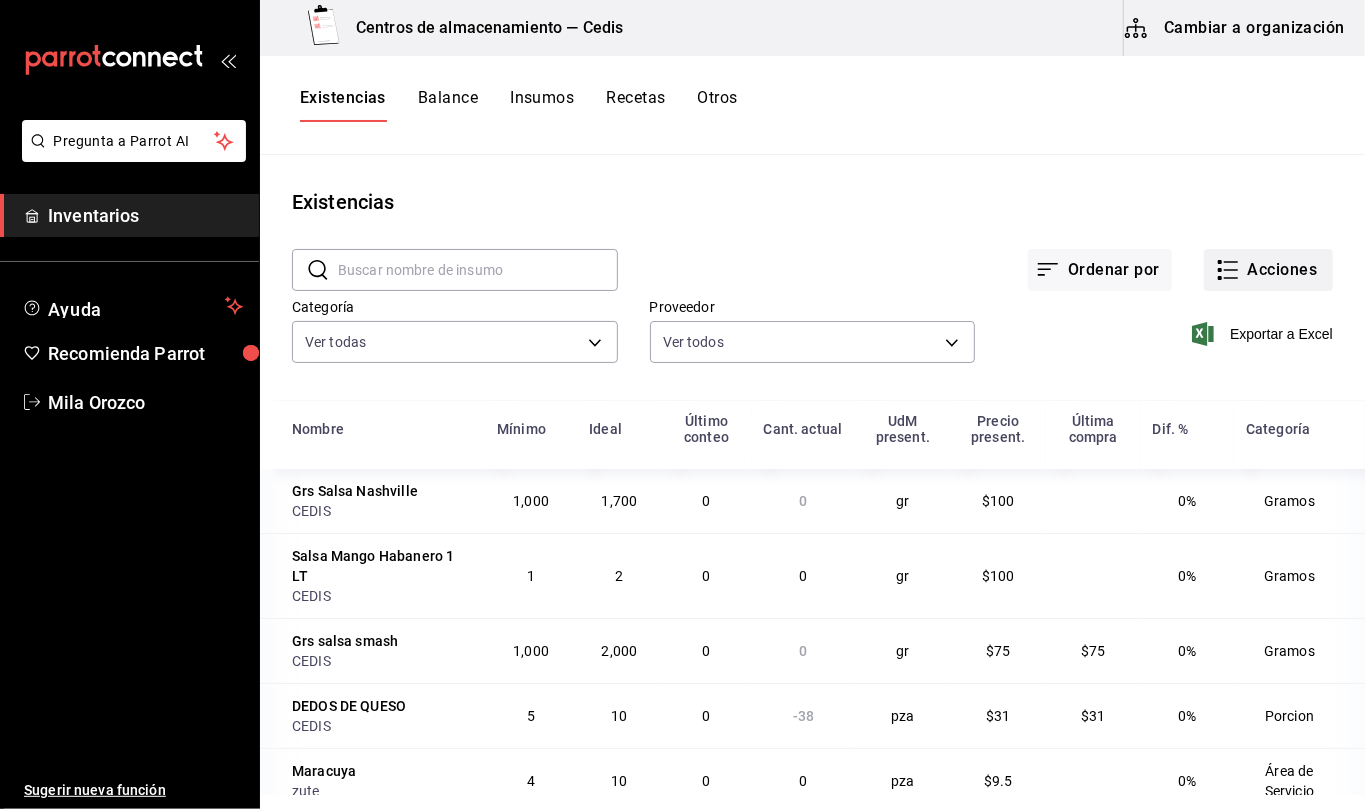 click on "Acciones" at bounding box center (1268, 270) 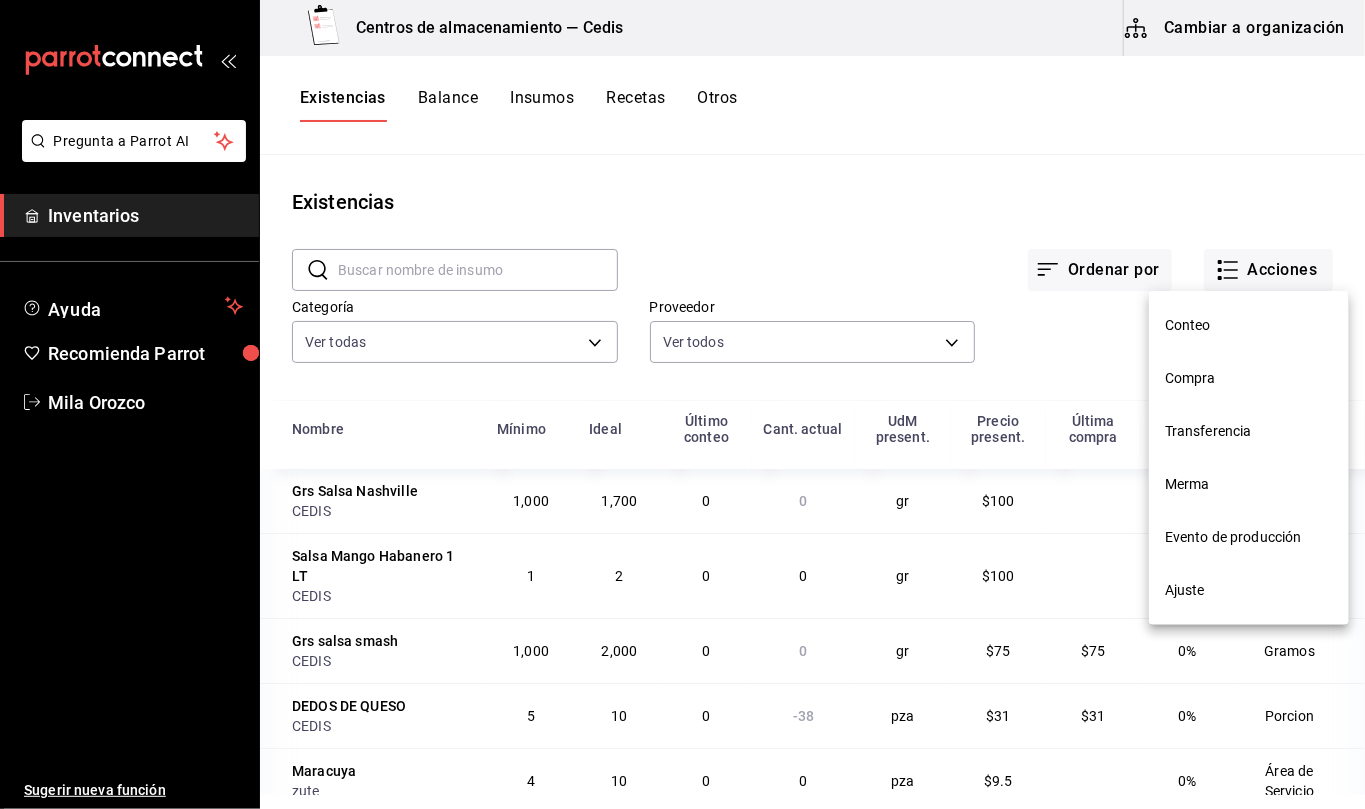 click on "Transferencia" at bounding box center [1249, 431] 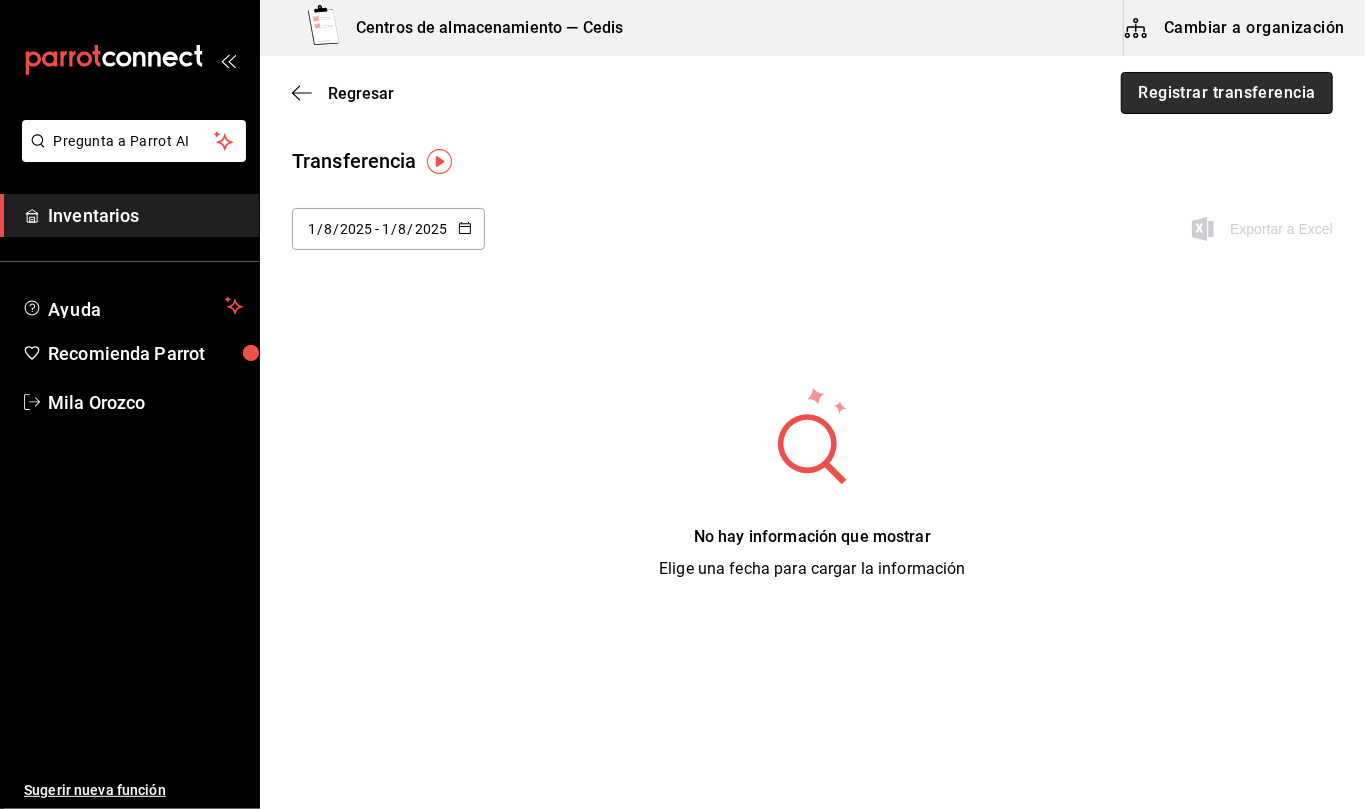 click on "Registrar transferencia" at bounding box center (1227, 93) 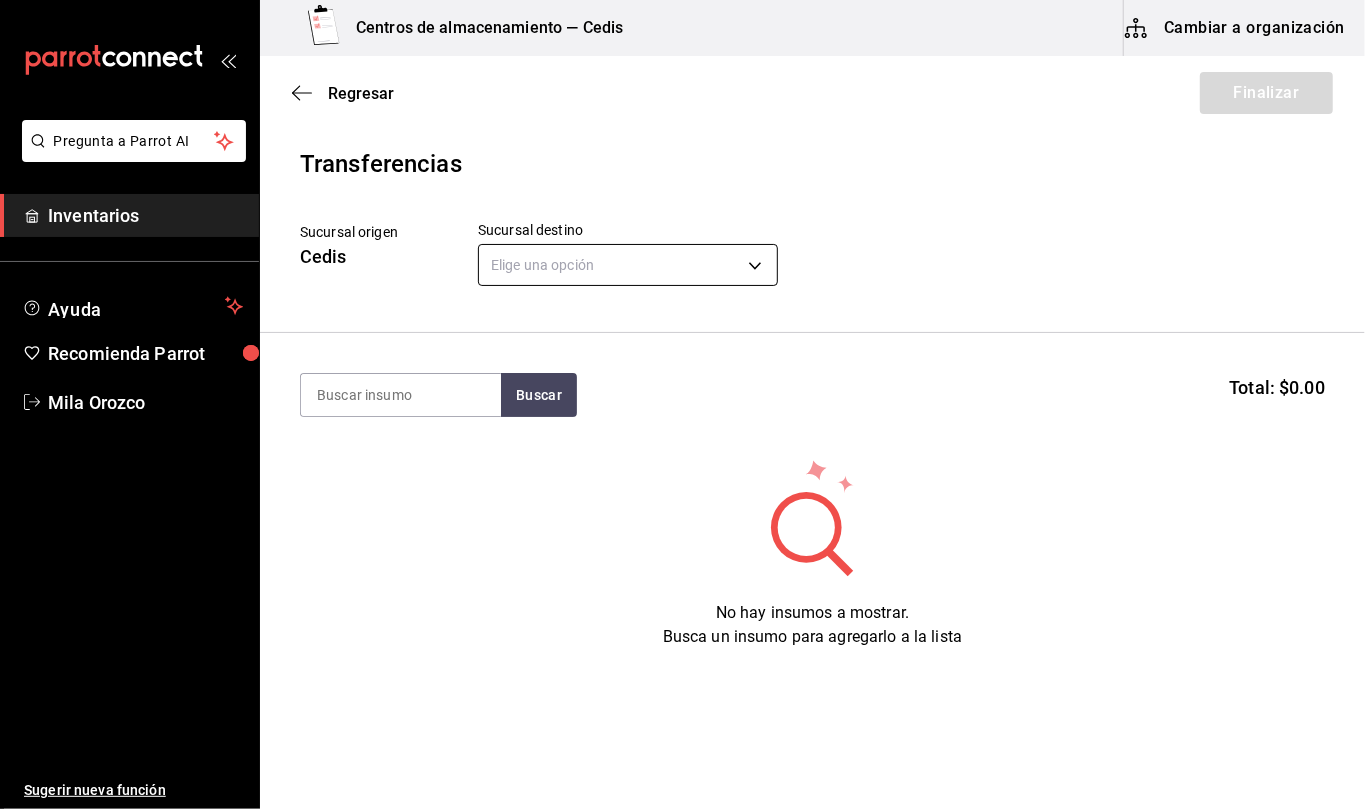 click on "Pregunta a Parrot AI Inventarios   Ayuda Recomienda Parrot   Mila Orozco   Sugerir nueva función   Centros de almacenamiento — Cedis Cambiar a organización Regresar Finalizar Transferencias Sucursal origen Cedis Sucursal destino Elige una opción default Buscar Total: $0.00 No hay insumos a mostrar. Busca un insumo para agregarlo a la lista GANA 1 MES GRATIS EN TU SUSCRIPCIÓN AQUÍ ¿Recuerdas cómo empezó tu restaurante?
Hoy puedes ayudar a un colega a tener el mismo cambio que tú viviste.
Recomienda Parrot directamente desde tu Portal Administrador.
Es fácil y rápido.
🎁 Por cada restaurante que se una, ganas 1 mes gratis. Pregunta a Parrot AI Inventarios   Ayuda Recomienda Parrot   Mila Orozco   Sugerir nueva función   Editar Eliminar Visitar centro de ayuda (81) 2046 6363 soporte@parrotsoftware.io Visitar centro de ayuda (81) 2046 6363 soporte@parrotsoftware.io" at bounding box center (682, 348) 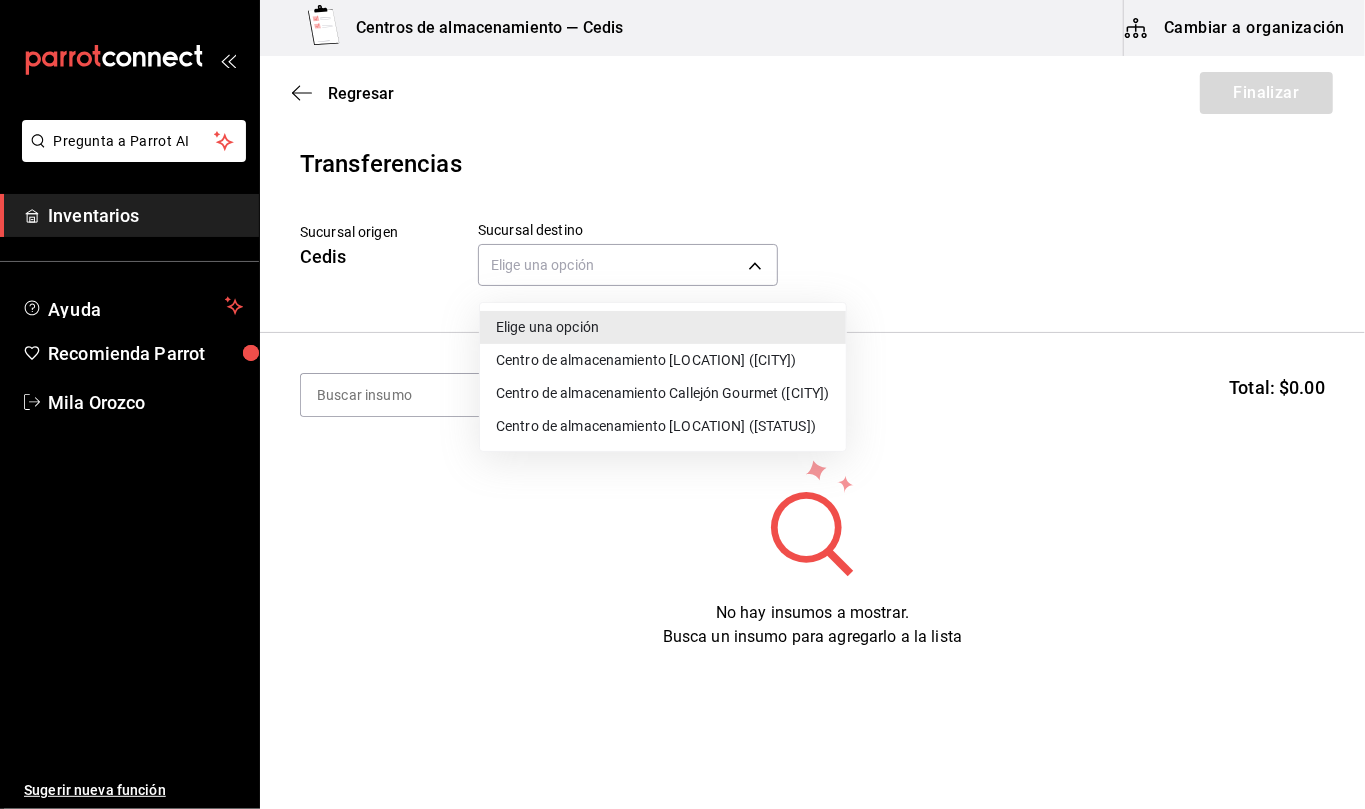 drag, startPoint x: 713, startPoint y: 350, endPoint x: 710, endPoint y: 360, distance: 10.440307 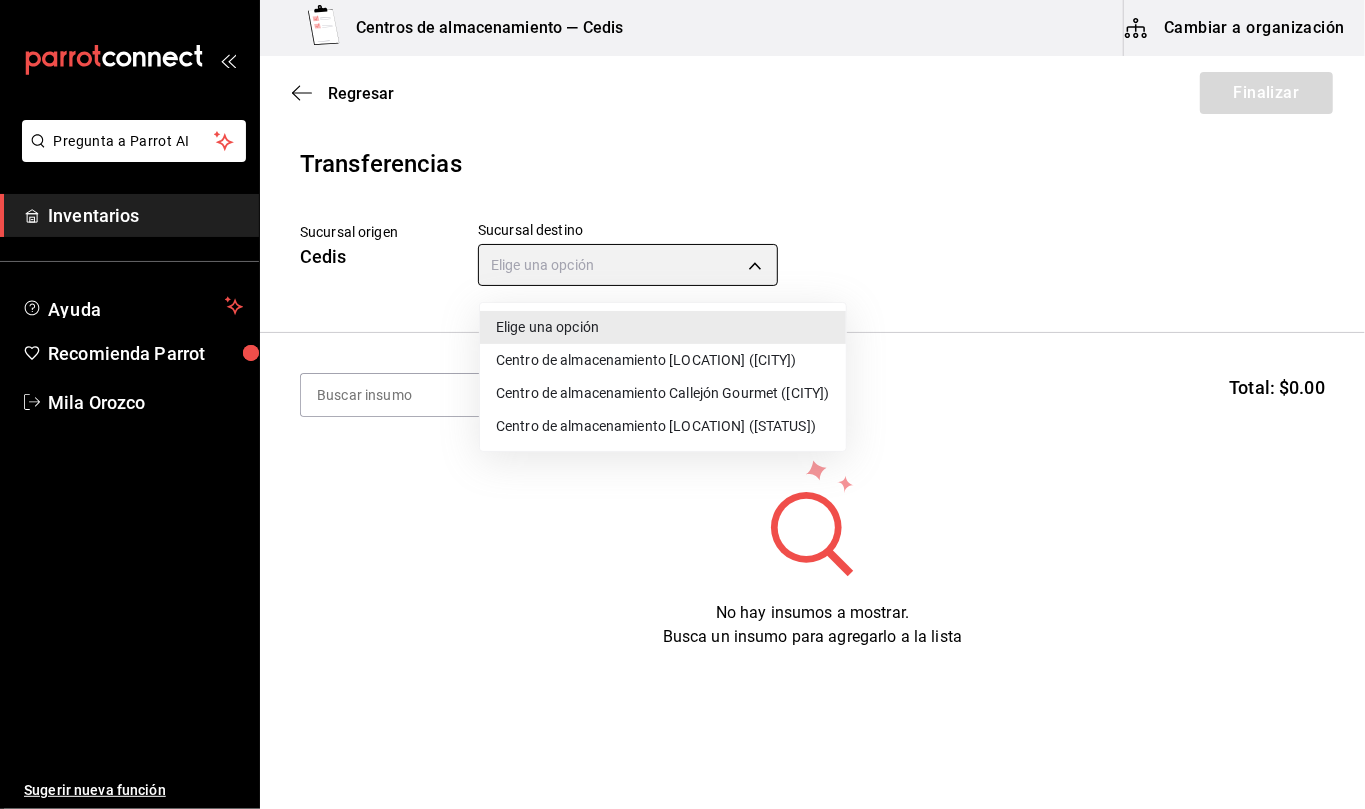 type on "d2402ae1-2240-4bf4-a726-90d4a248e191" 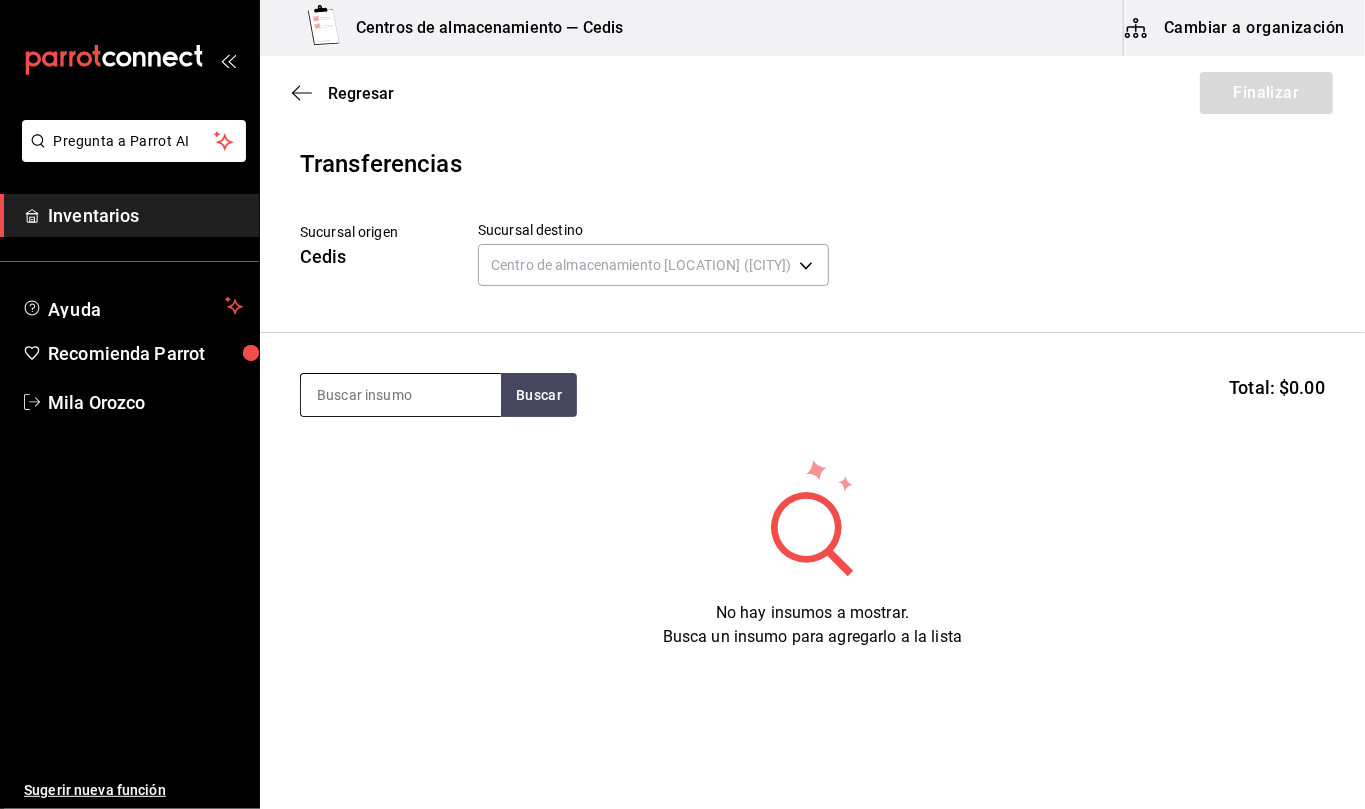 click at bounding box center (401, 395) 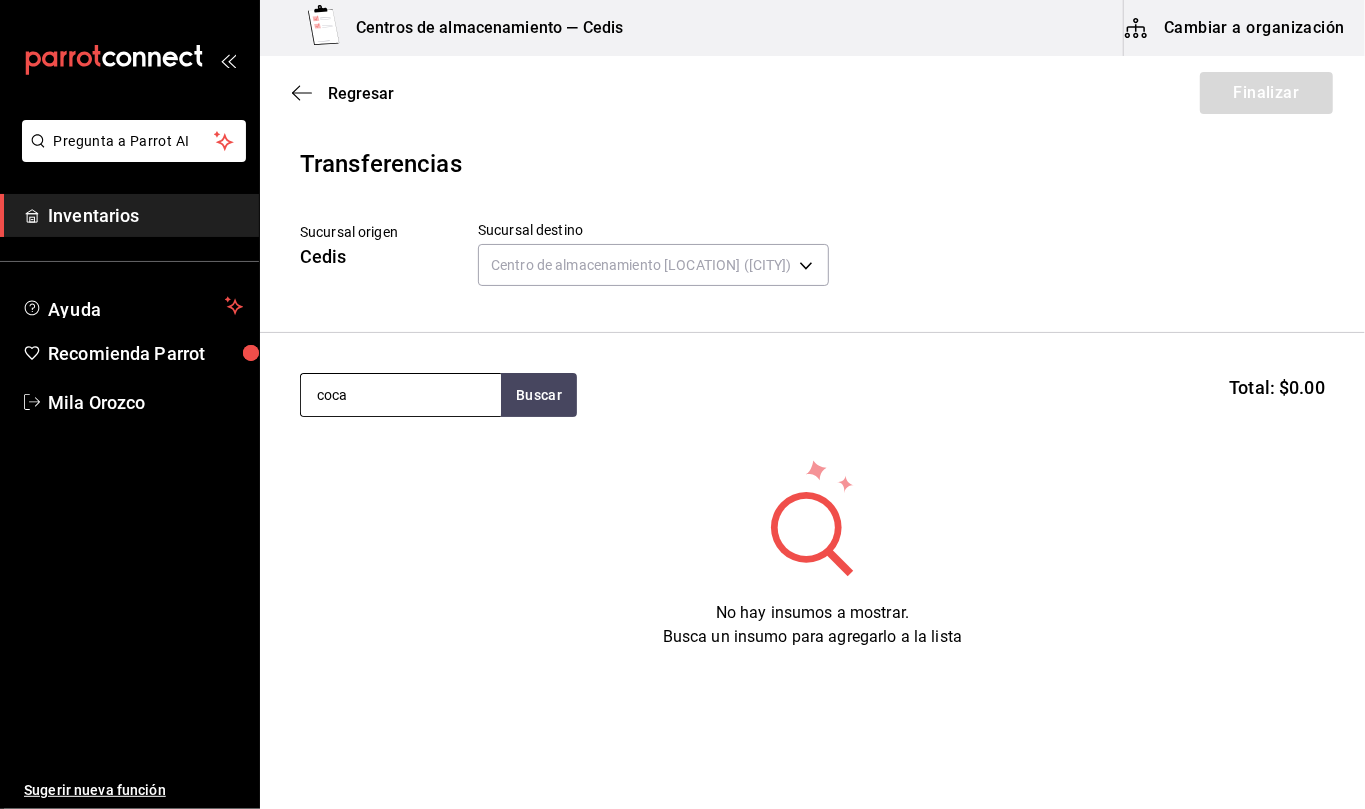 type on "coca" 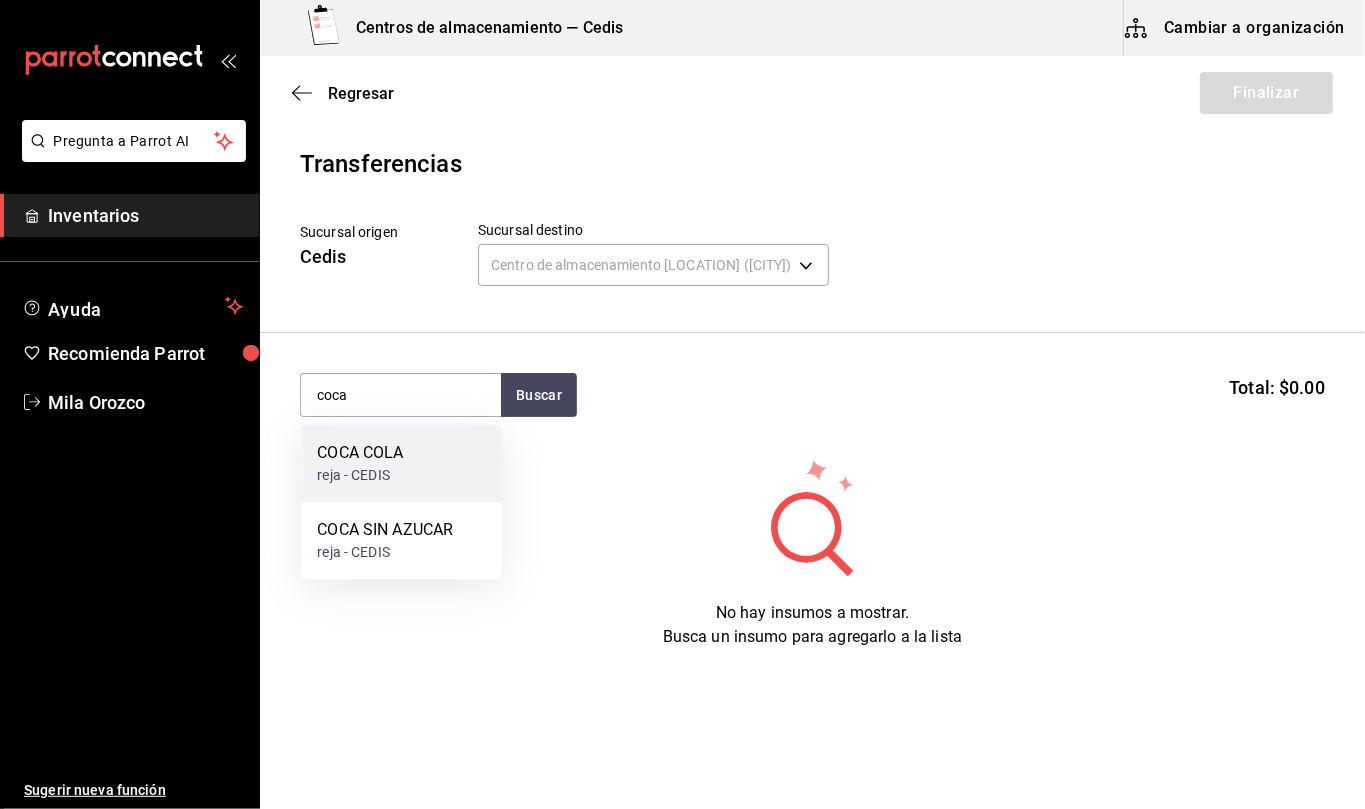 click on "COCA COLA reja - CEDIS" at bounding box center [401, 463] 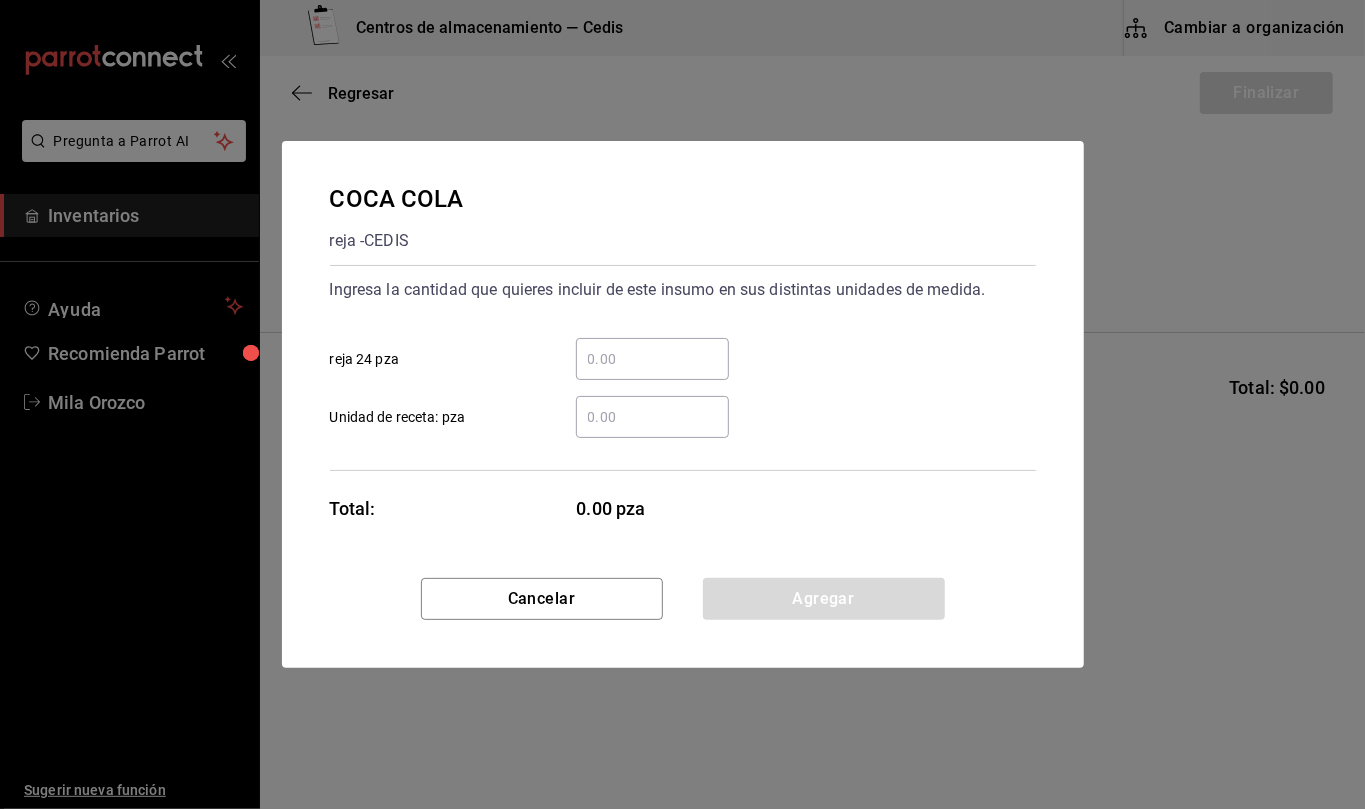 click on "​ Unidad de receta: pza" at bounding box center (652, 417) 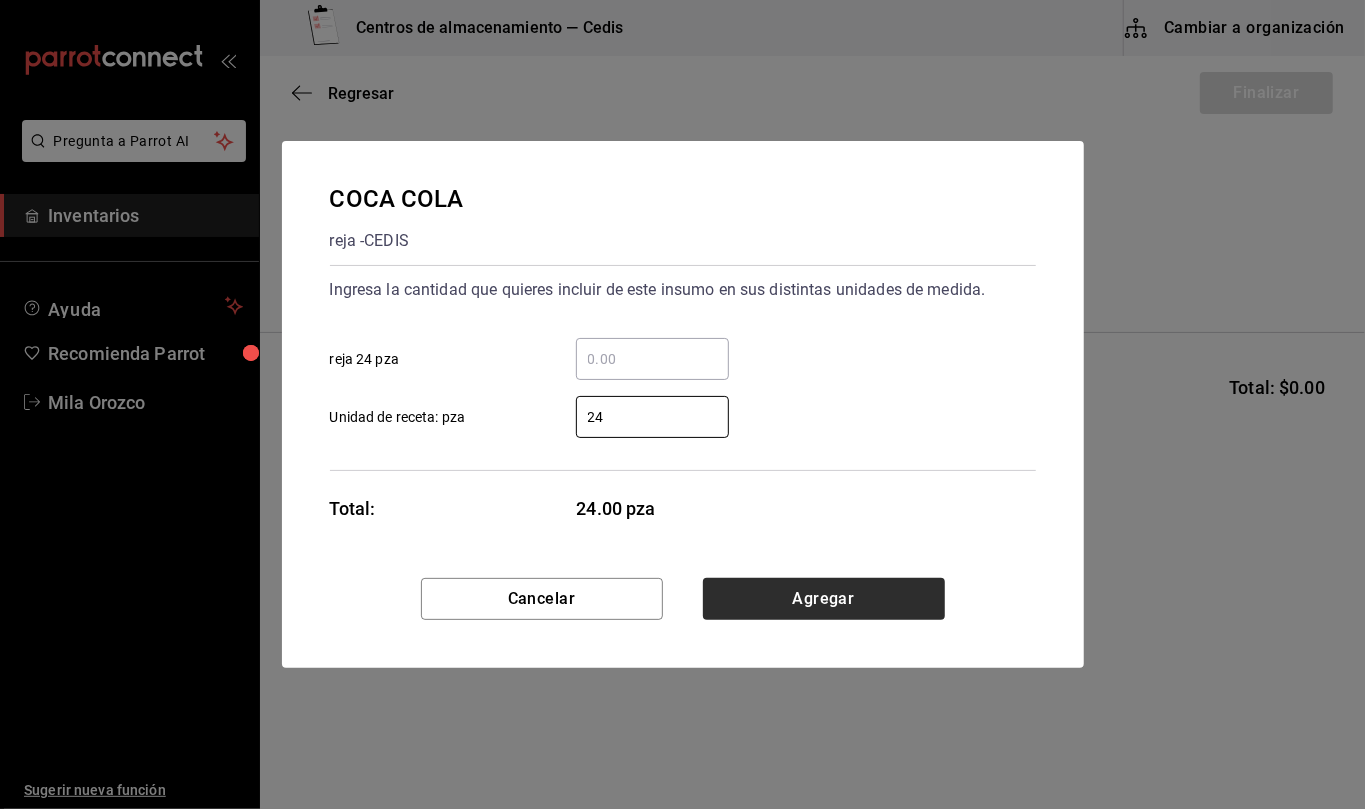 type on "24" 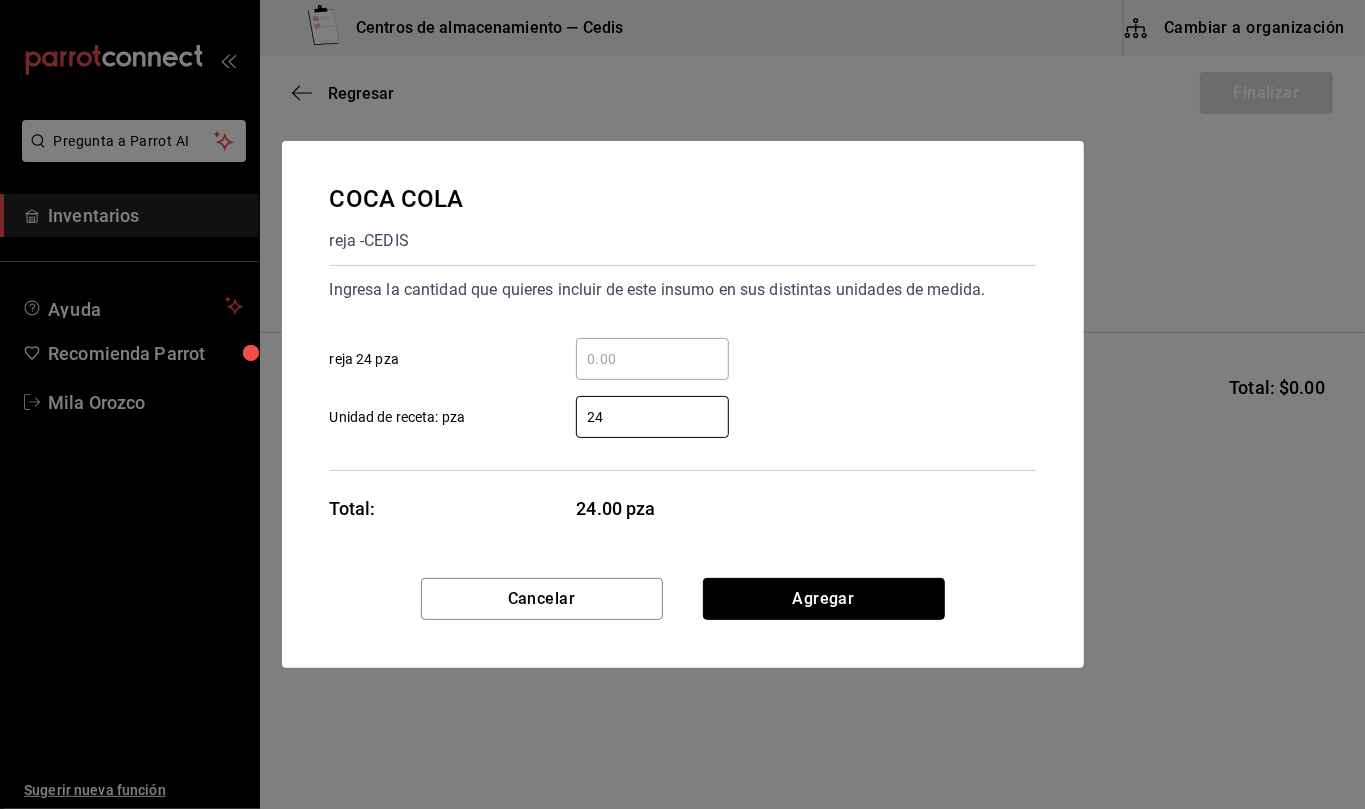 click on "Agregar" at bounding box center [824, 599] 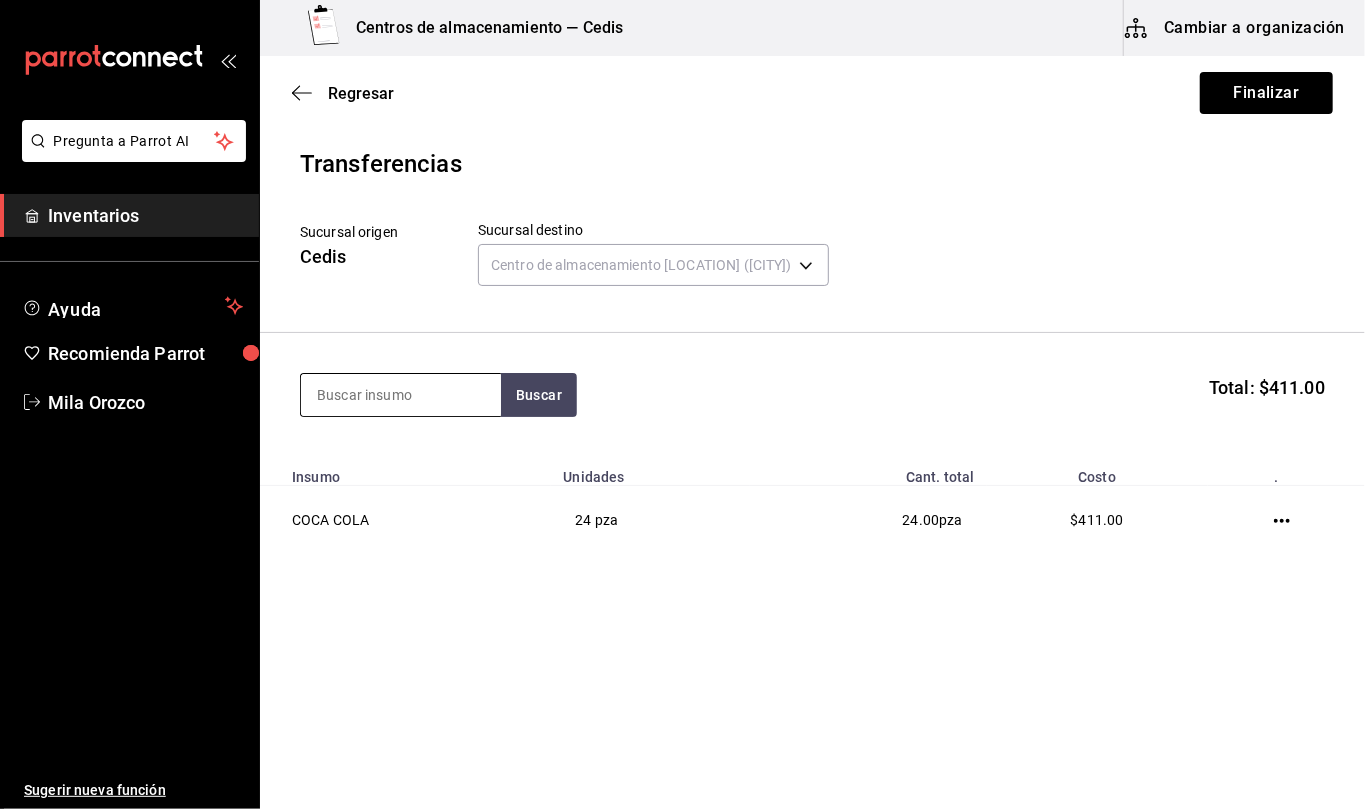 click at bounding box center [401, 395] 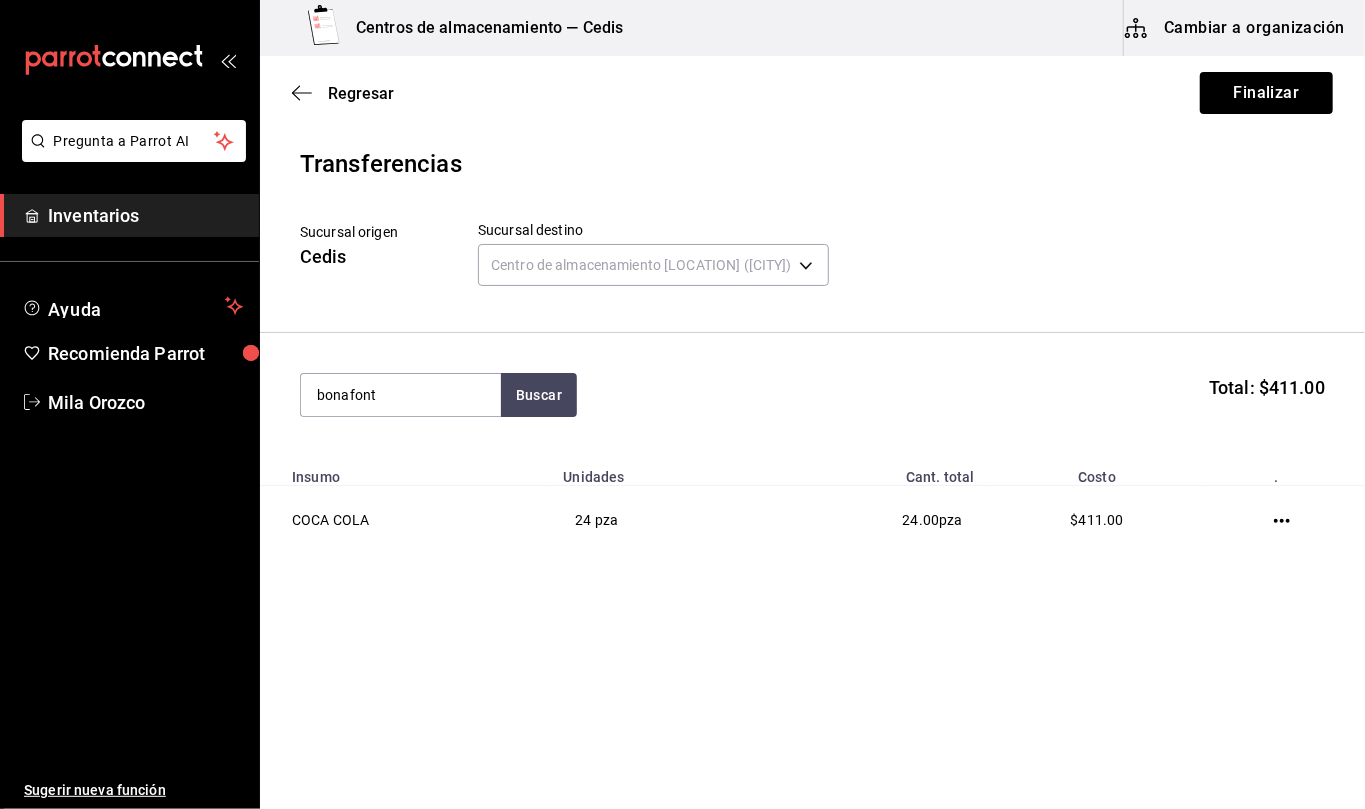 type on "bonafont" 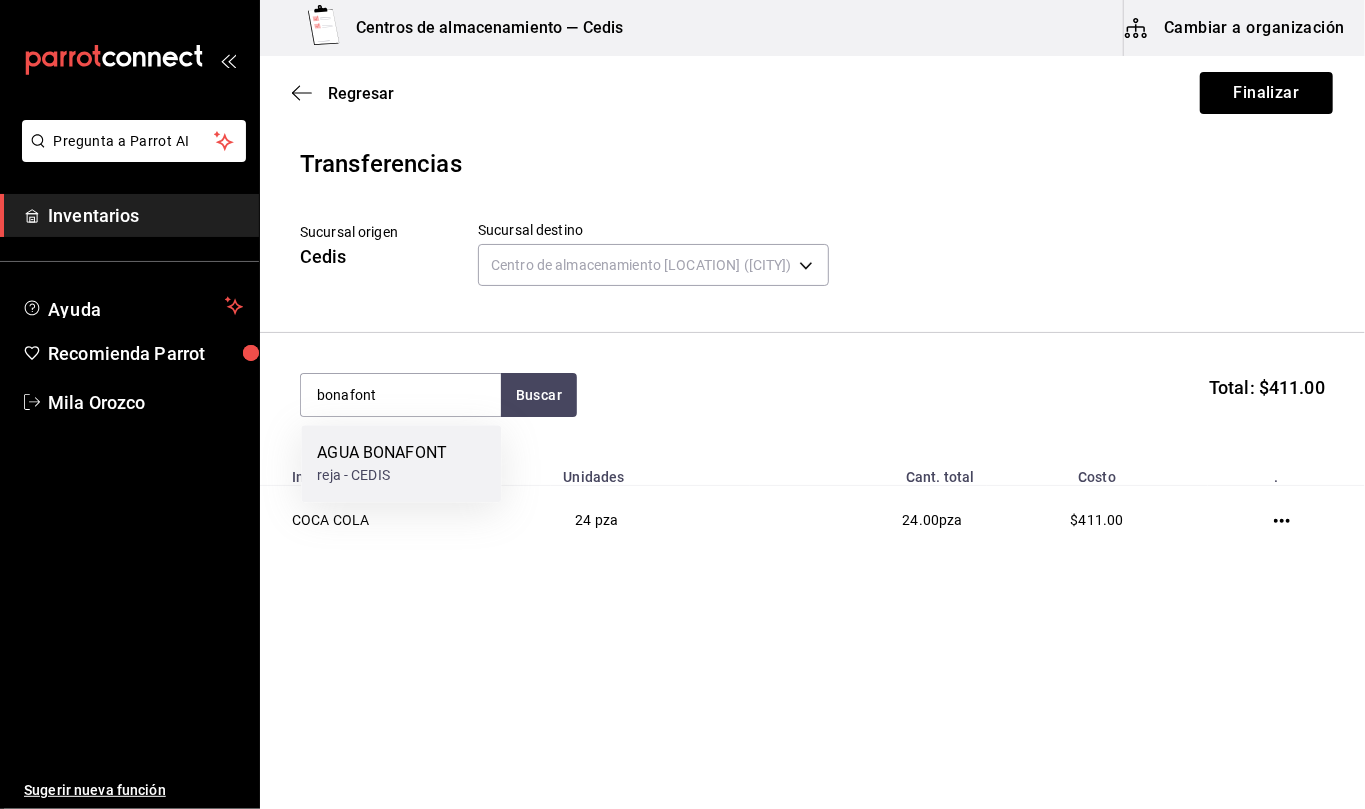 click on "[PRODUCT_NAME]" at bounding box center [382, 453] 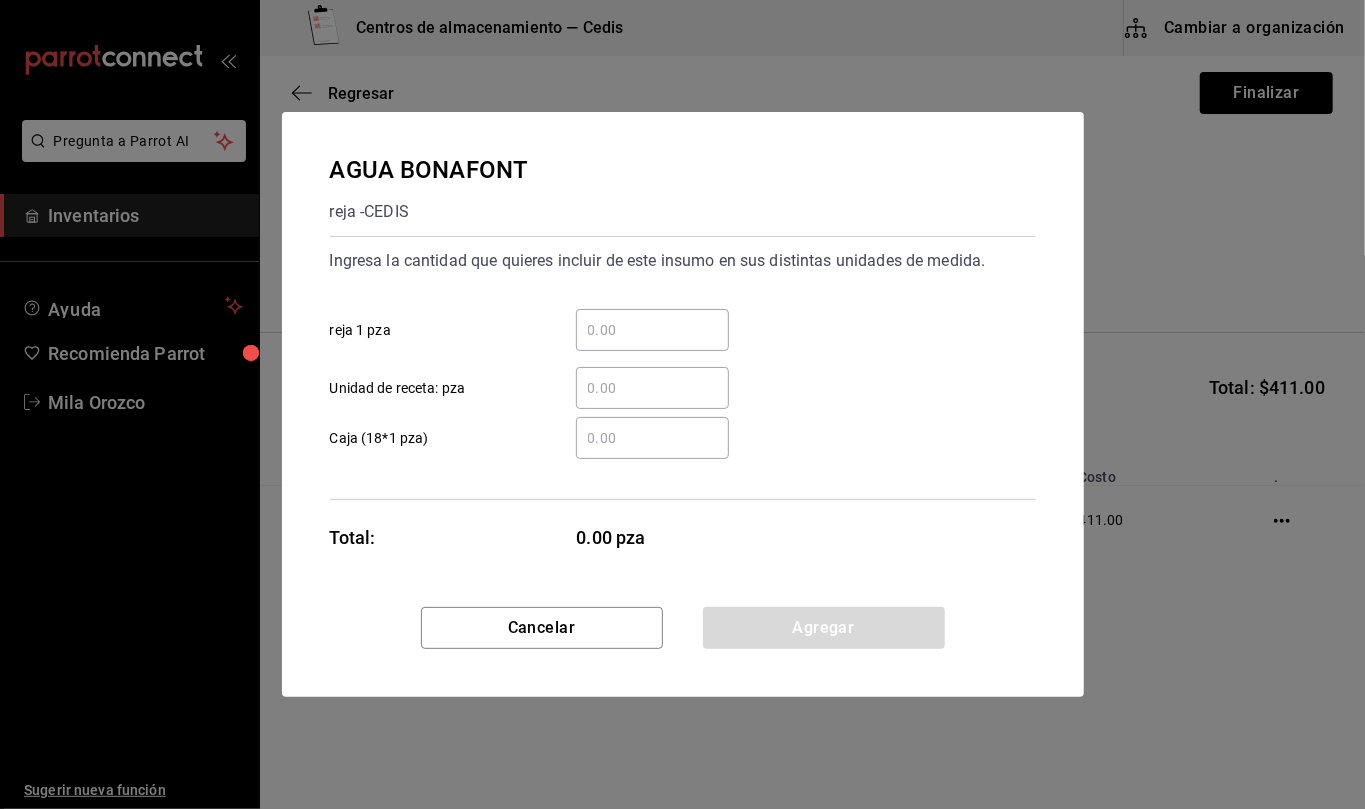 click on "​ Unidad de receta: pza" at bounding box center [652, 388] 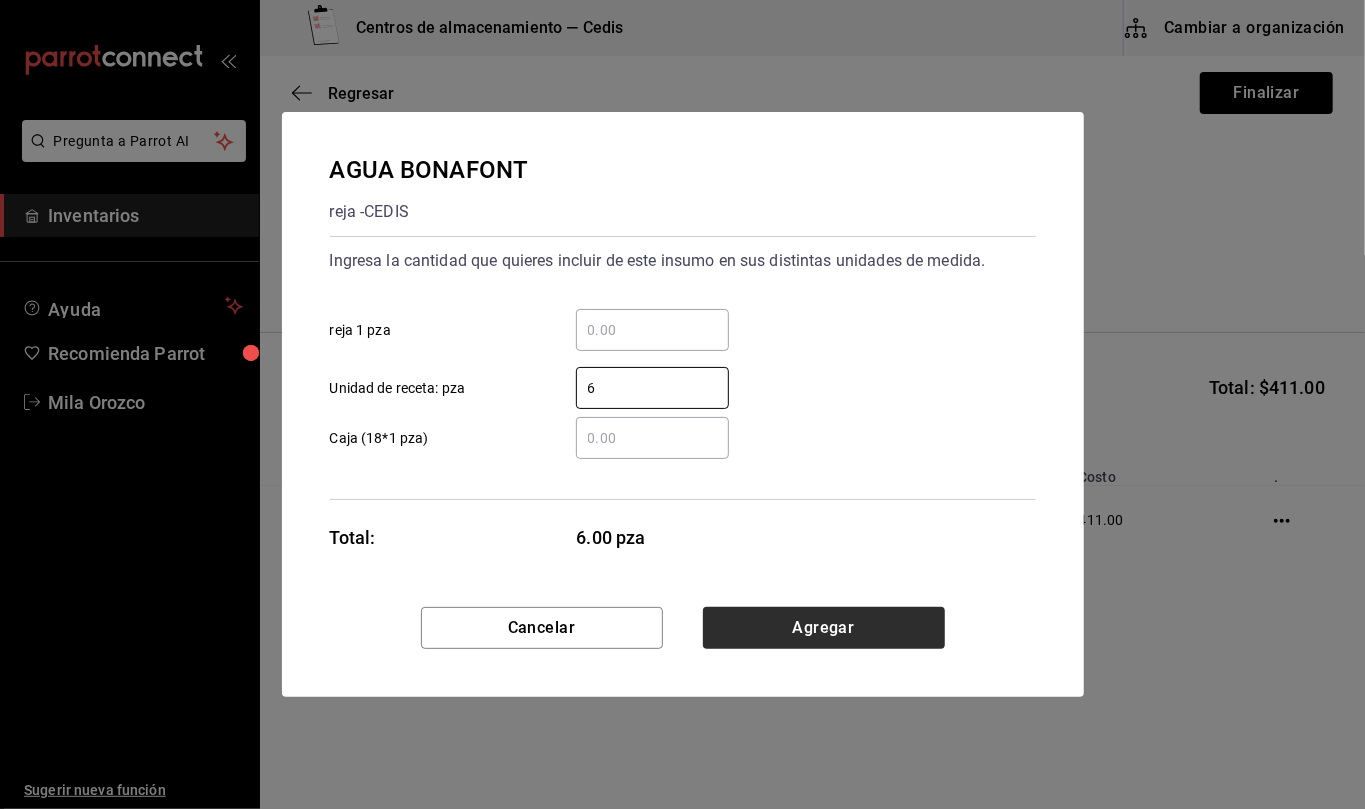 type on "6" 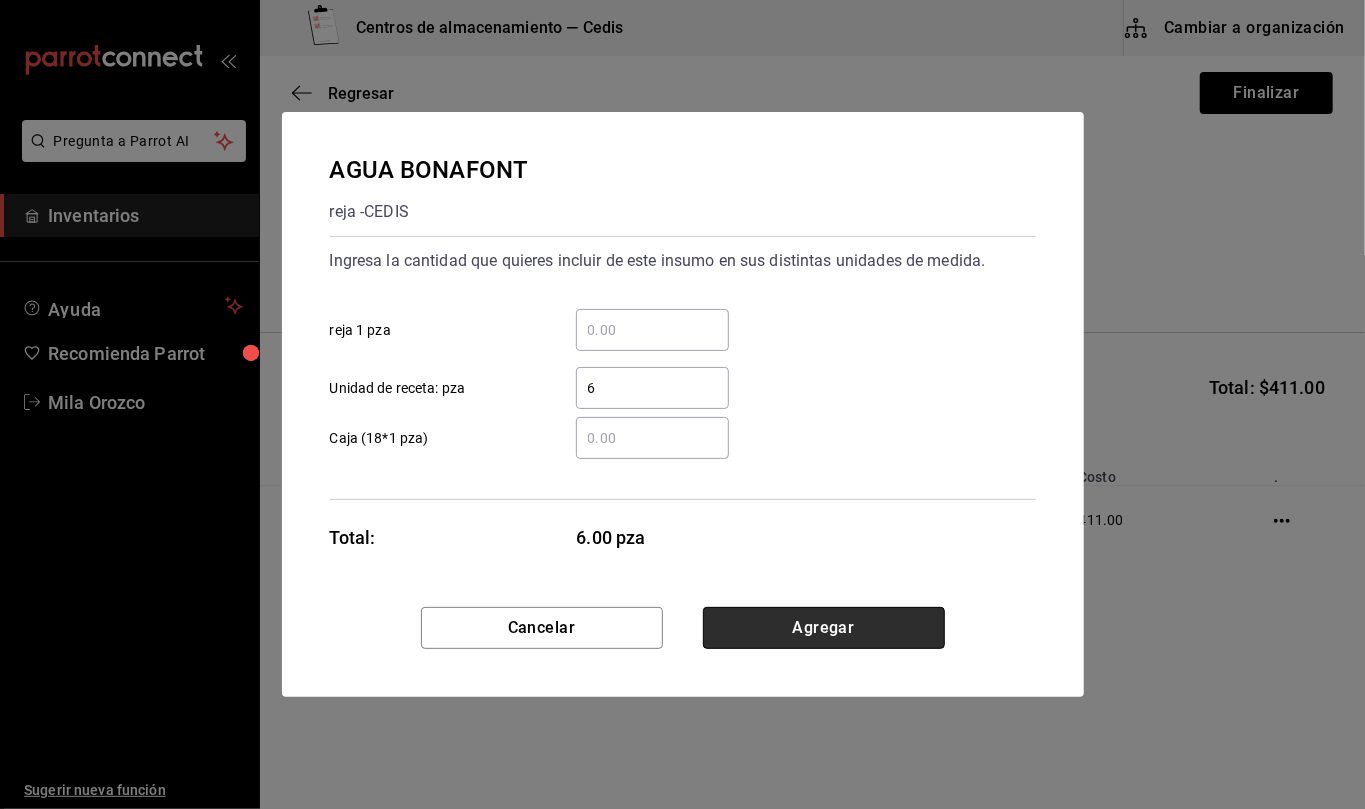 click on "Agregar" at bounding box center (824, 628) 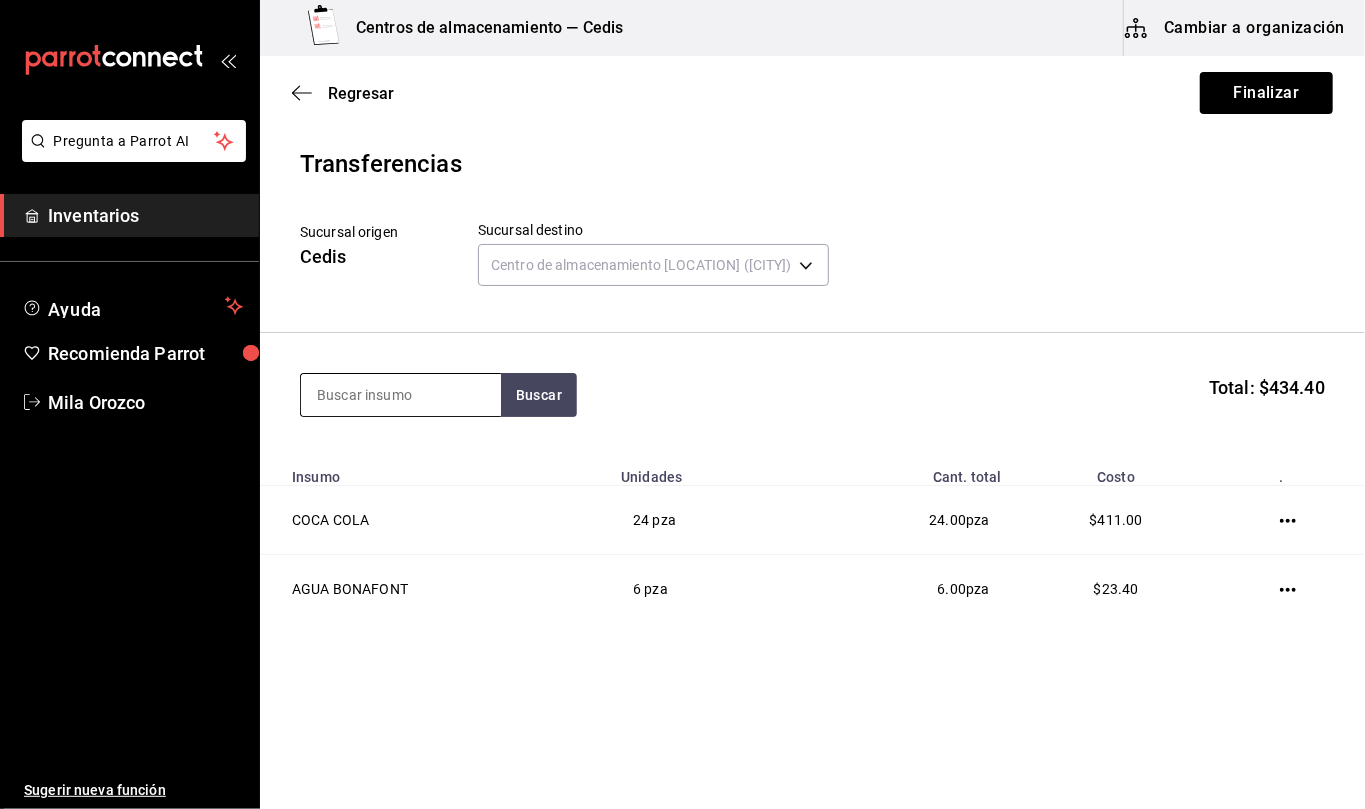 click at bounding box center [401, 395] 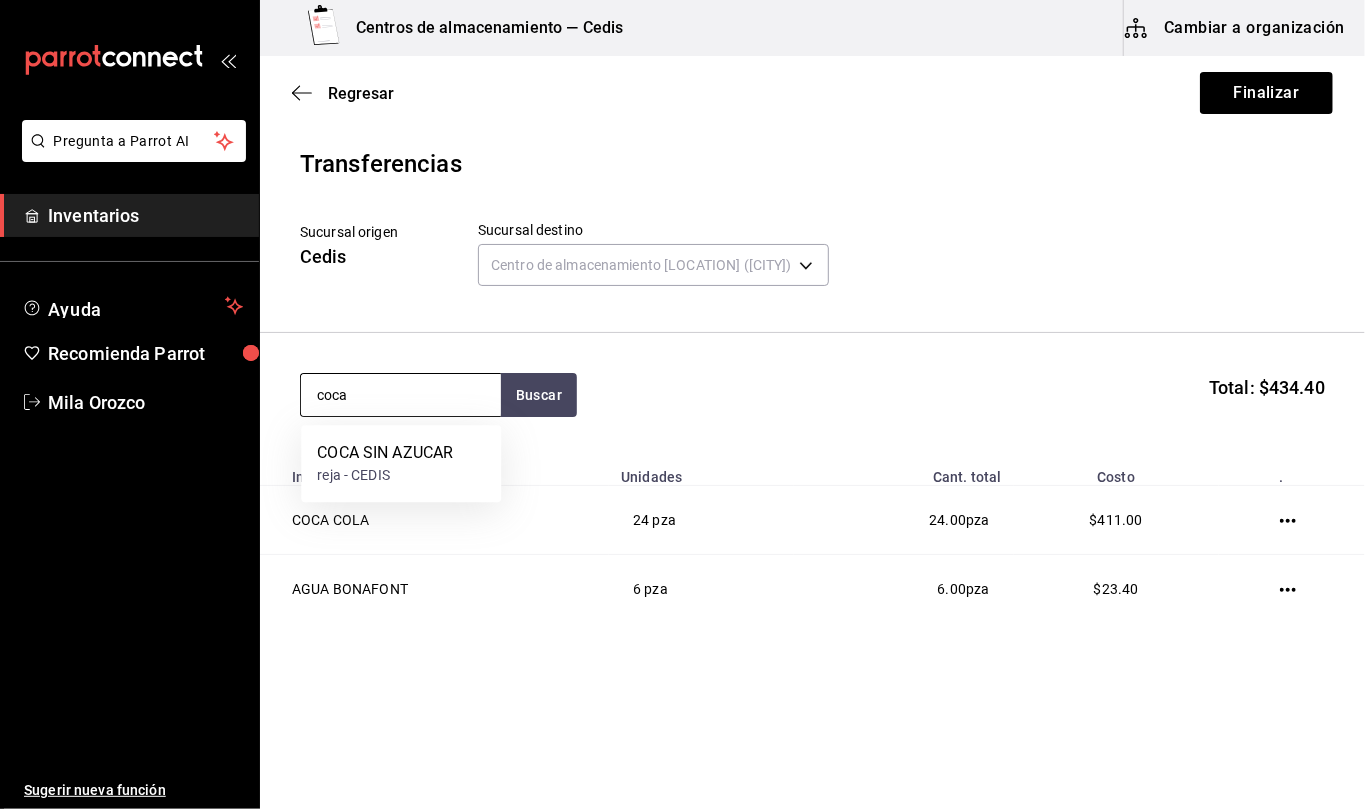 type on "coca" 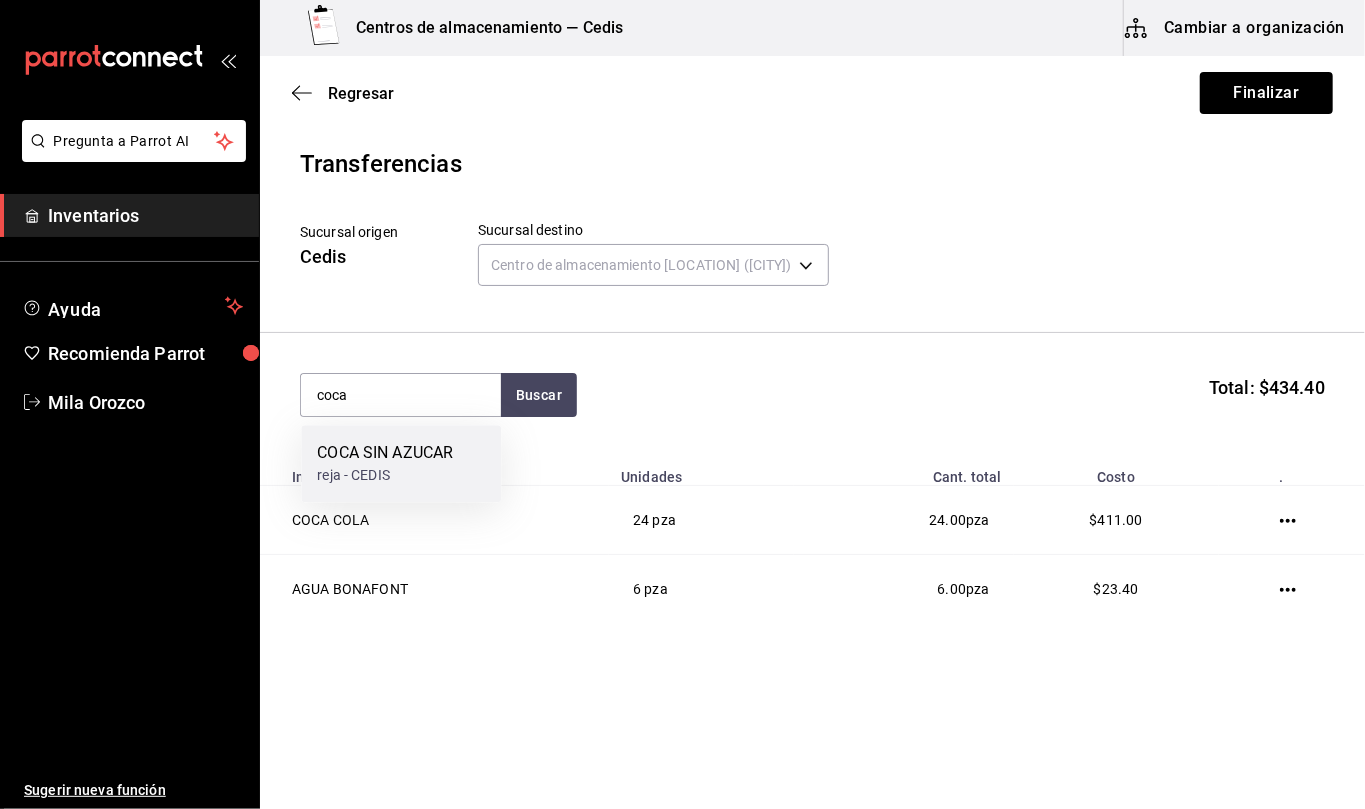 click on "[PRODUCT_NAME]" at bounding box center [385, 453] 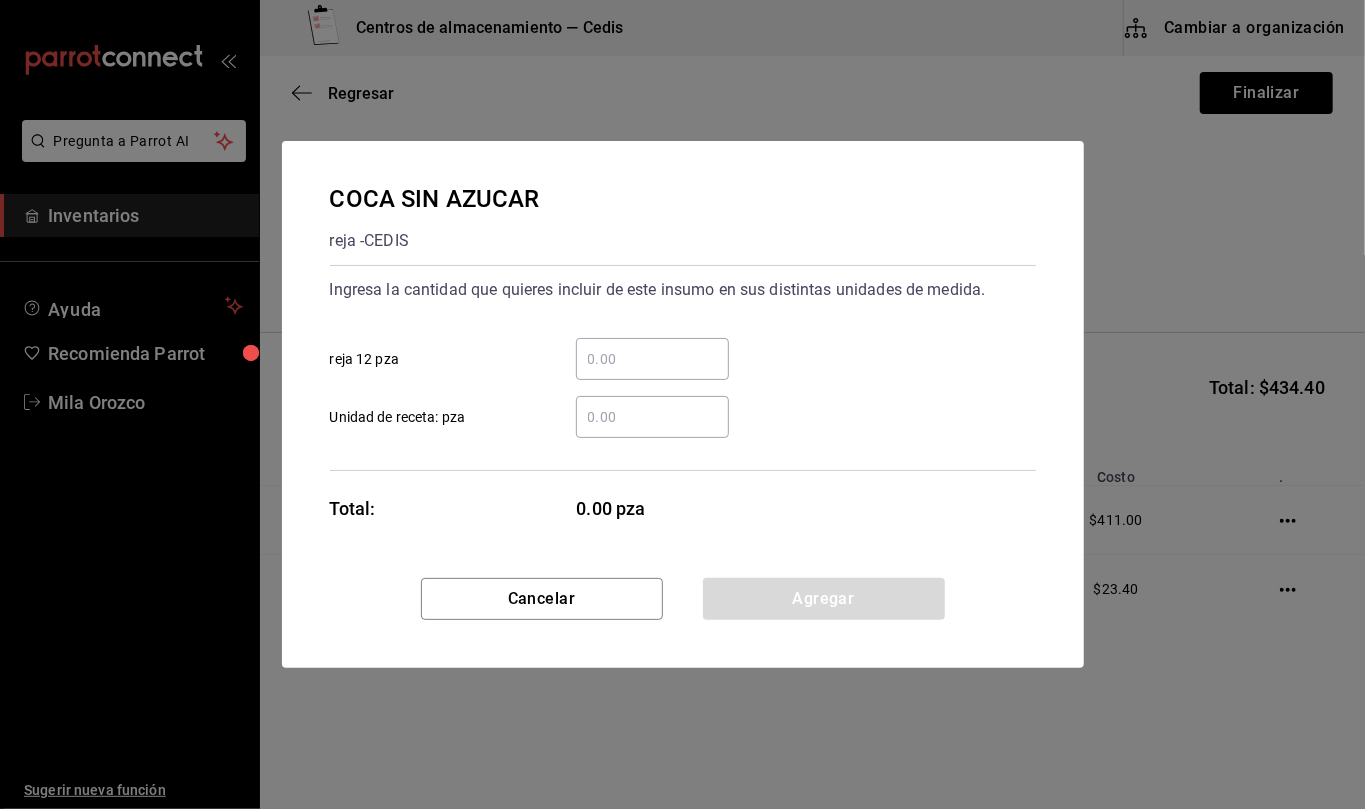 click on "​ Unidad de receta: pza" at bounding box center [652, 417] 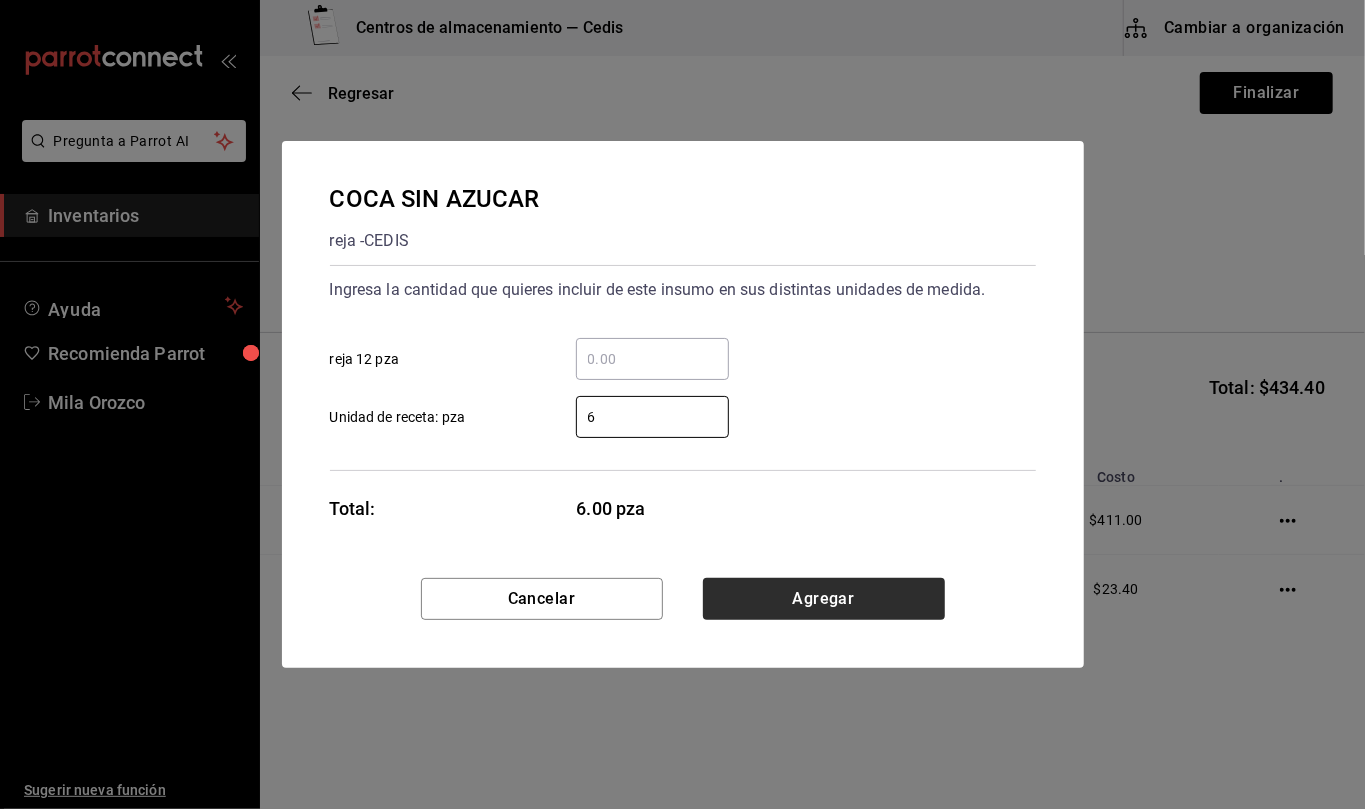 type on "6" 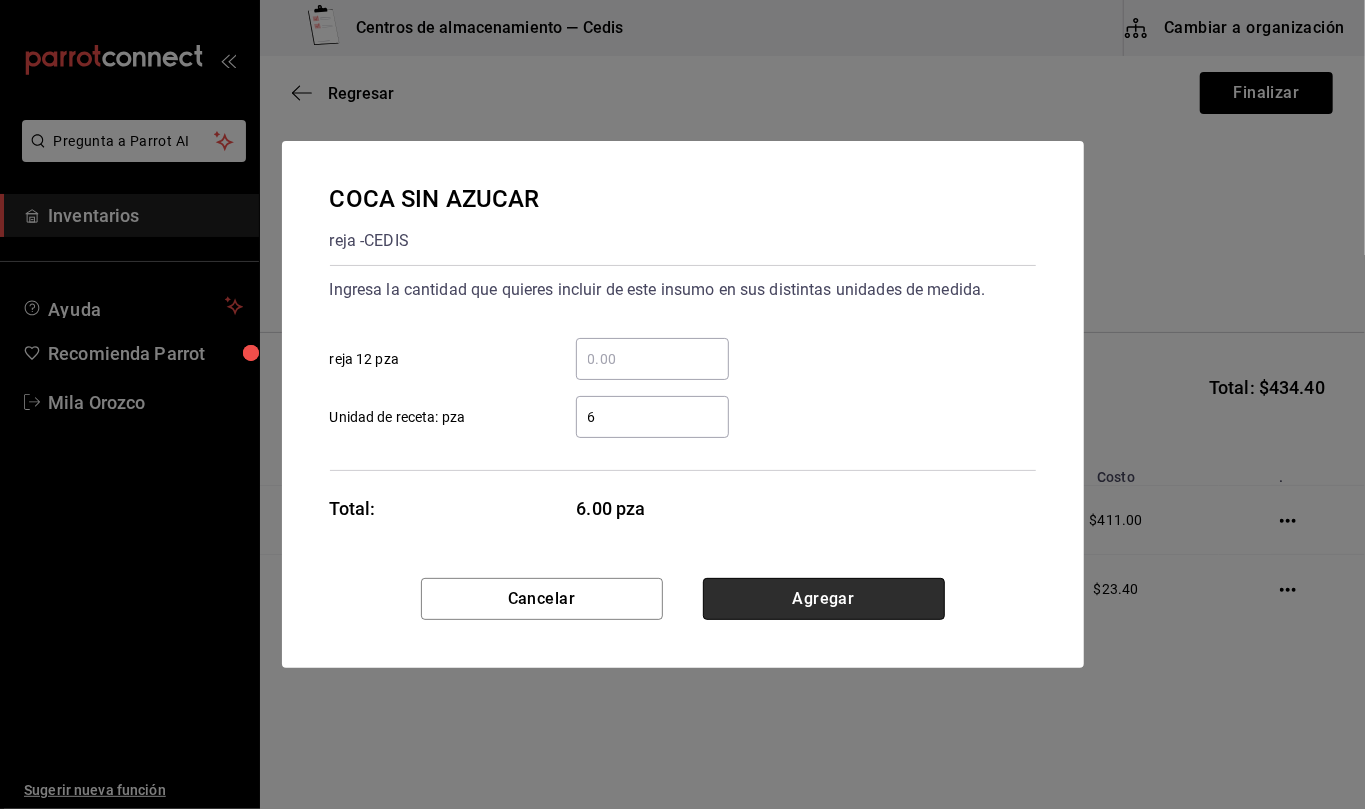 click on "Agregar" at bounding box center [824, 599] 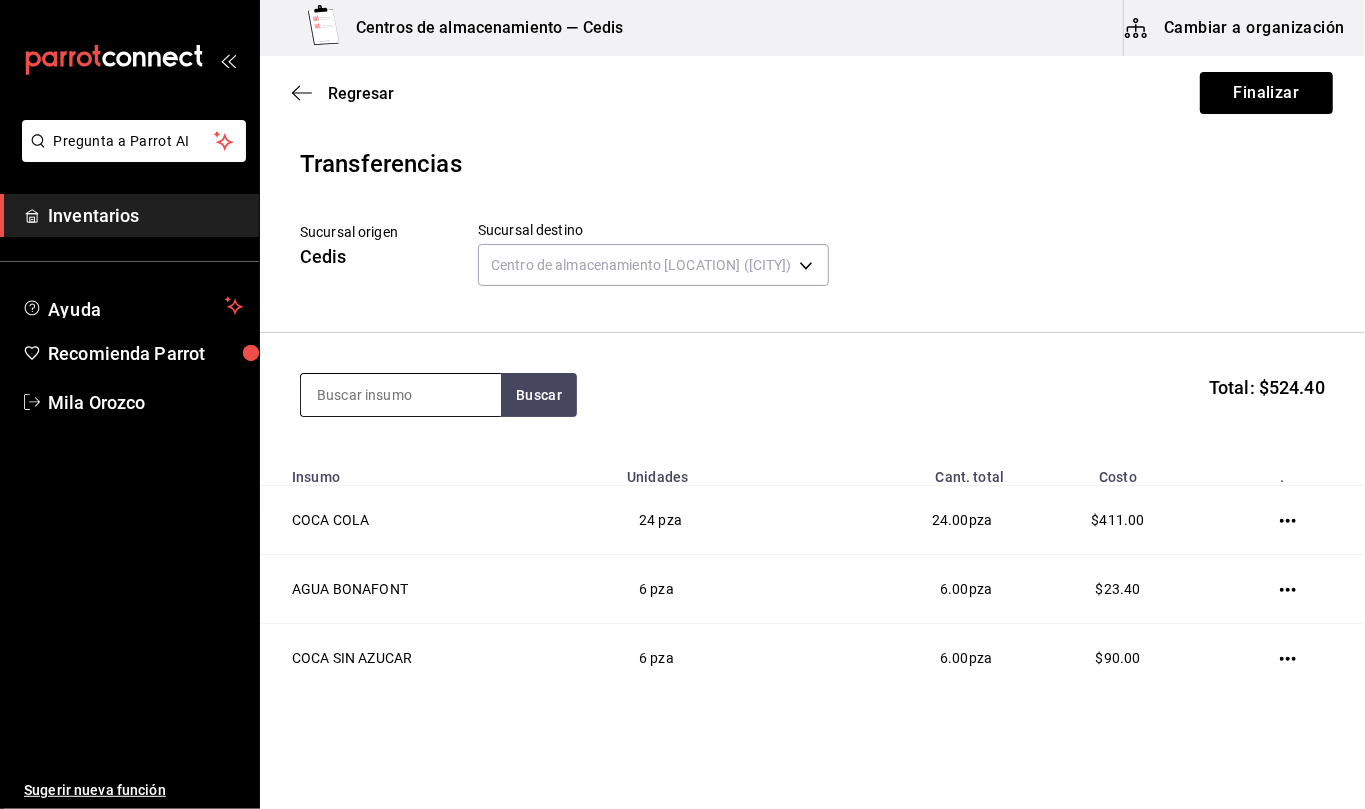 click at bounding box center [401, 395] 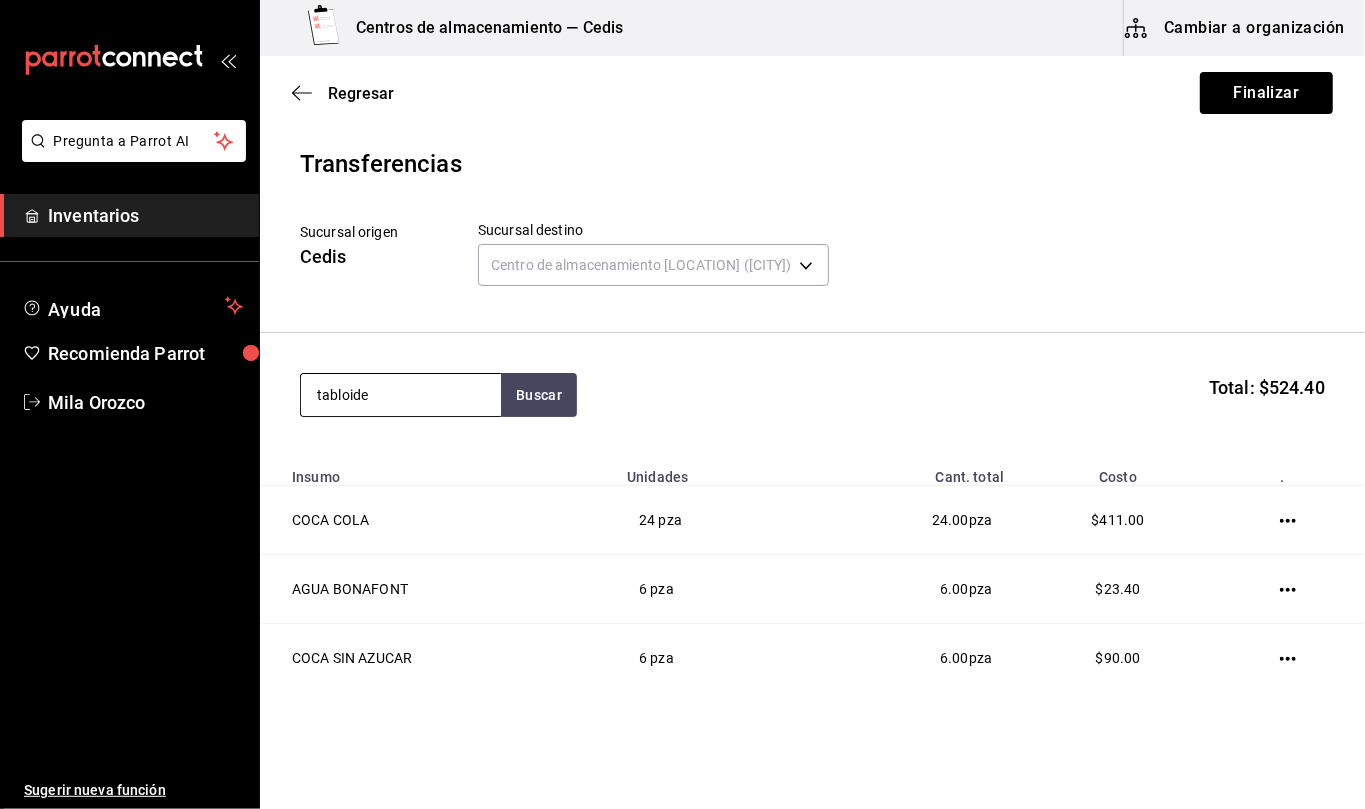 type on "tabloide" 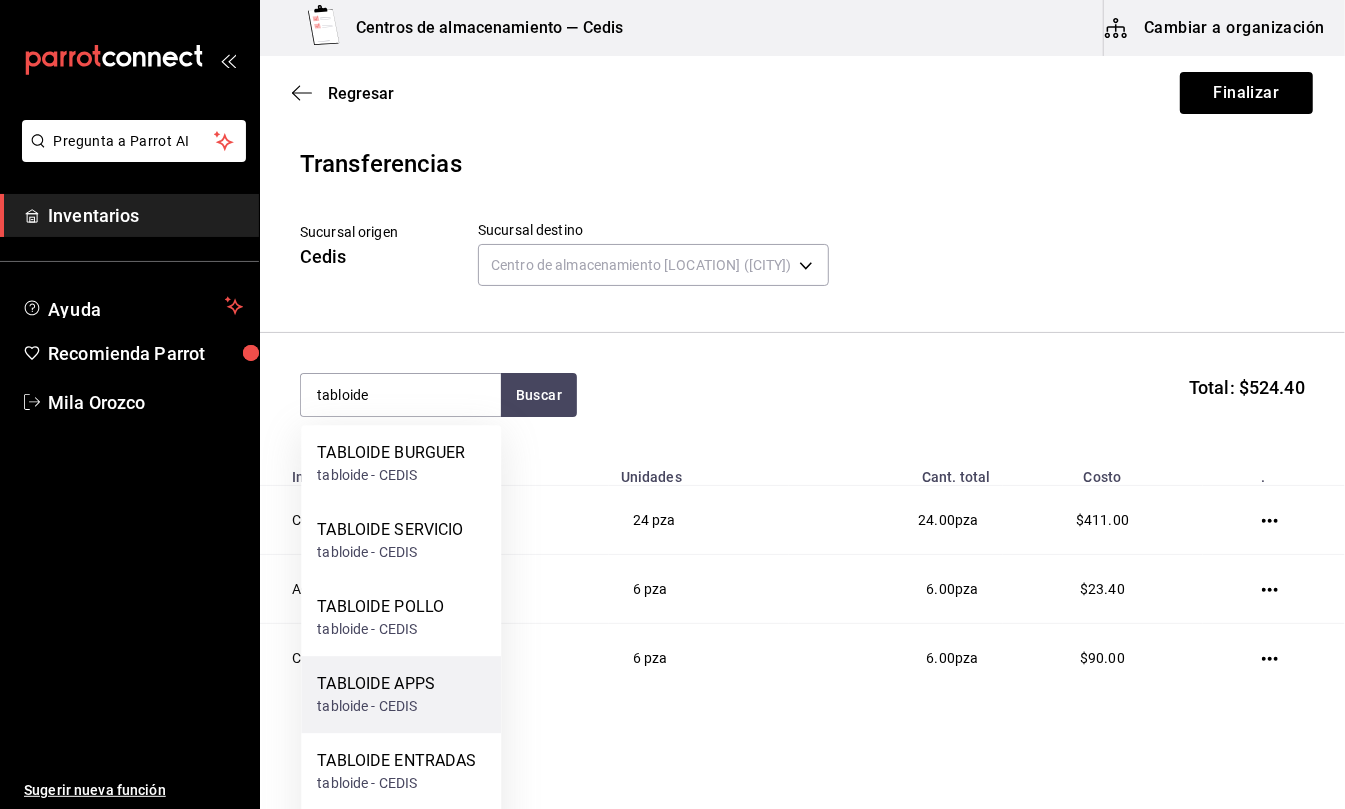 click on "TABLOIDE APPS" at bounding box center (376, 684) 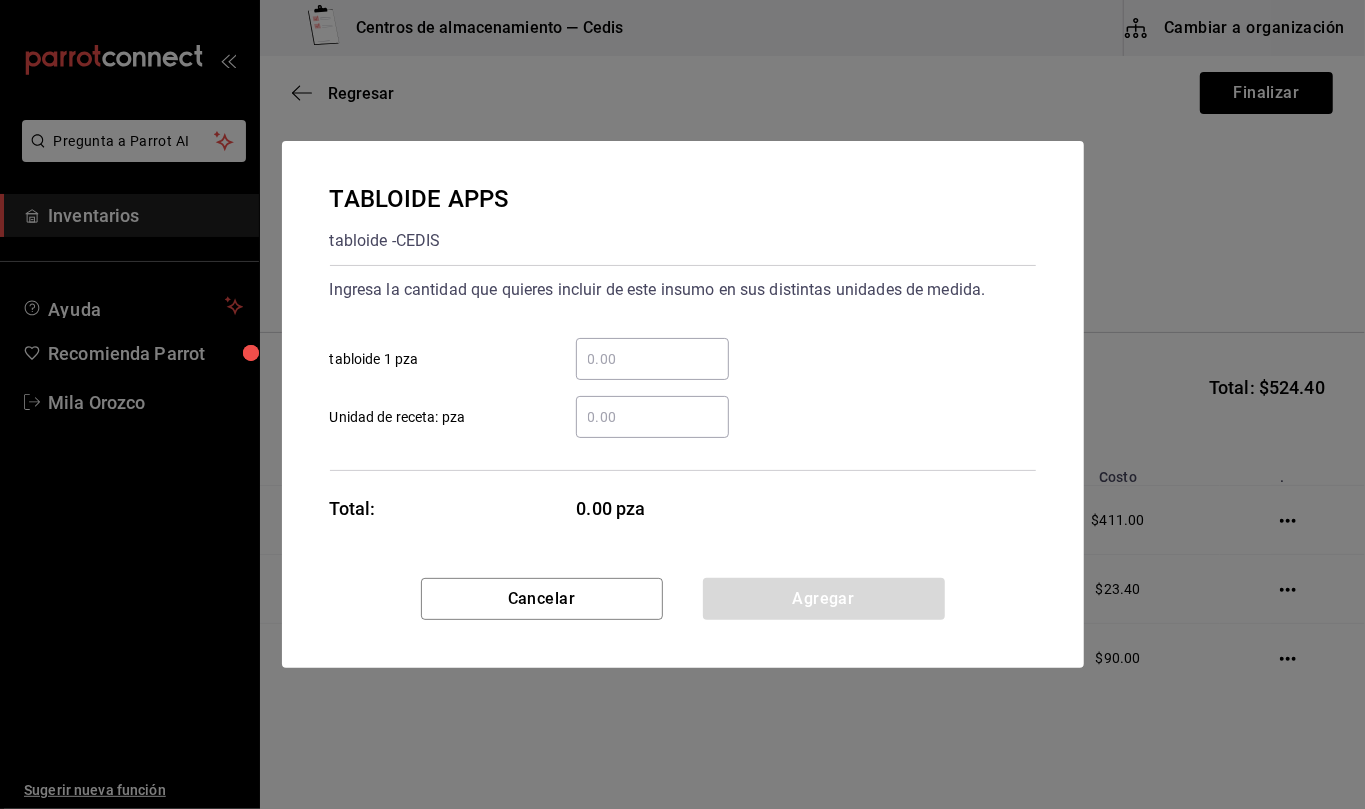click on "​ Unidad de receta: pza" at bounding box center (652, 417) 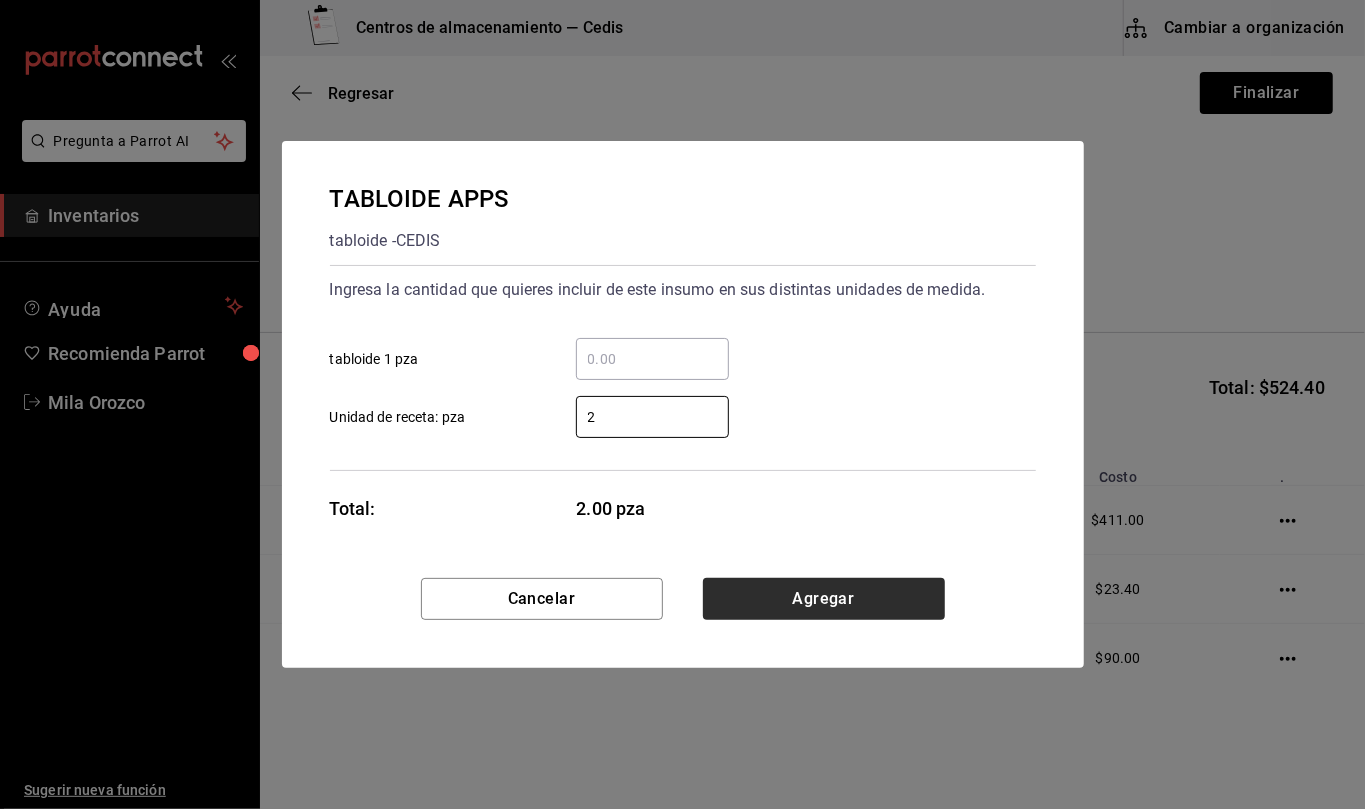 type on "2" 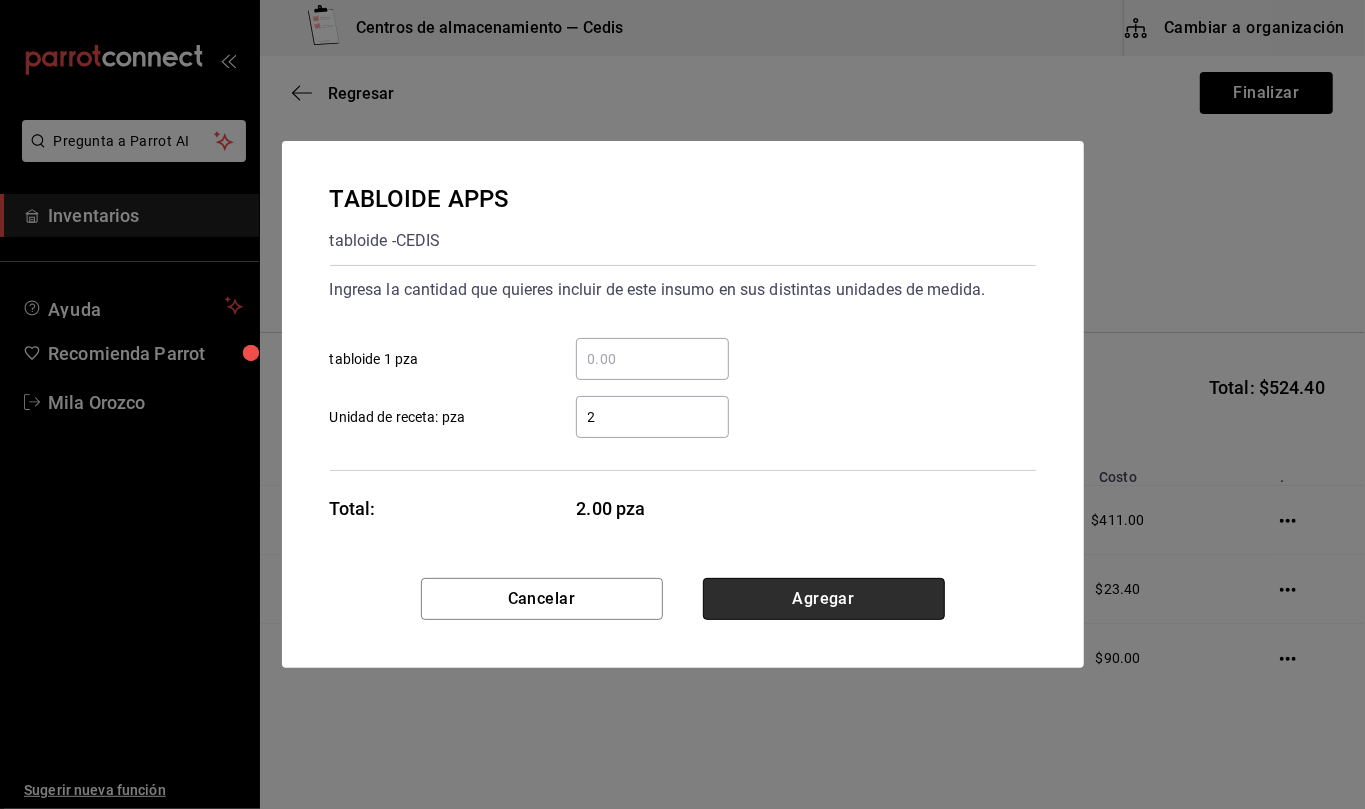 click on "Agregar" at bounding box center [824, 599] 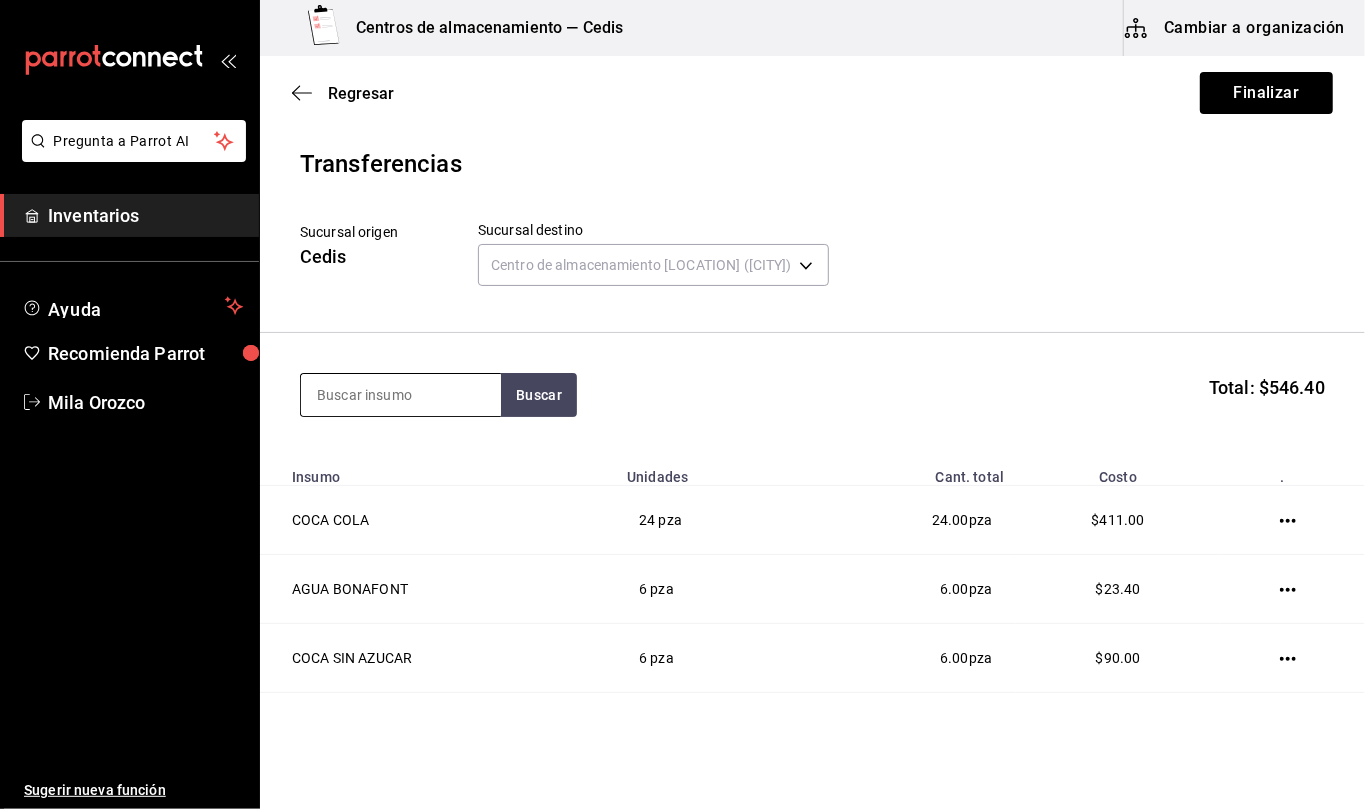 click at bounding box center (401, 395) 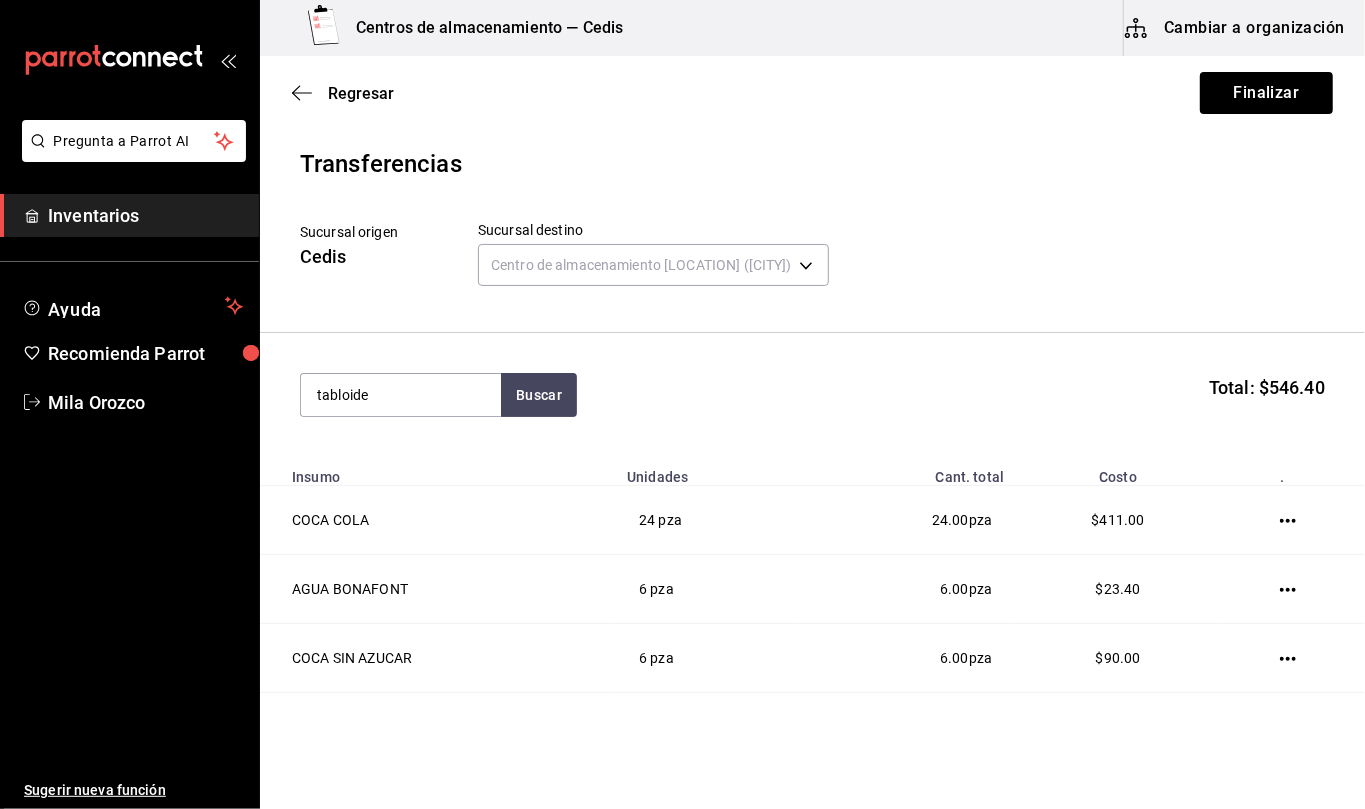 type on "tabloide" 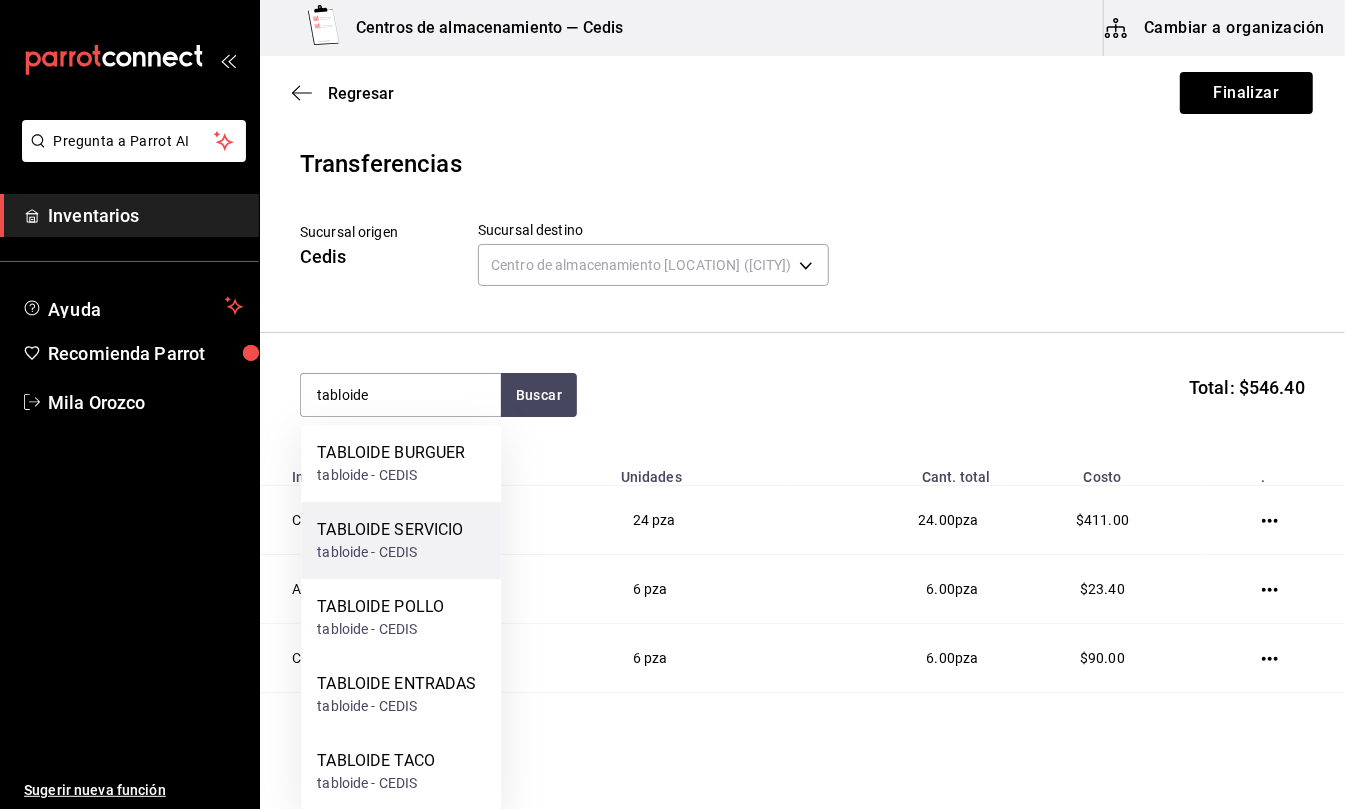 click on "tabloide - CEDIS" at bounding box center (390, 552) 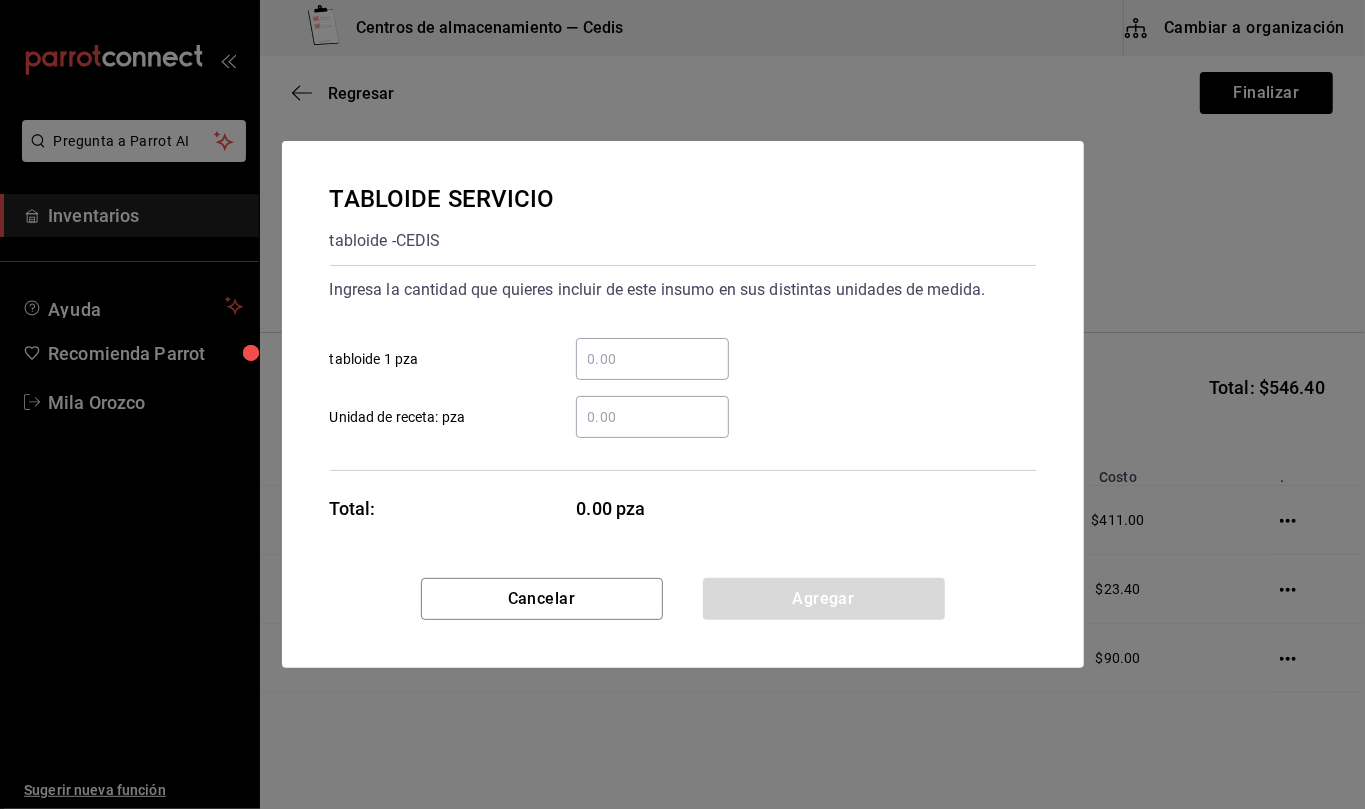 click on "​ Unidad de receta: pza" at bounding box center [652, 417] 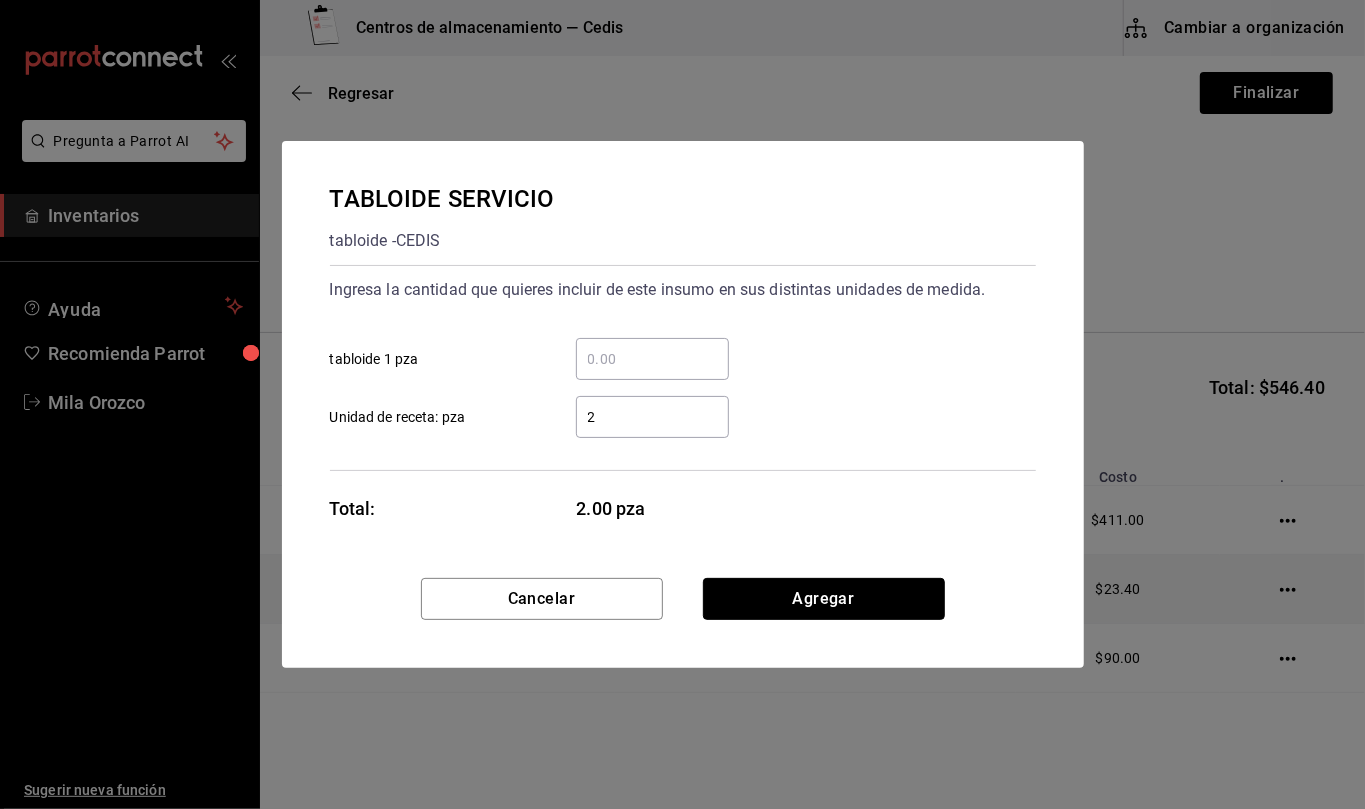 click on "Agregar" at bounding box center [824, 599] 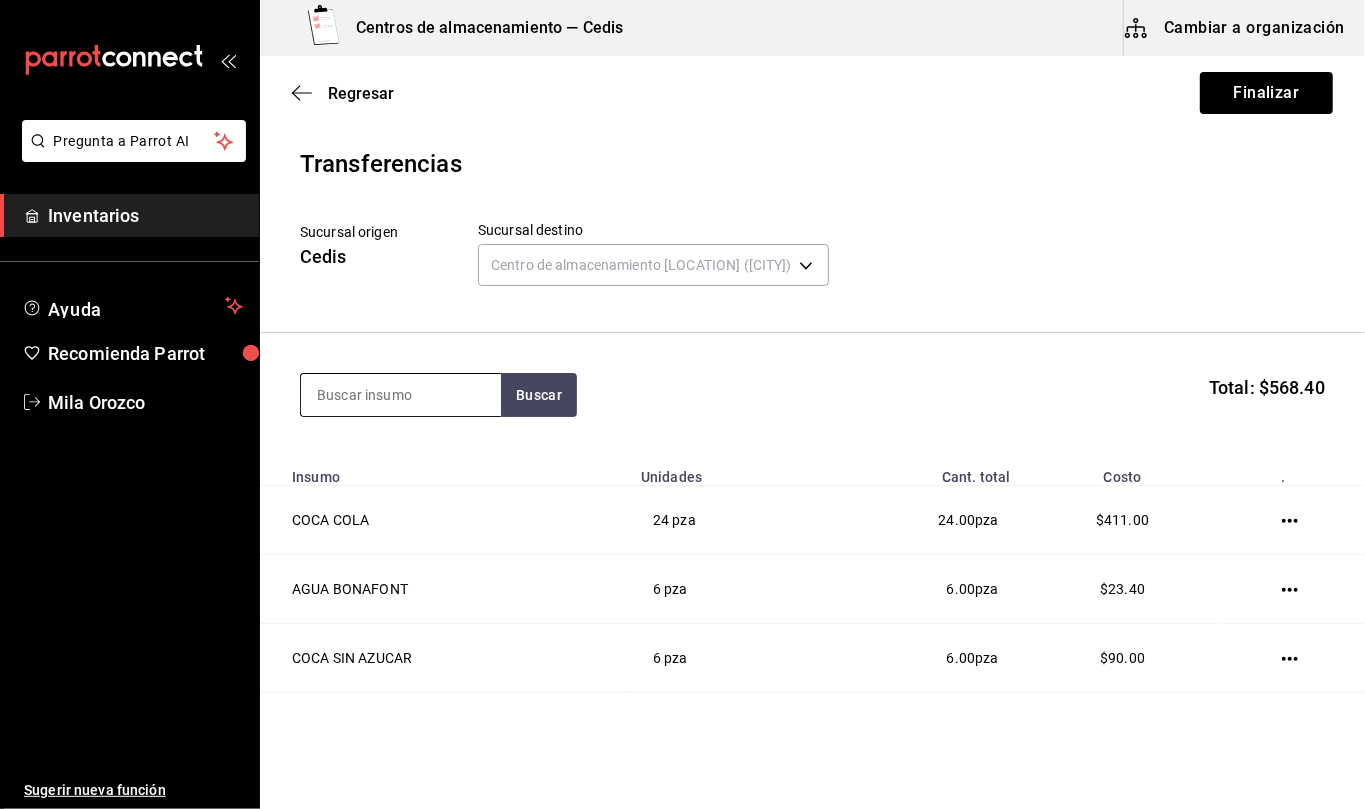 click at bounding box center [401, 395] 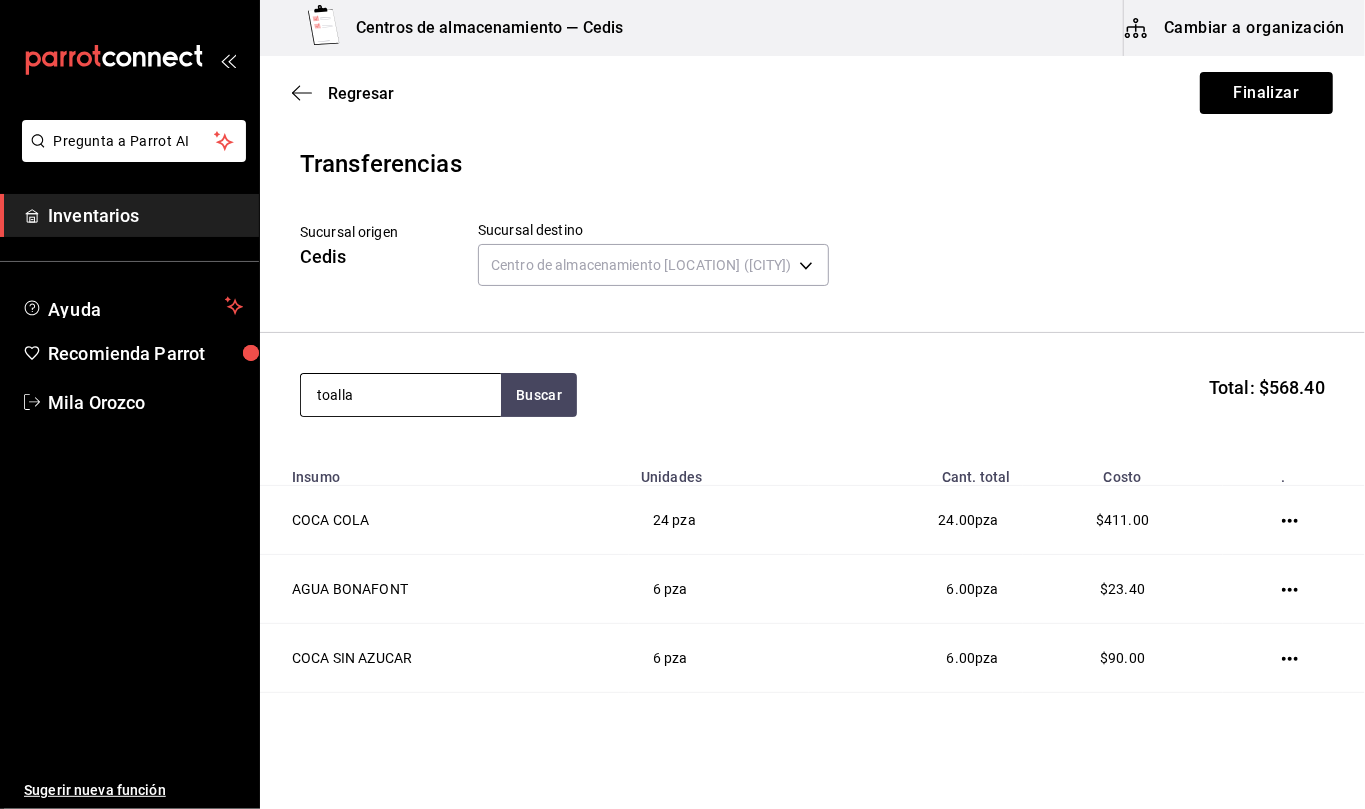 type on "toalla" 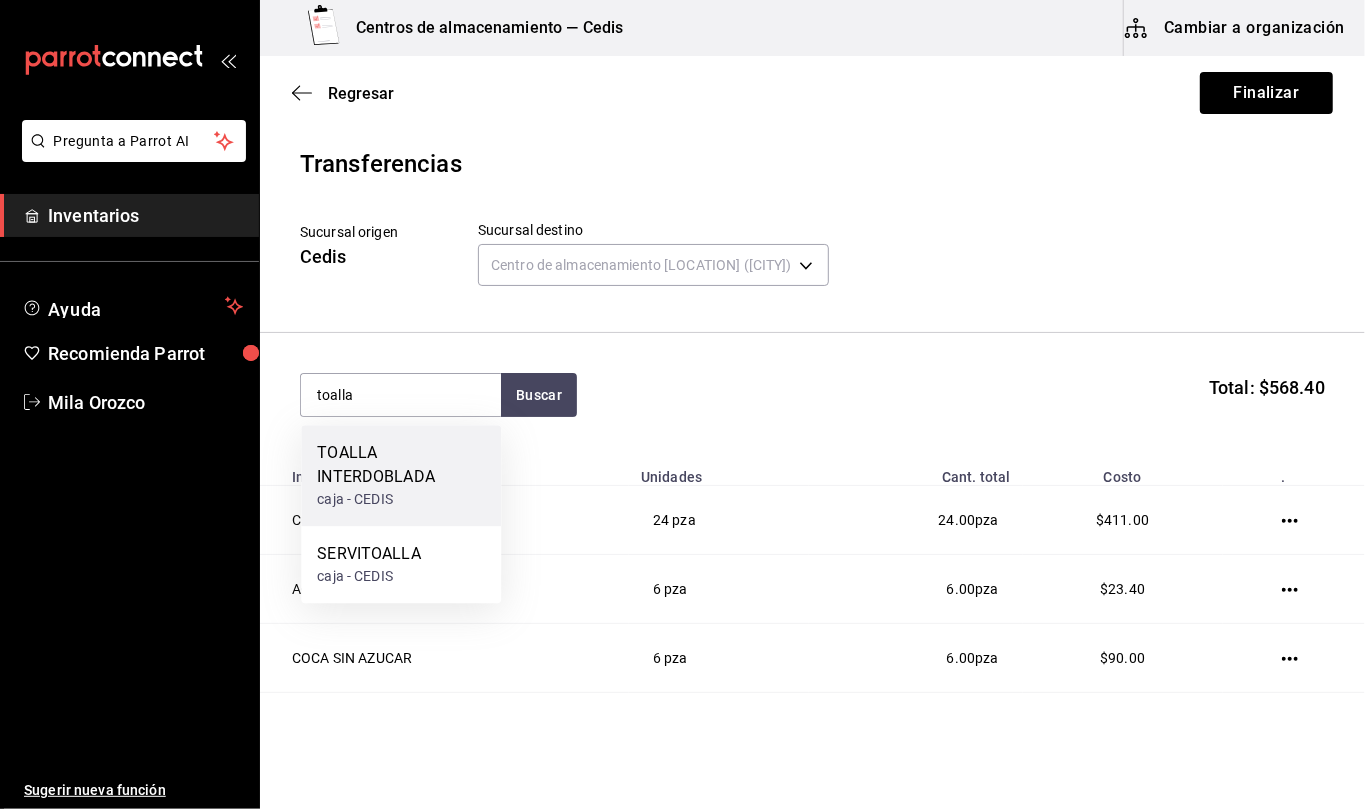 click on "TOALLA INTERDOBLADA" at bounding box center [401, 465] 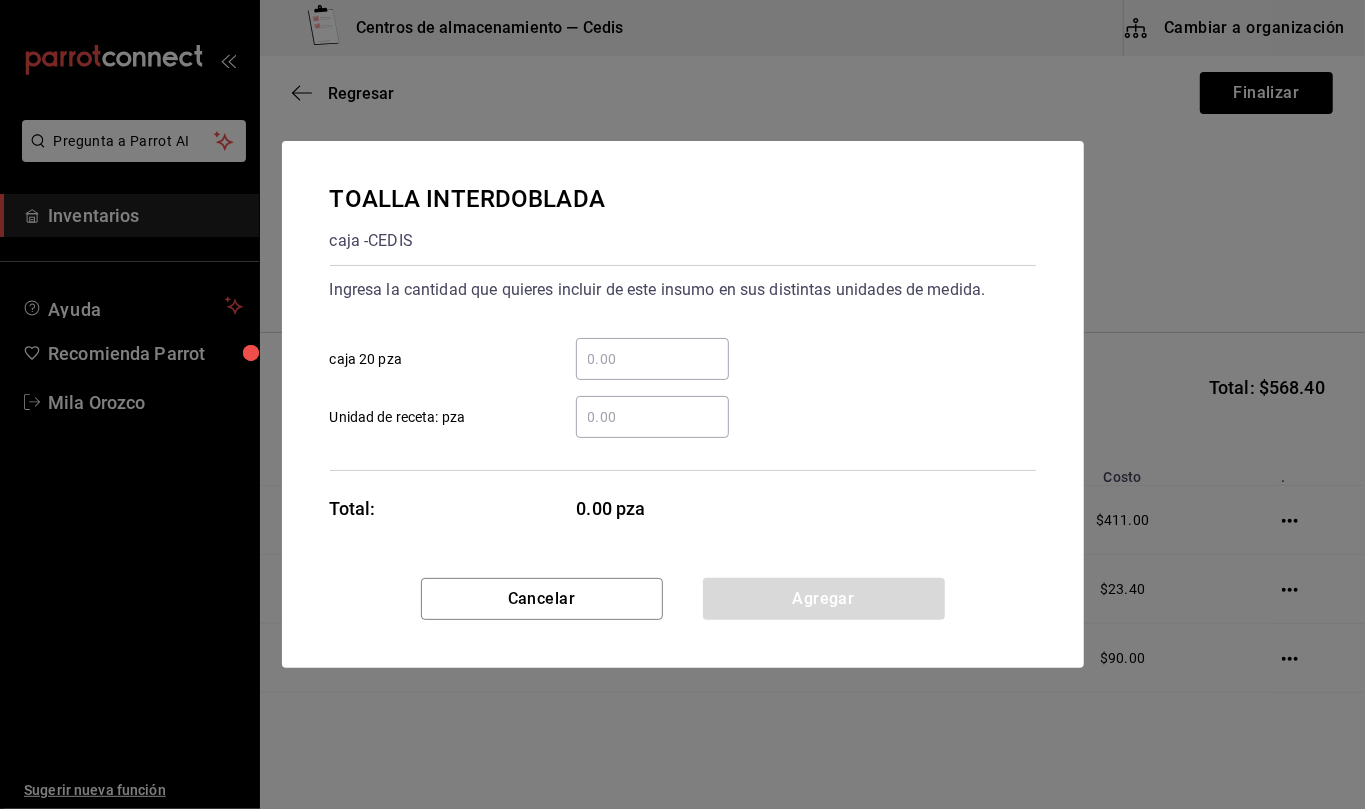 type 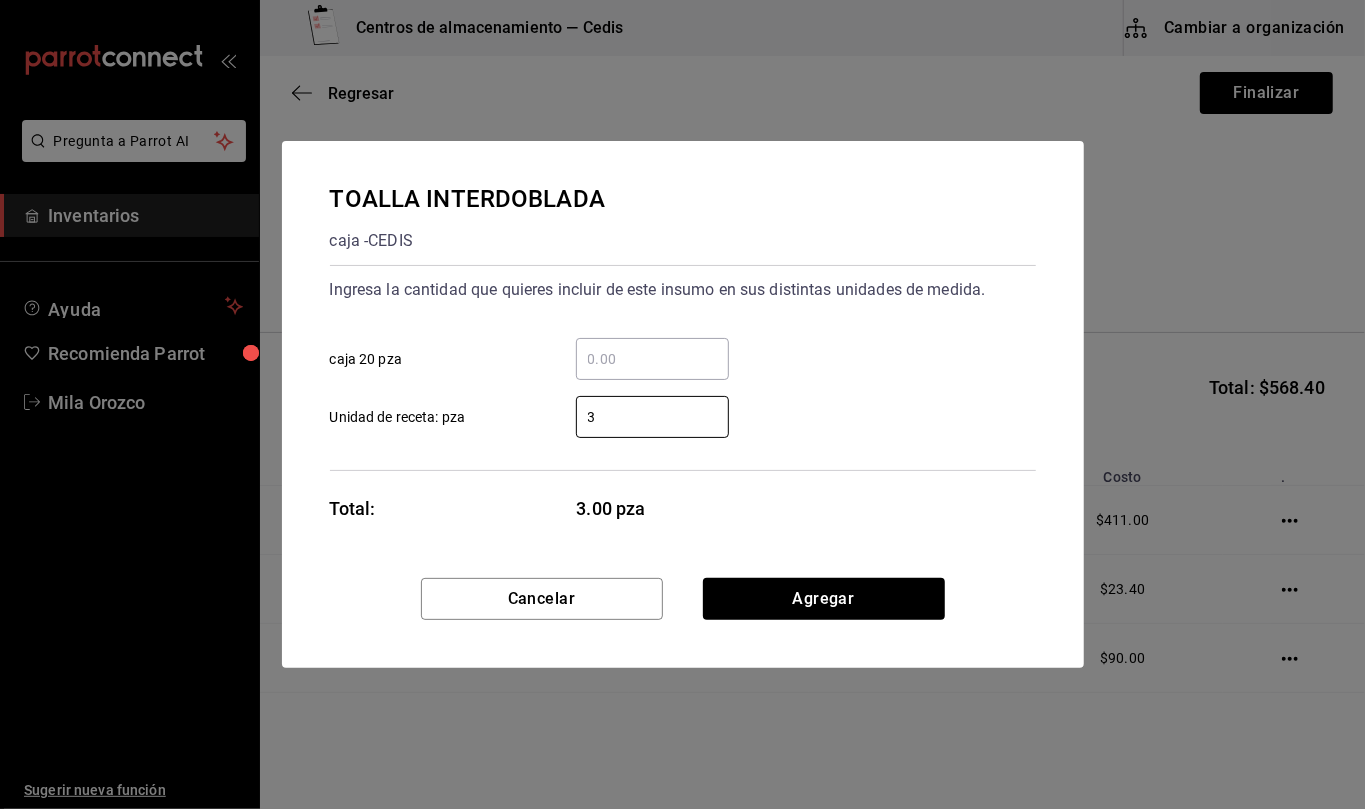 type on "3" 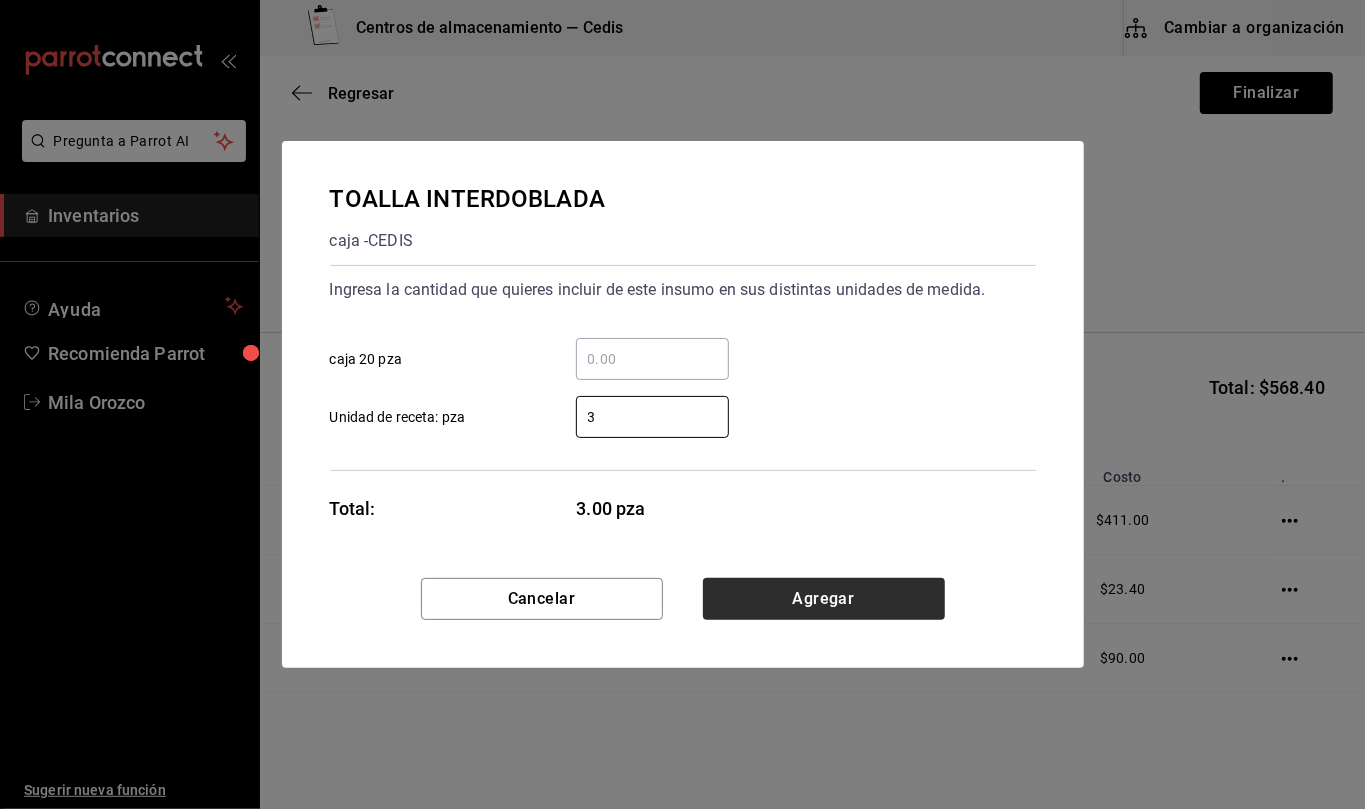 drag, startPoint x: 946, startPoint y: 609, endPoint x: 928, endPoint y: 605, distance: 18.439089 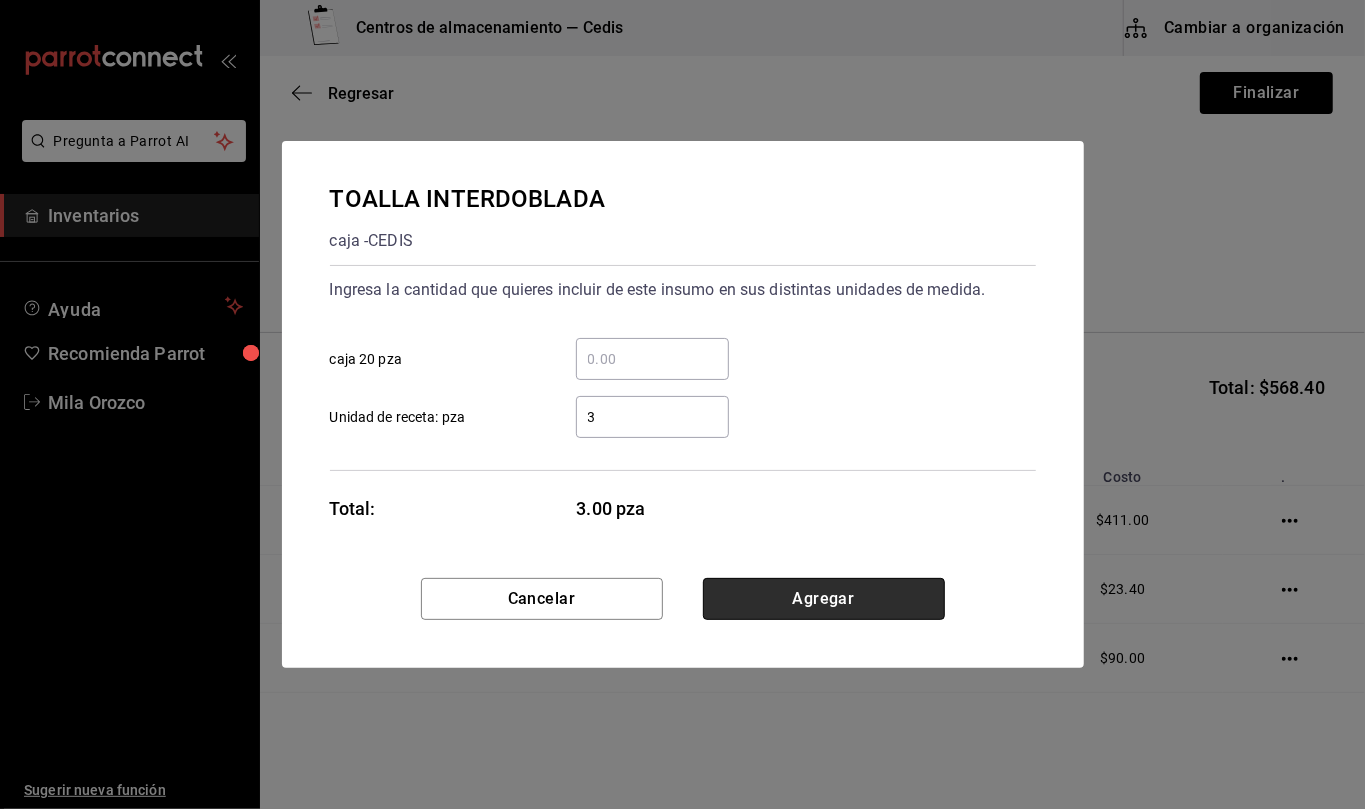click on "Agregar" at bounding box center [824, 599] 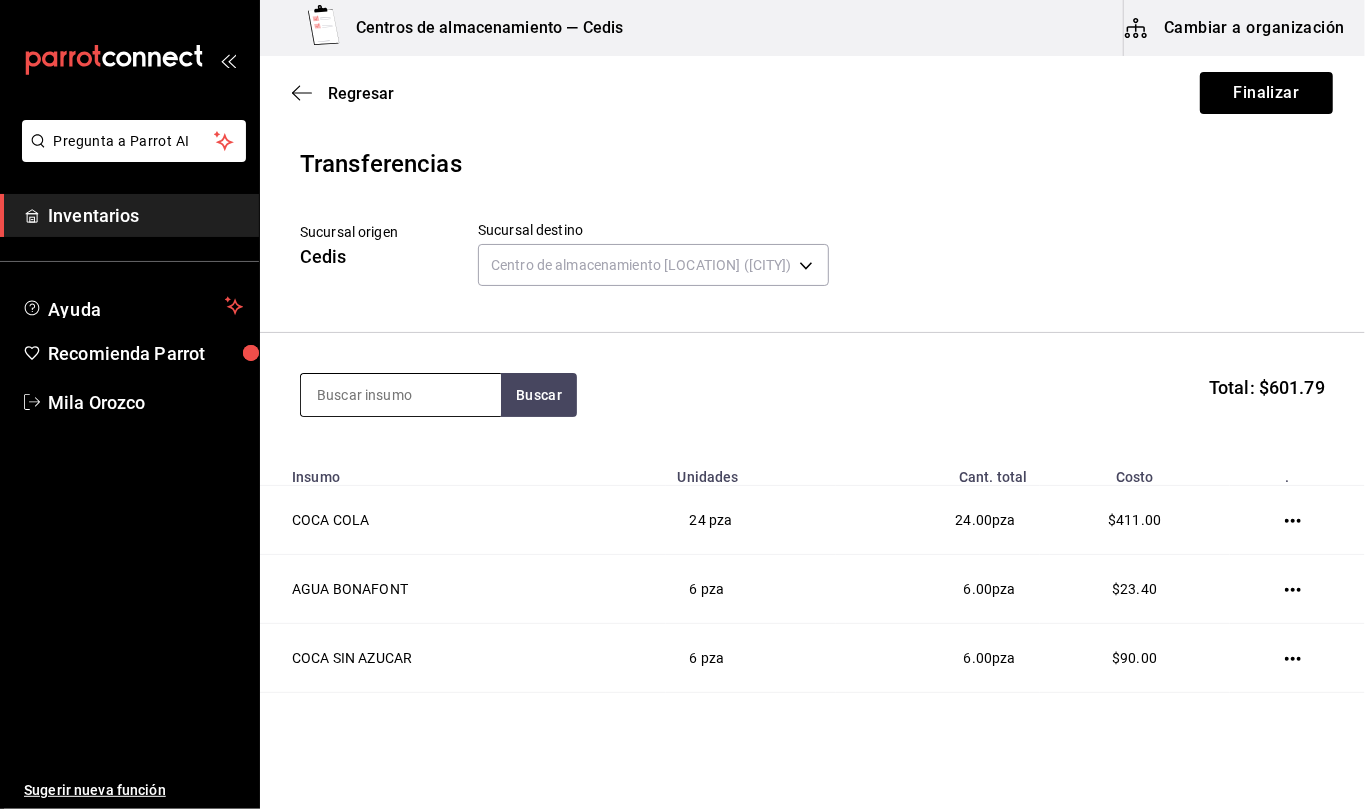 click at bounding box center [401, 395] 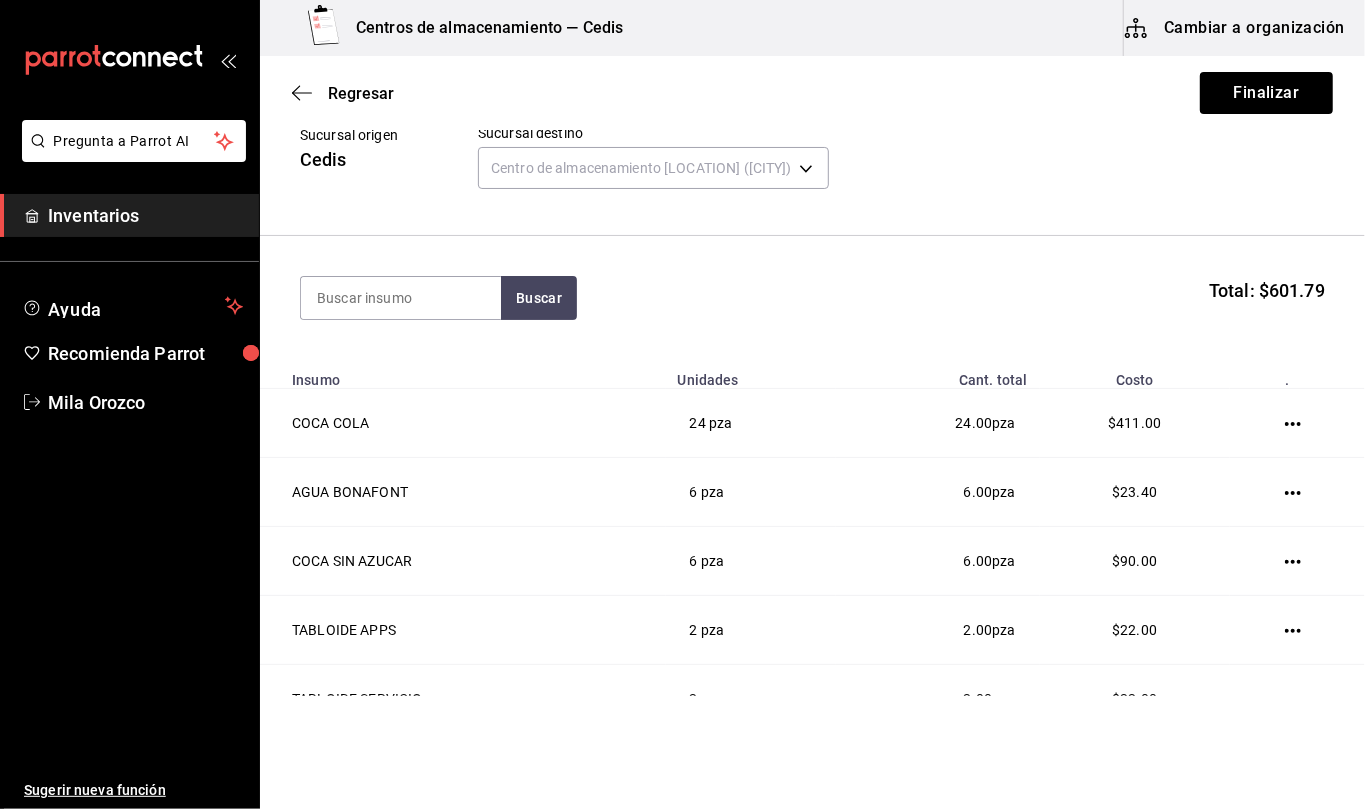 scroll, scrollTop: 0, scrollLeft: 0, axis: both 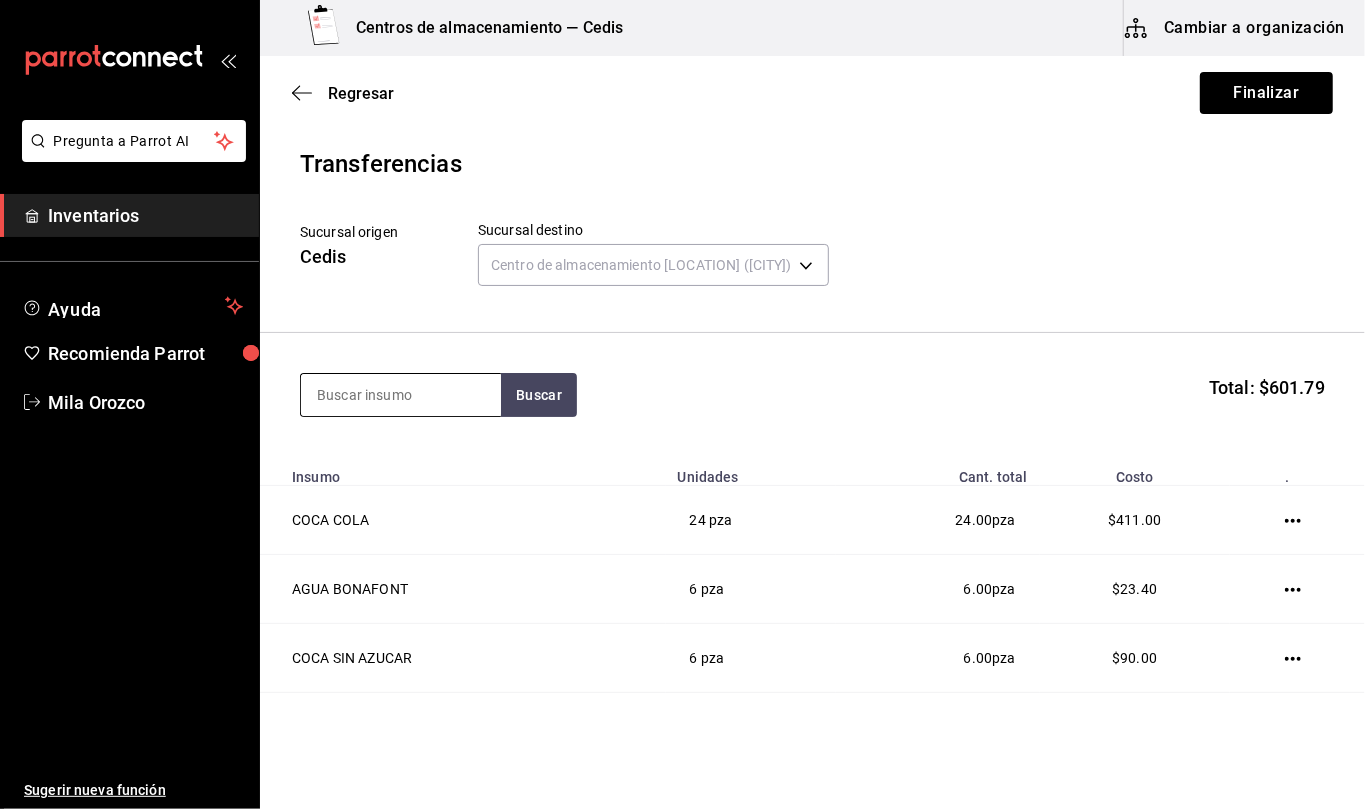 click at bounding box center (401, 395) 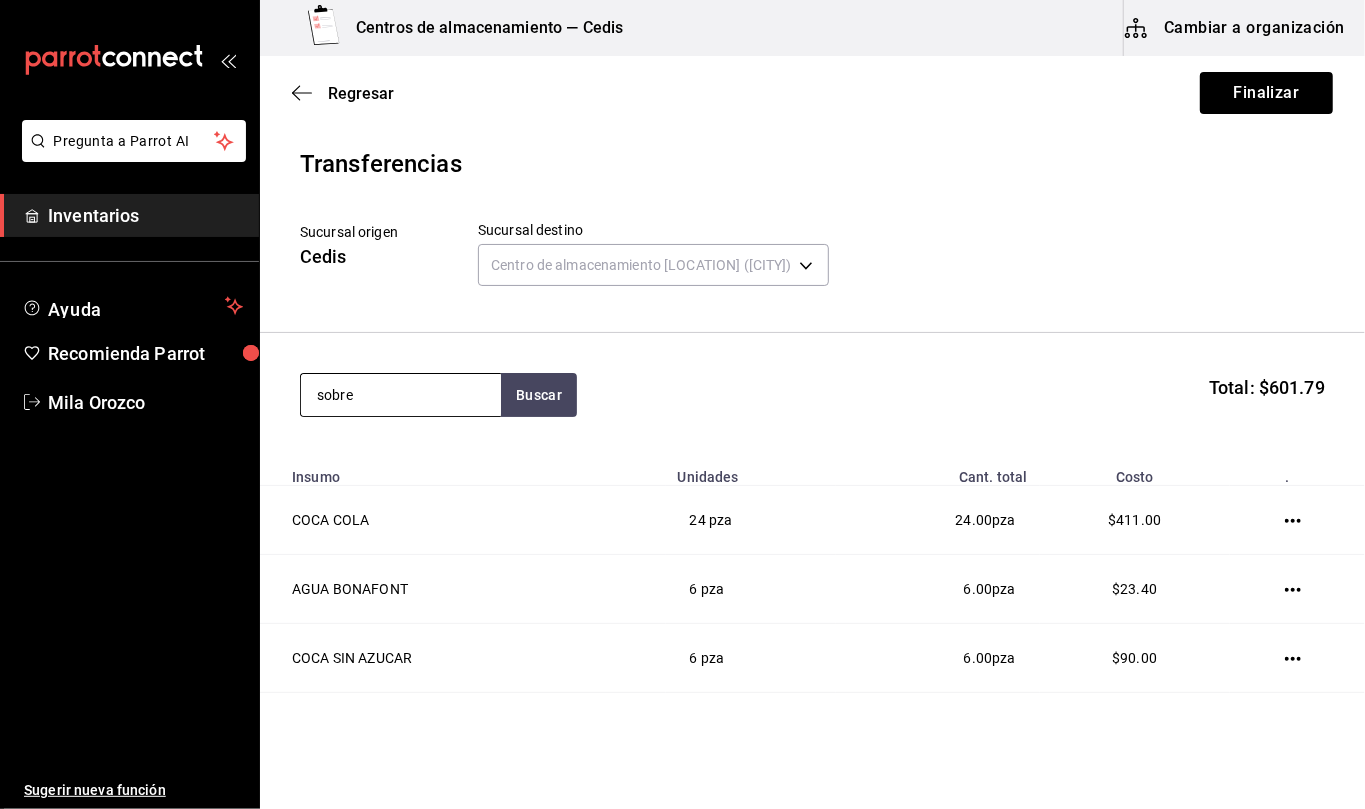 type on "sobre" 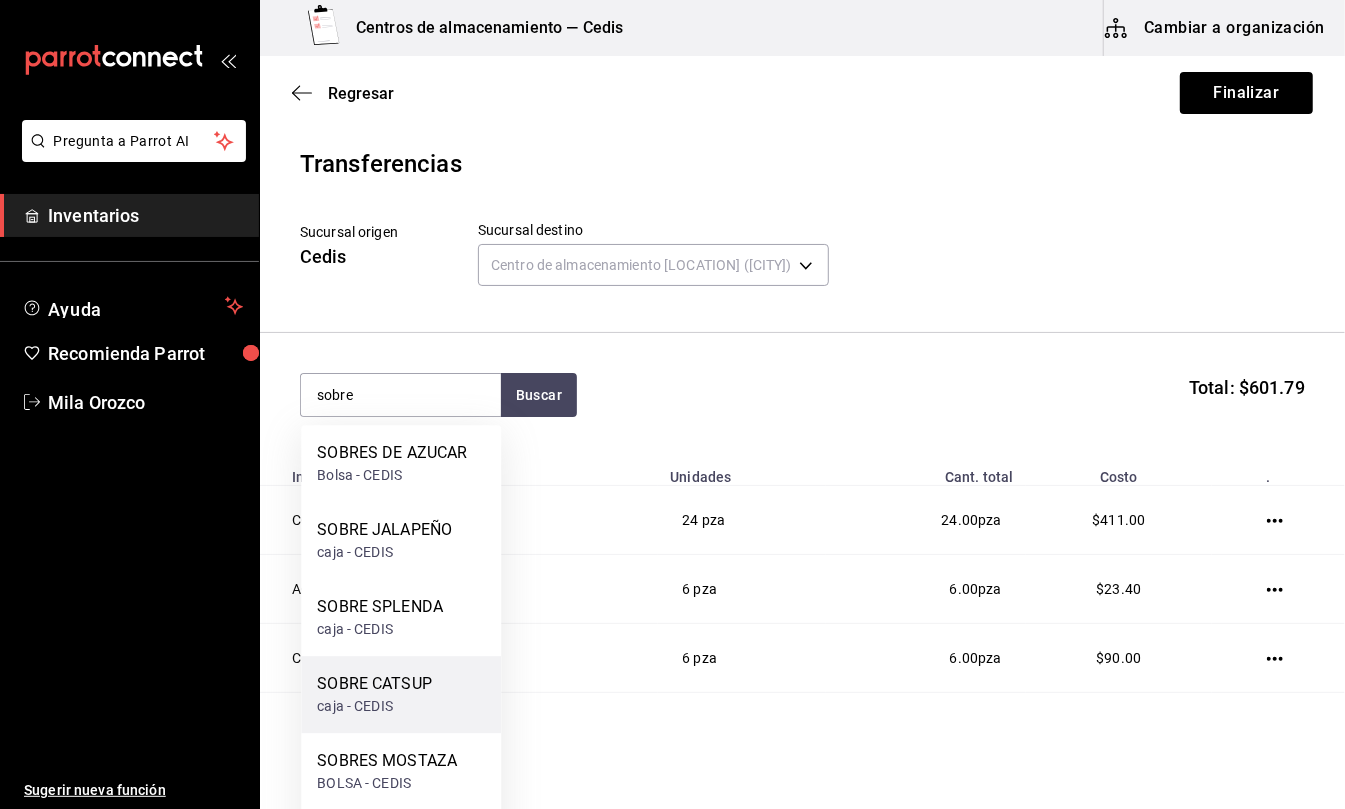 click on "SOBRE CATSUP" at bounding box center [374, 684] 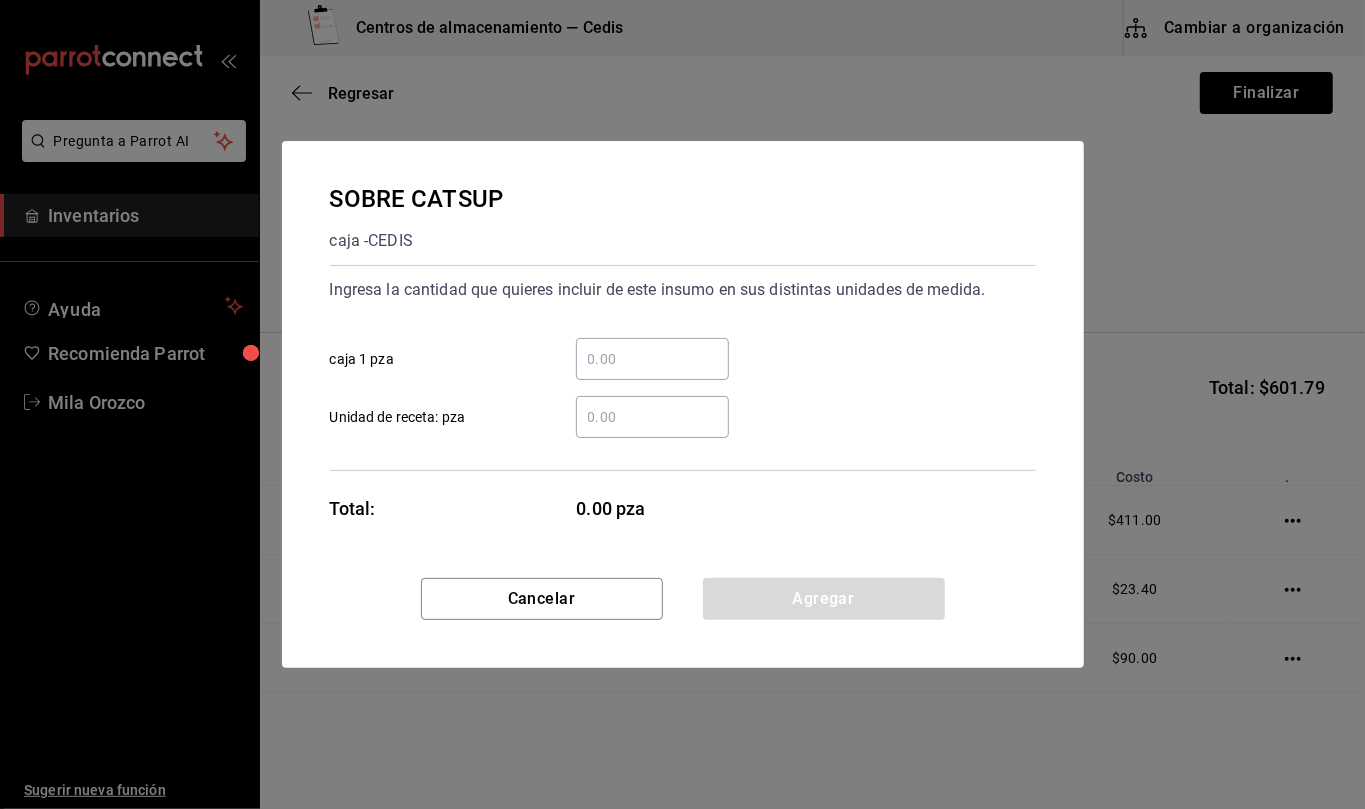 click on "​ Unidad de receta: pza" at bounding box center (652, 417) 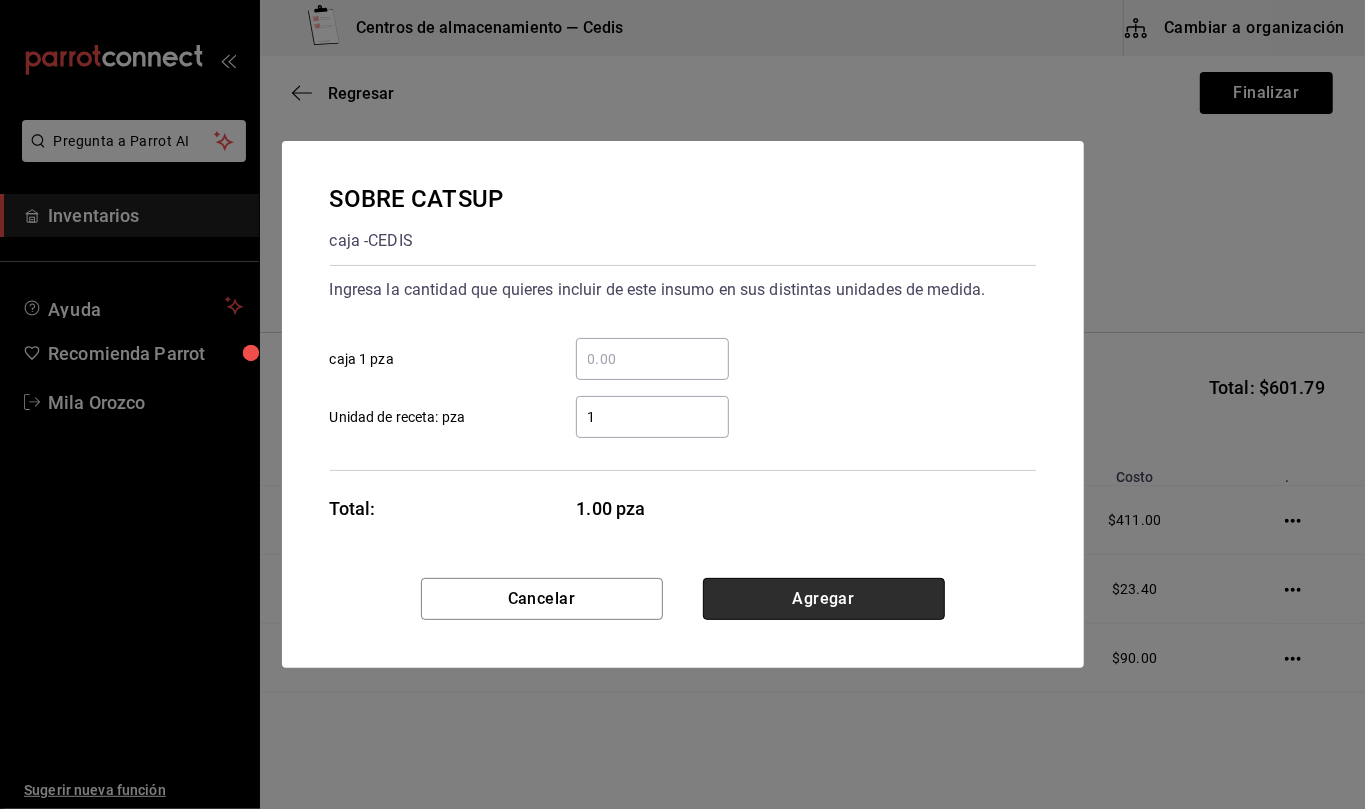 click on "Agregar" at bounding box center (824, 599) 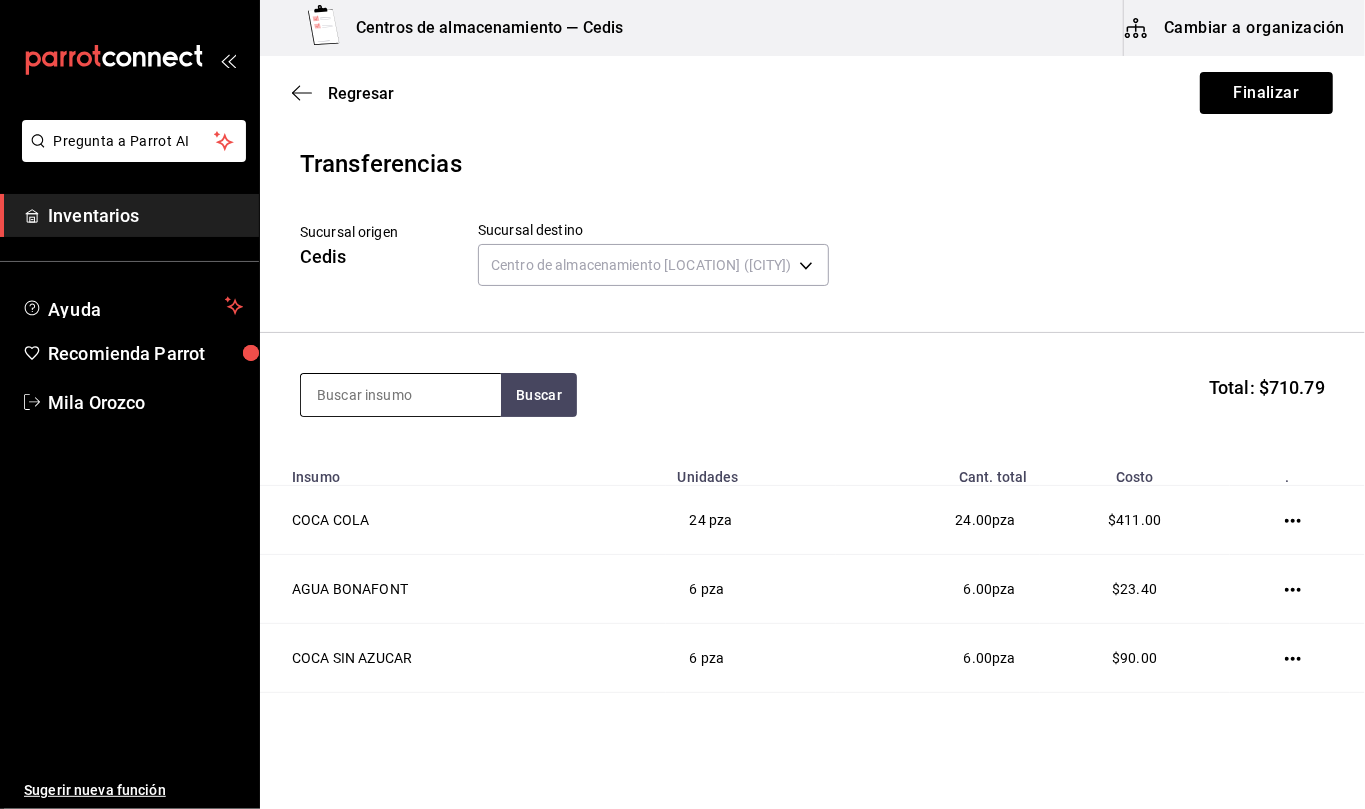click at bounding box center [401, 395] 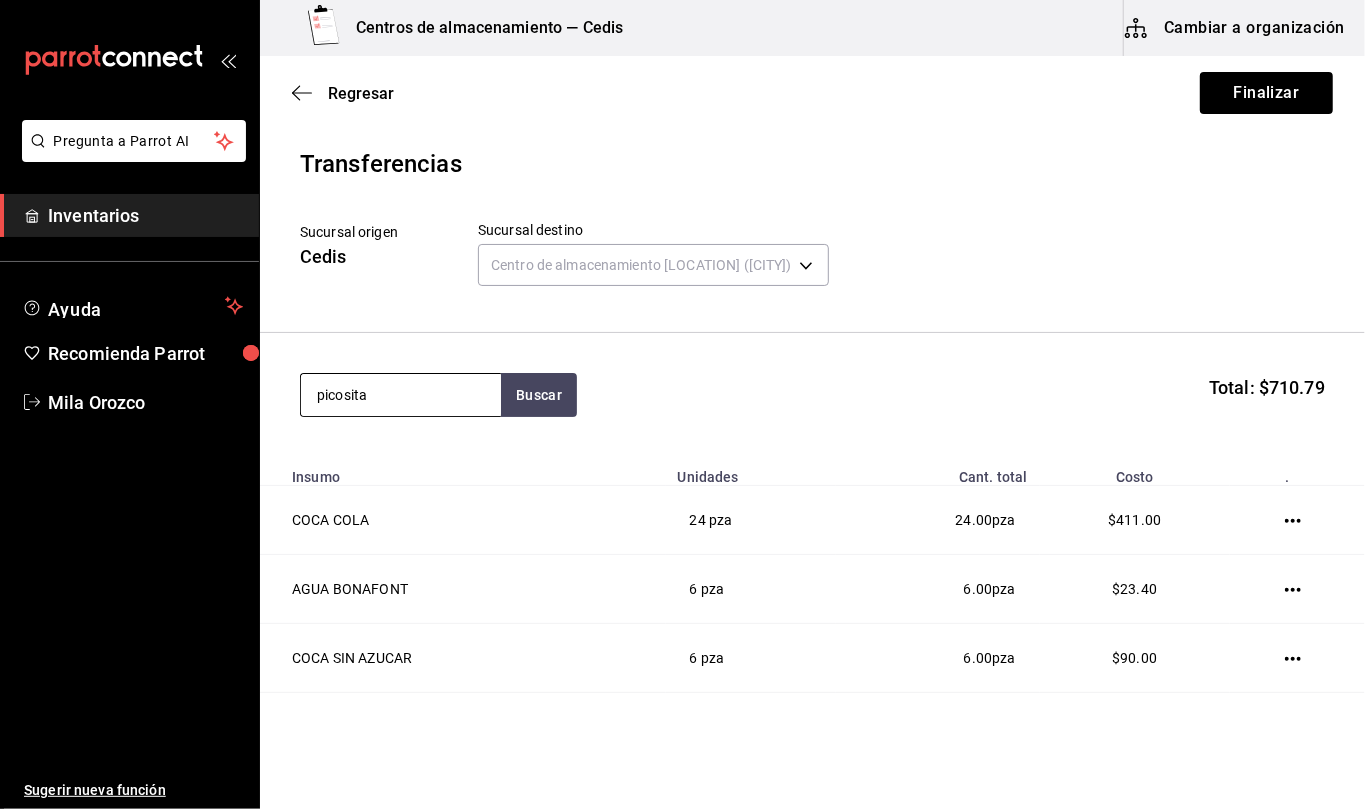 type on "picosita" 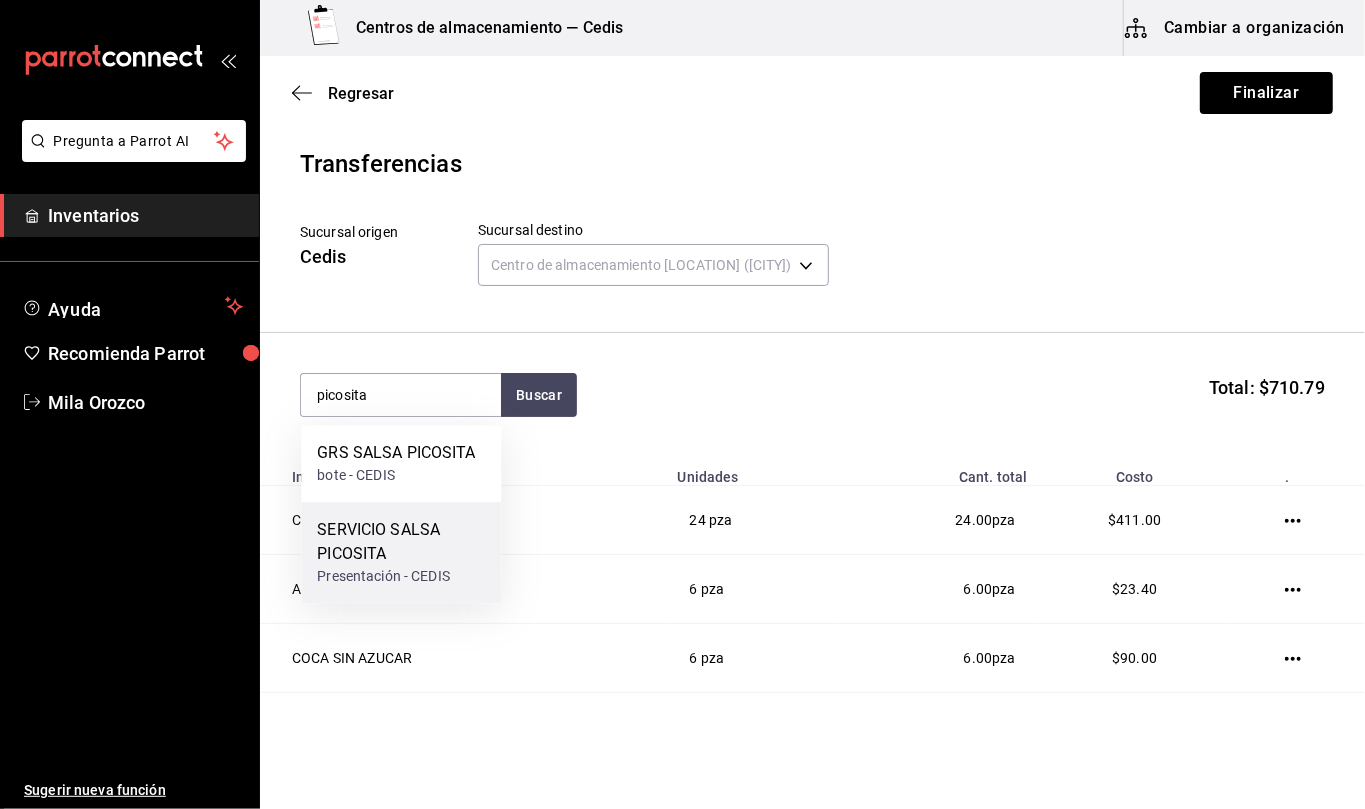 click on "SERVICIO SALSA PICOSITA" at bounding box center (401, 542) 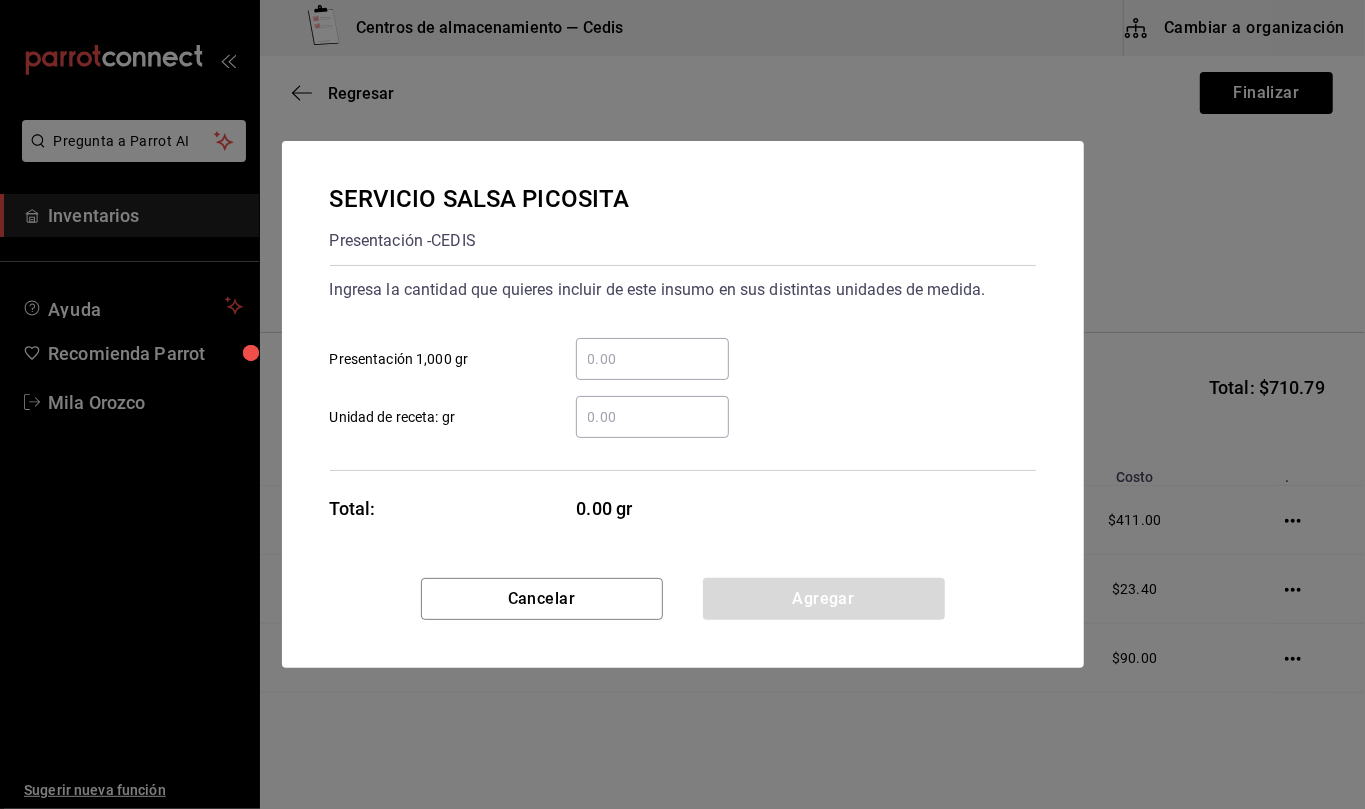 click on "​ Unidad de receta: gr" at bounding box center (652, 417) 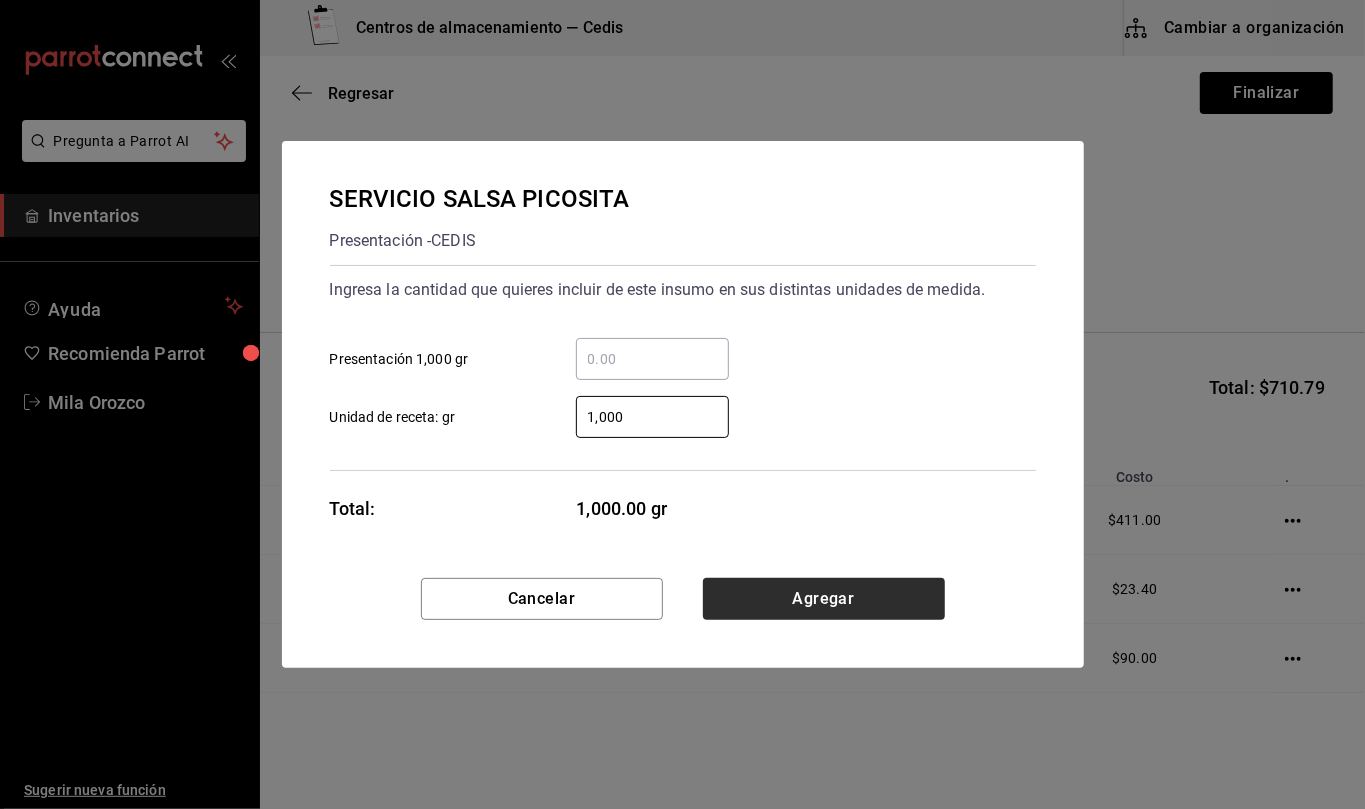 type on "1,000" 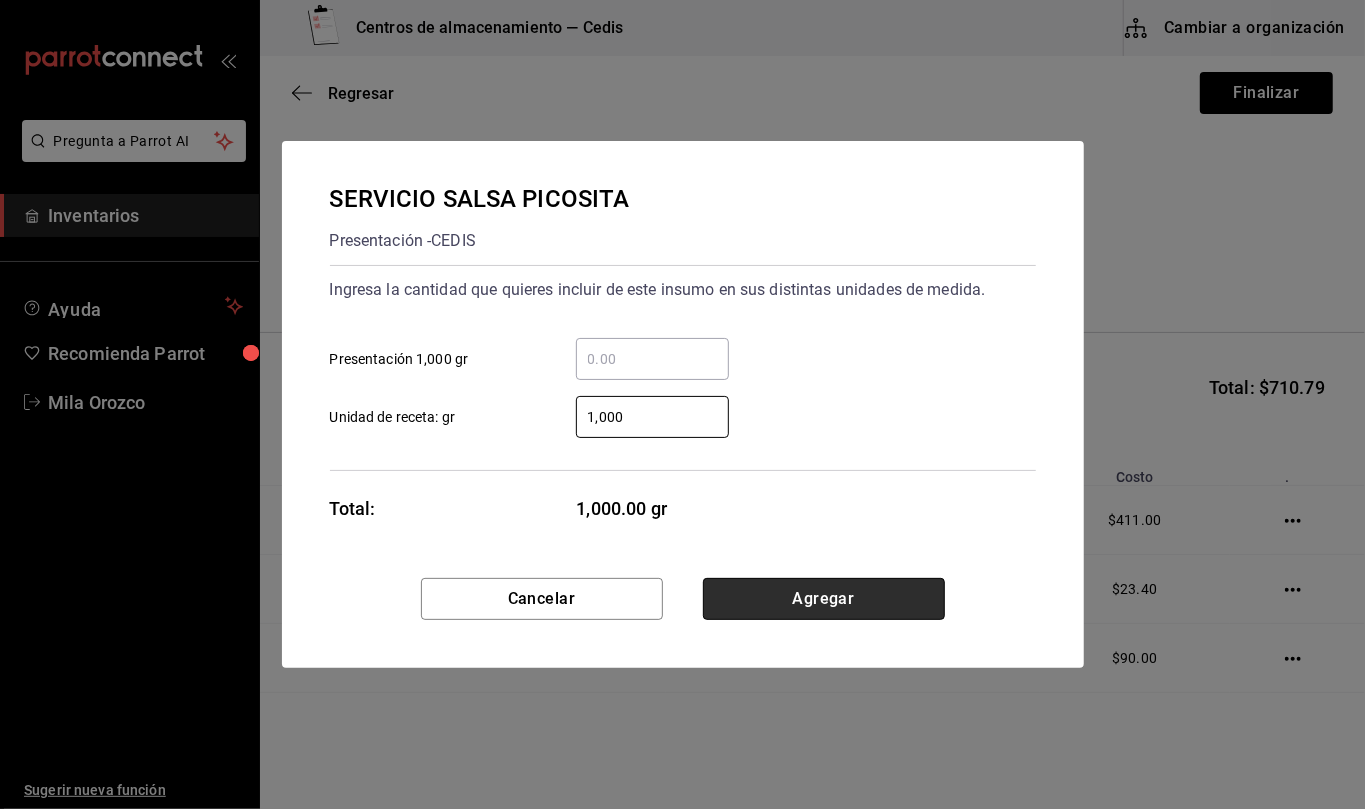 click on "Agregar" at bounding box center (824, 599) 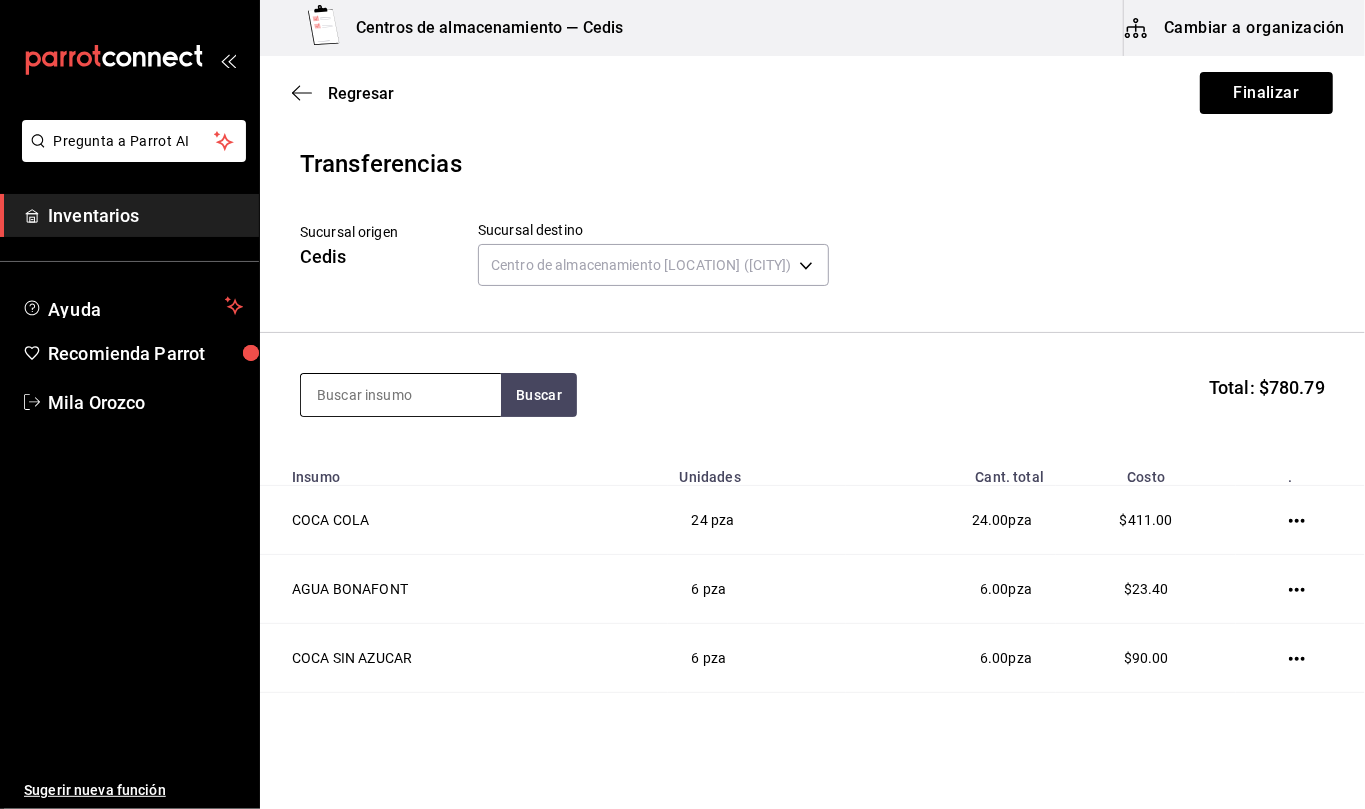 click at bounding box center (401, 395) 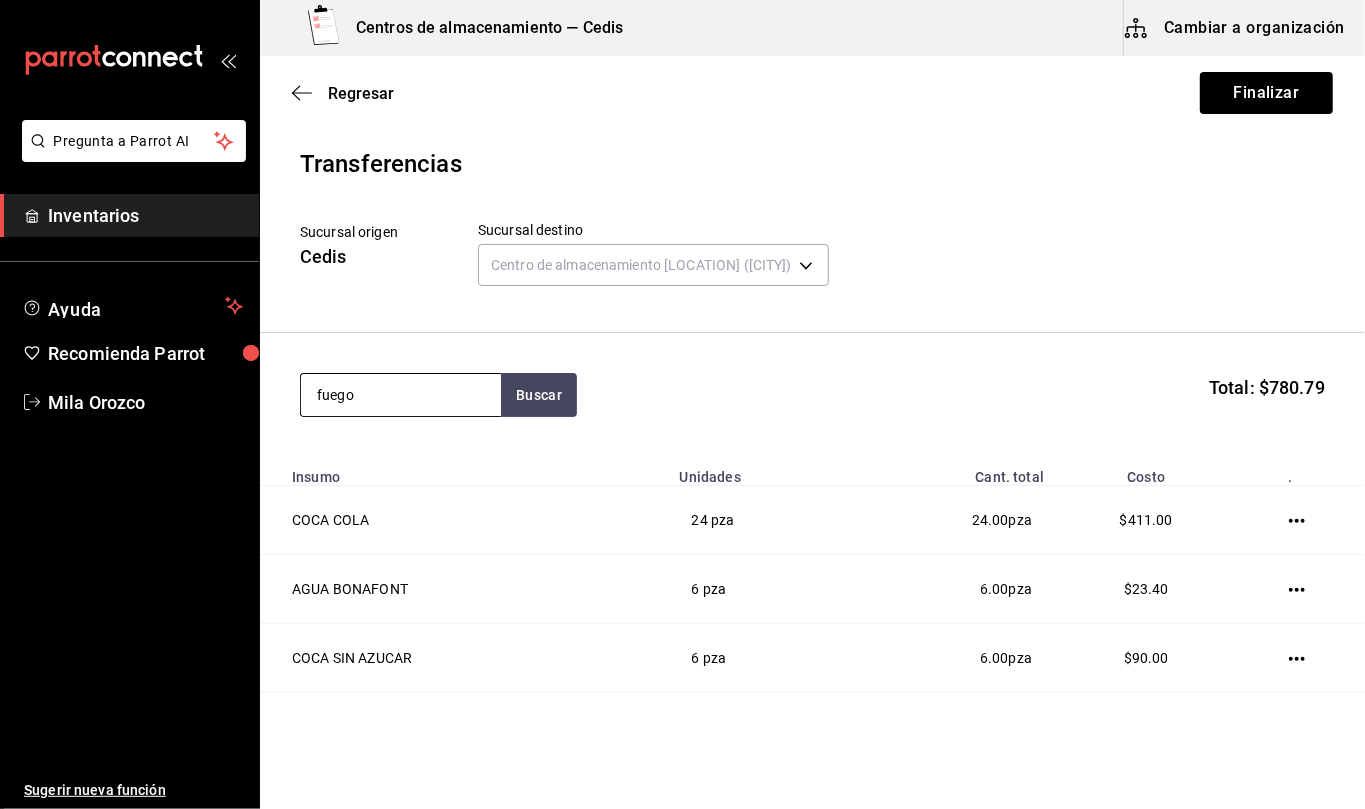 type on "fuego" 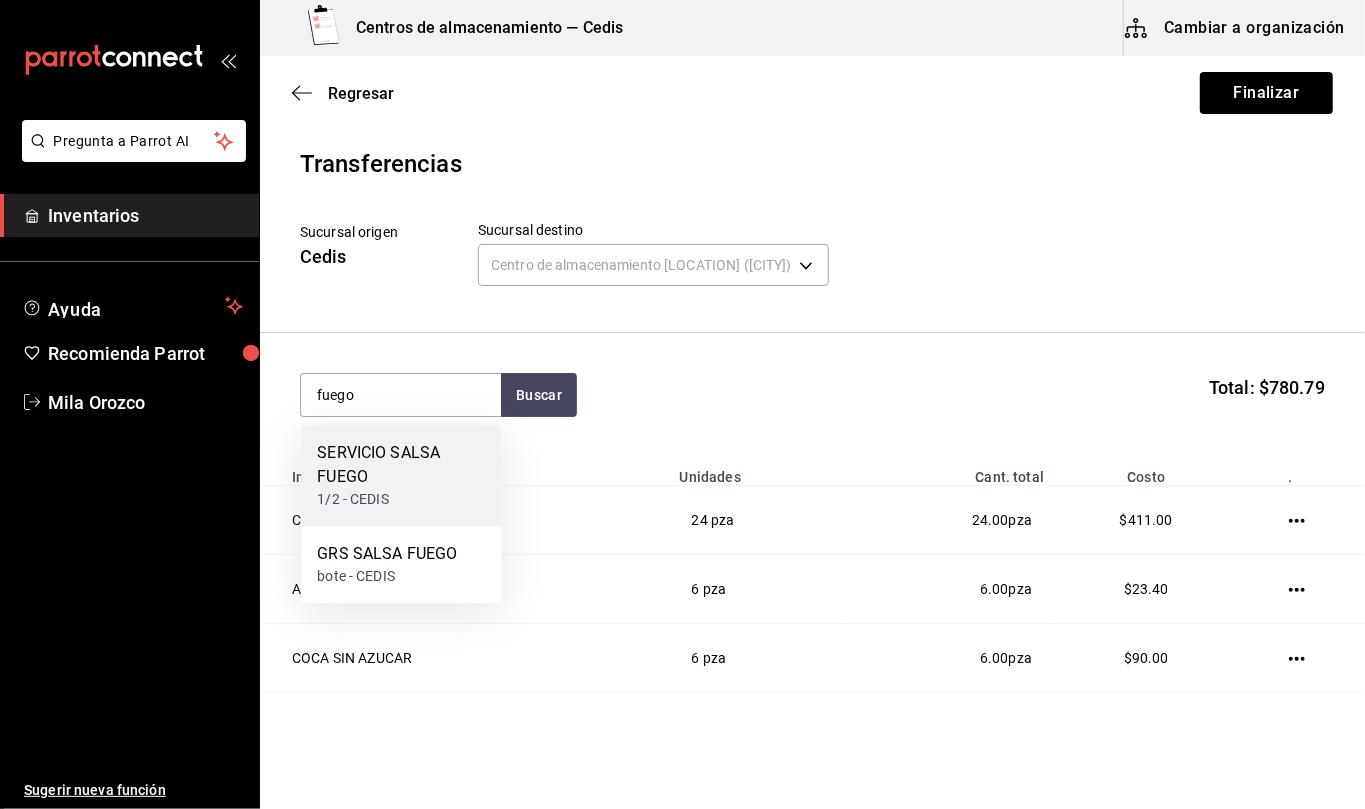 click on "SERVICIO [PRODUCT_NAME]" at bounding box center [401, 465] 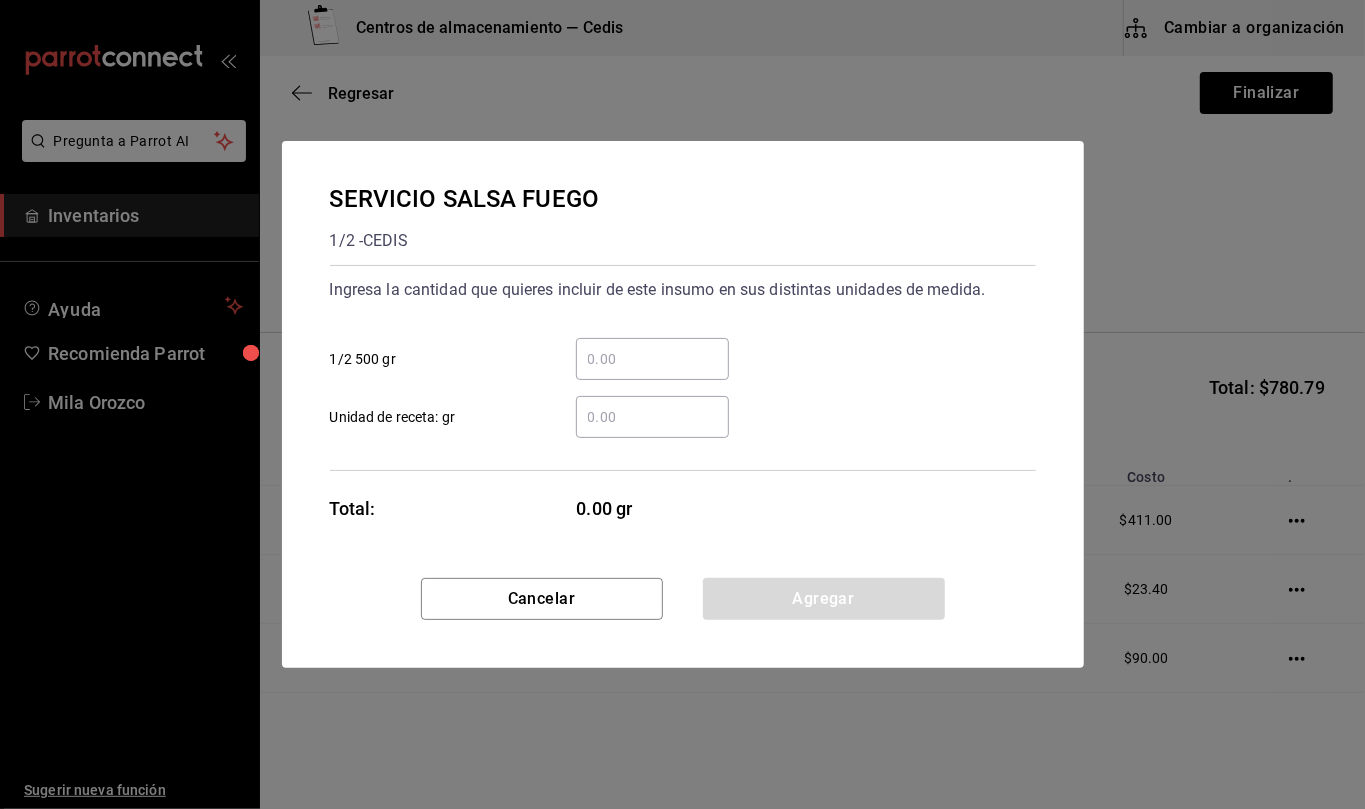 click on "​ Unidad de receta: gr" at bounding box center [652, 417] 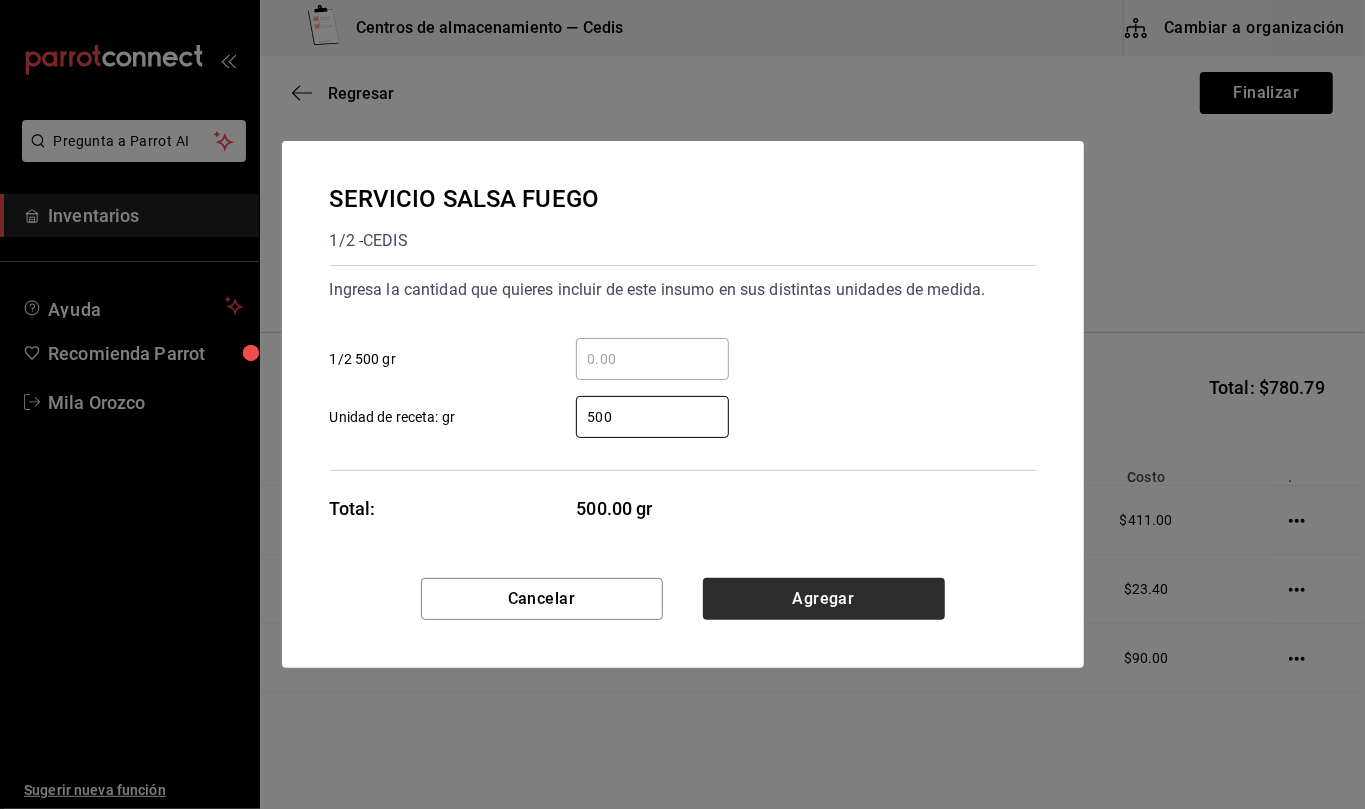 type on "500" 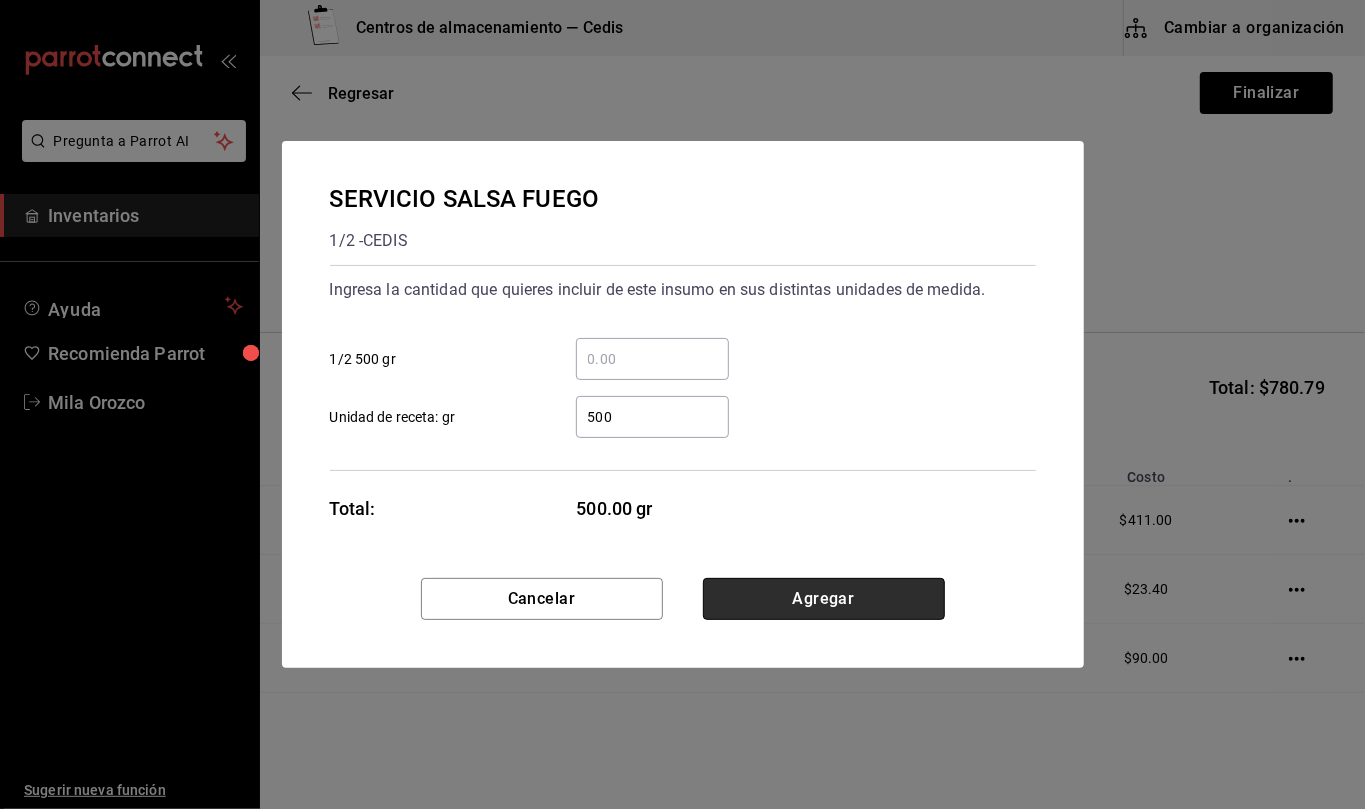 click on "Agregar" at bounding box center (824, 599) 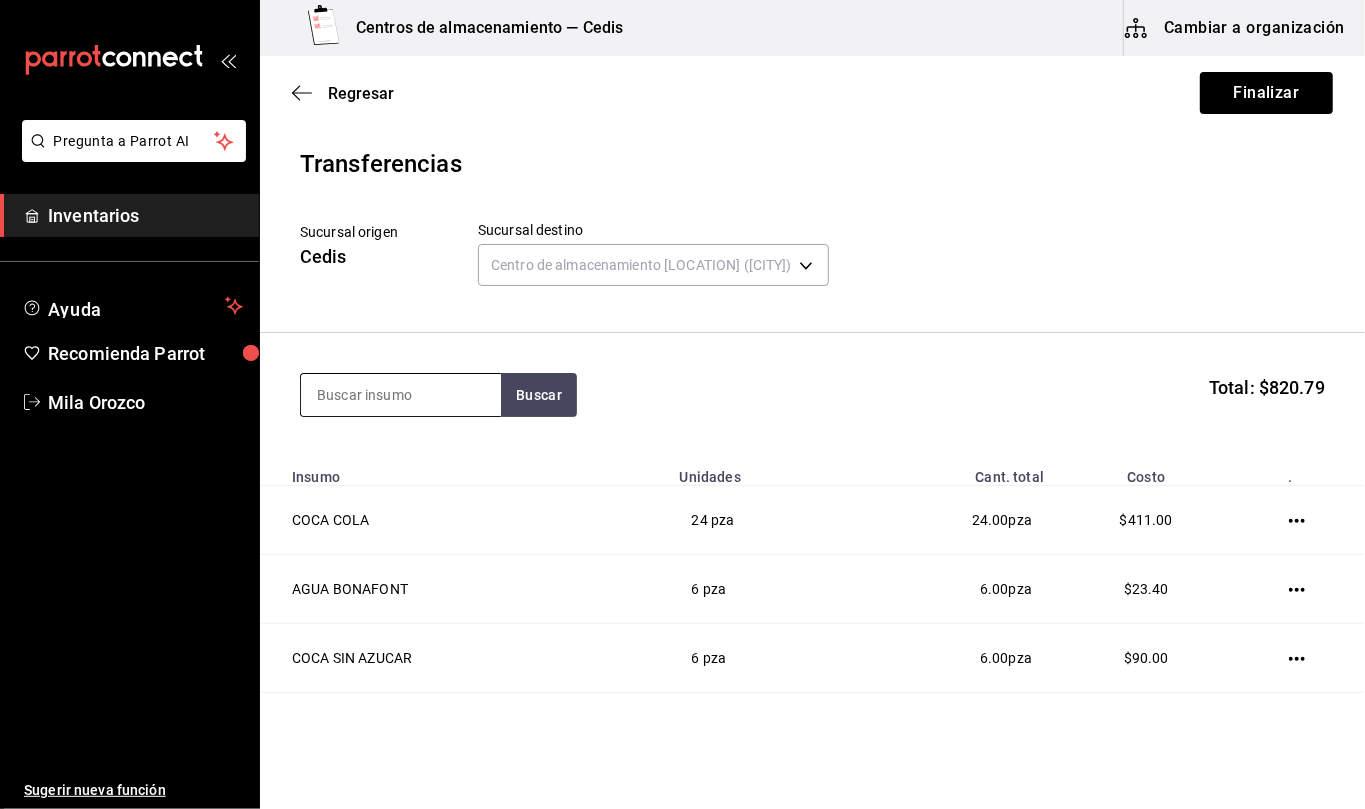 click at bounding box center [401, 395] 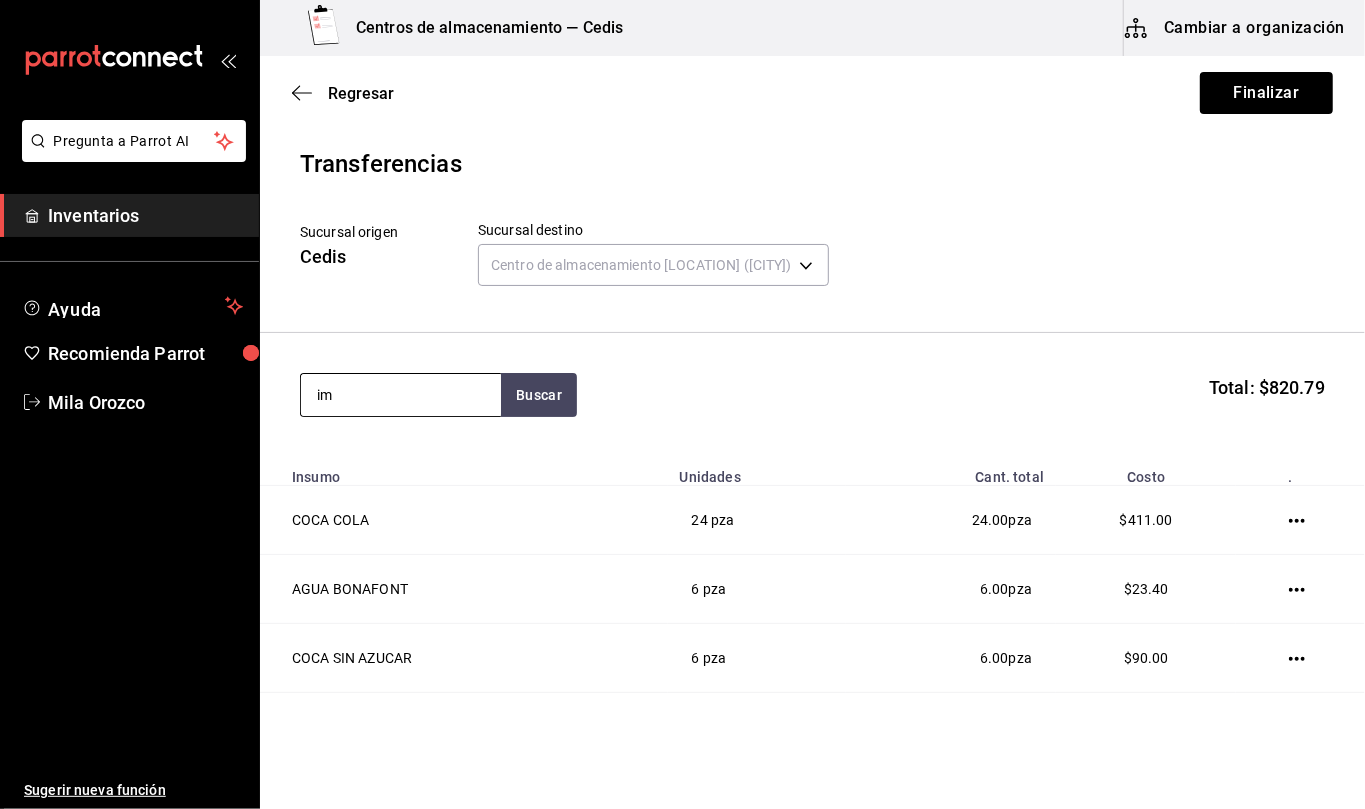type on "i" 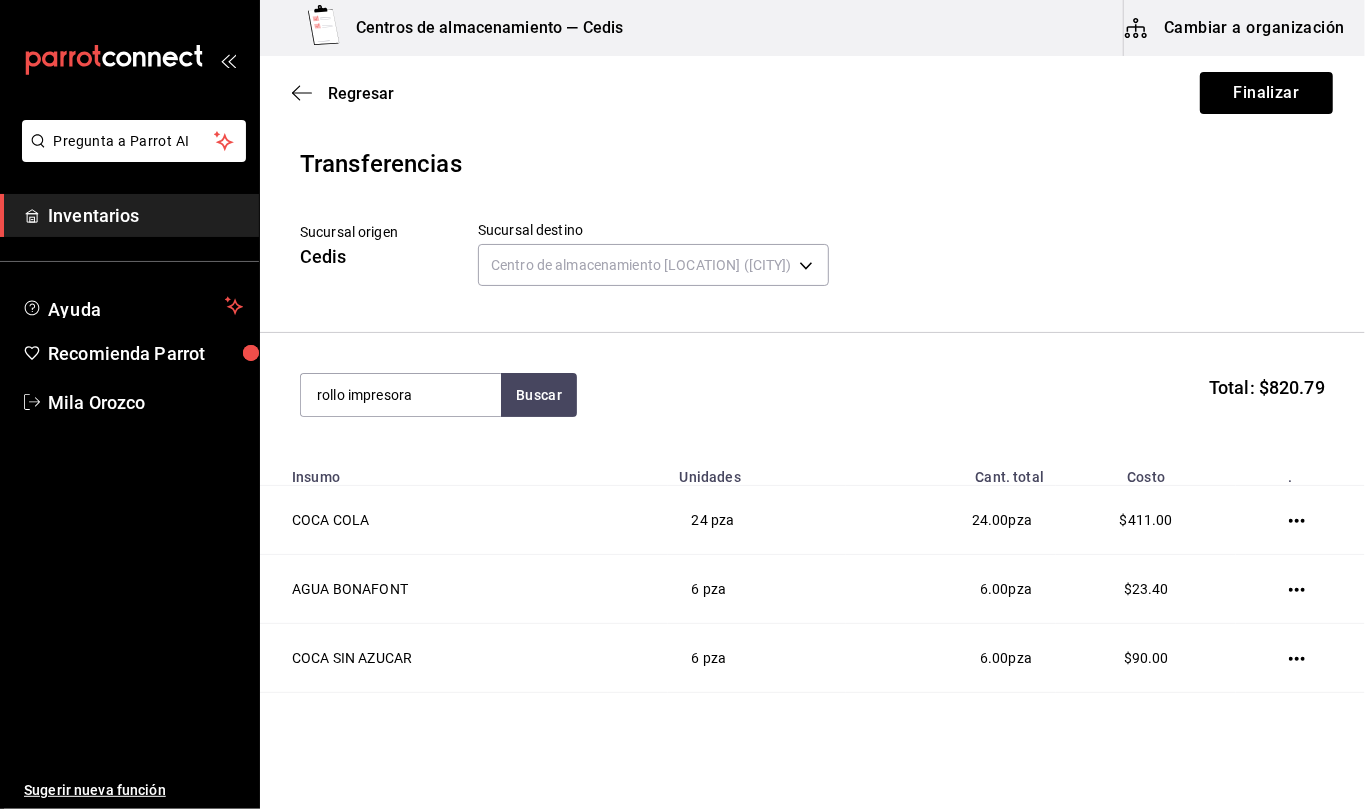 type on "rollo impresora" 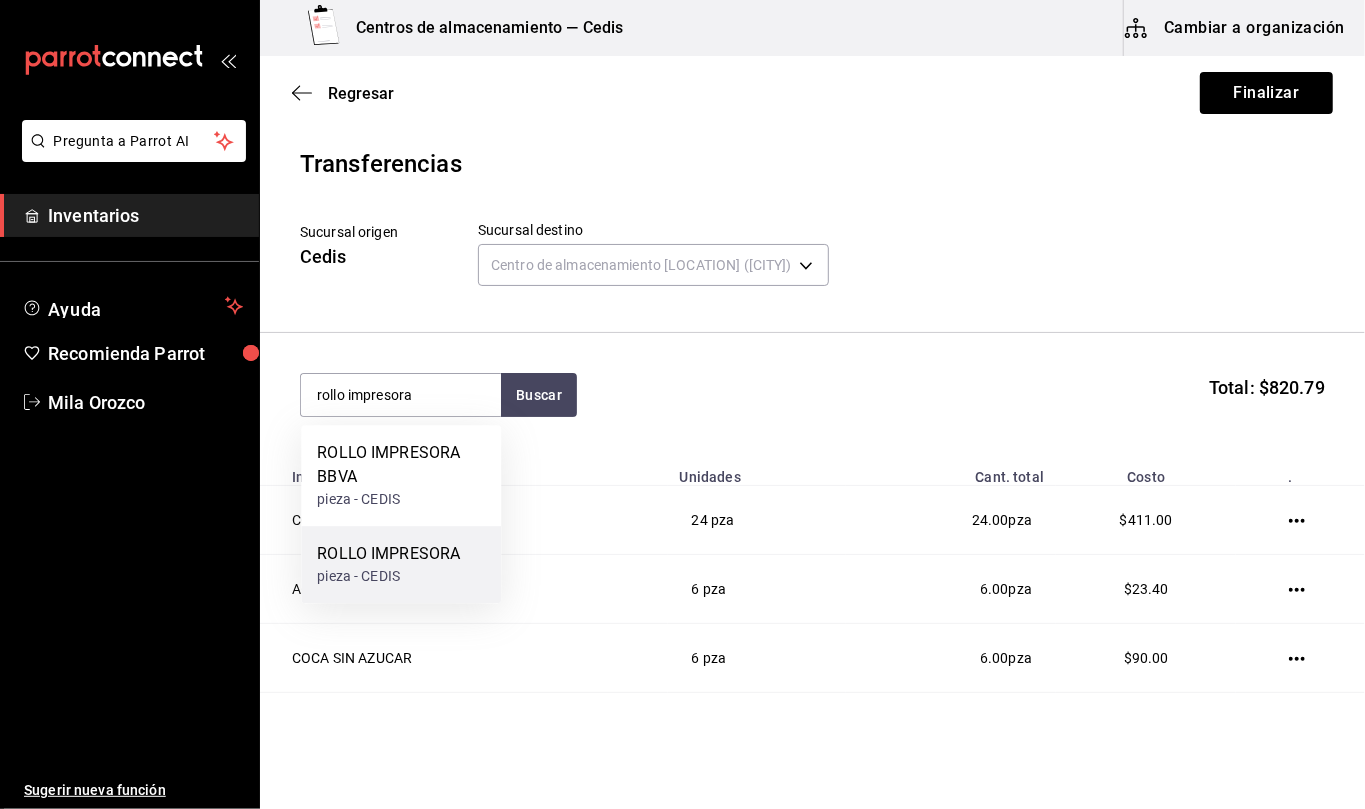click on "pieza - CEDIS" at bounding box center (388, 576) 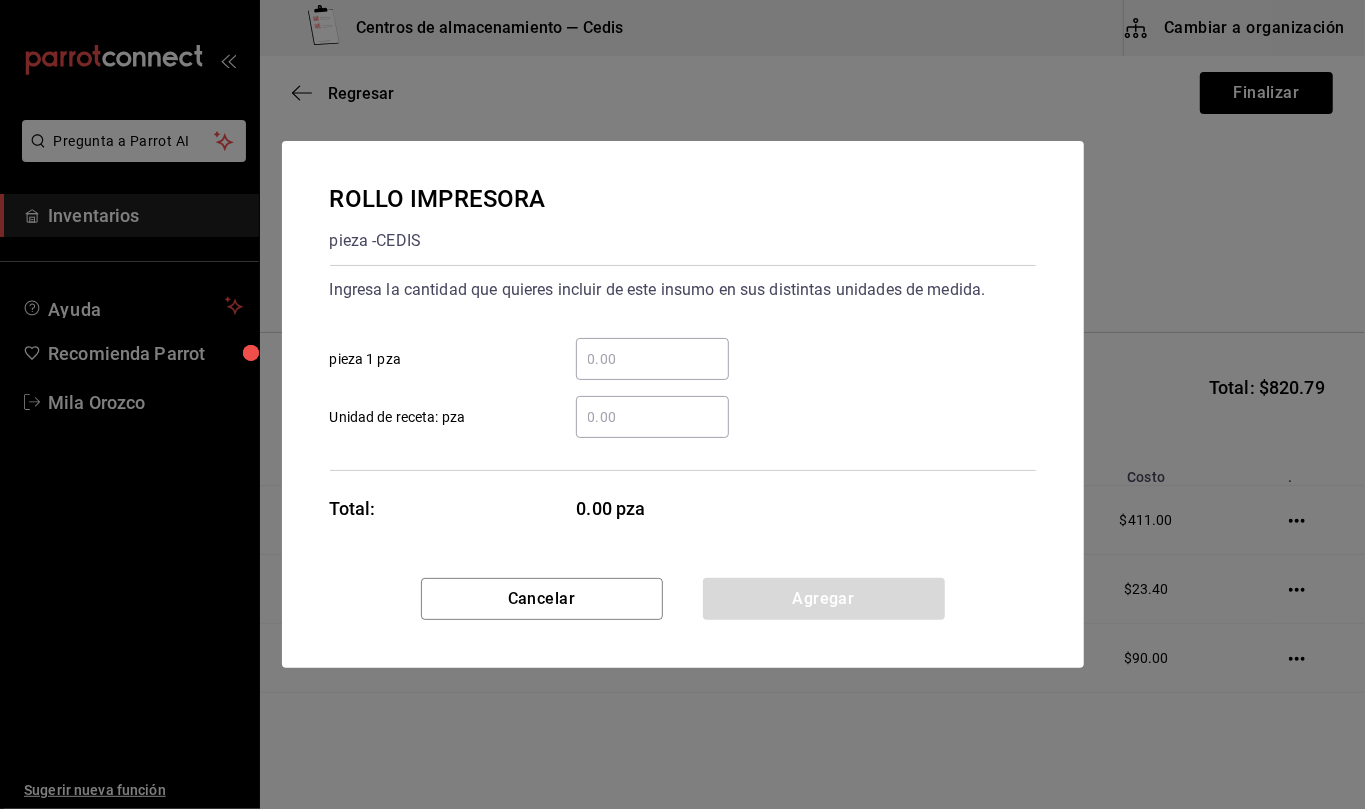 click on "​ Unidad de receta: pza" at bounding box center [652, 417] 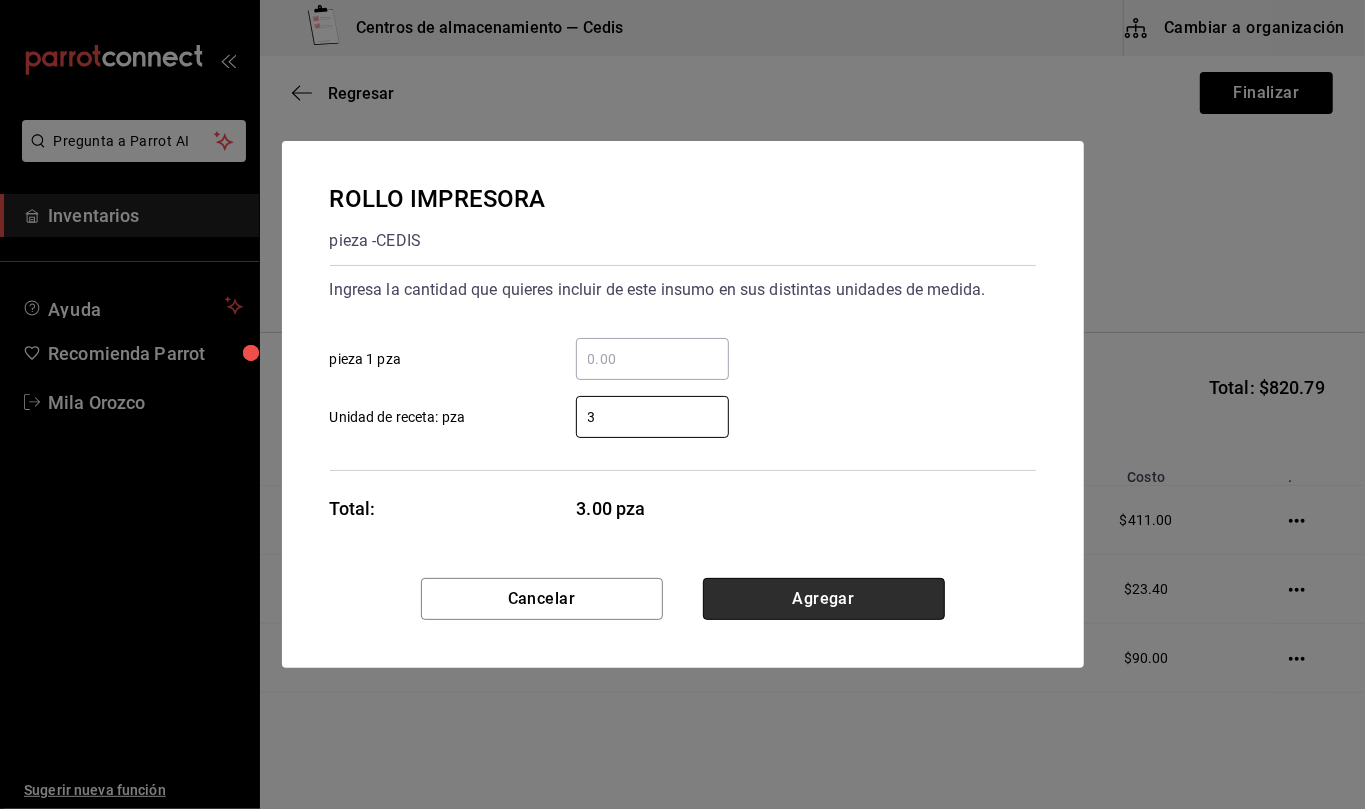 click on "Agregar" at bounding box center [824, 599] 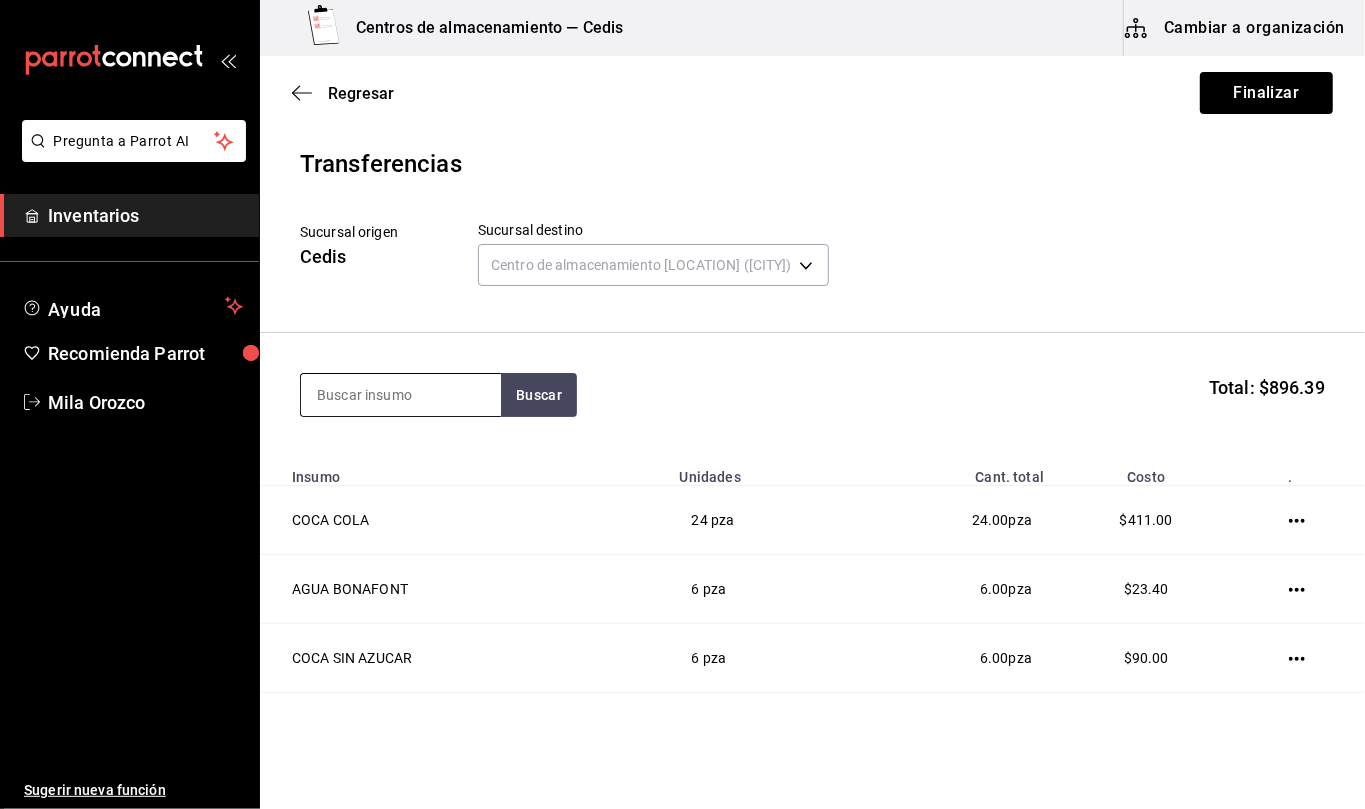 click at bounding box center [401, 395] 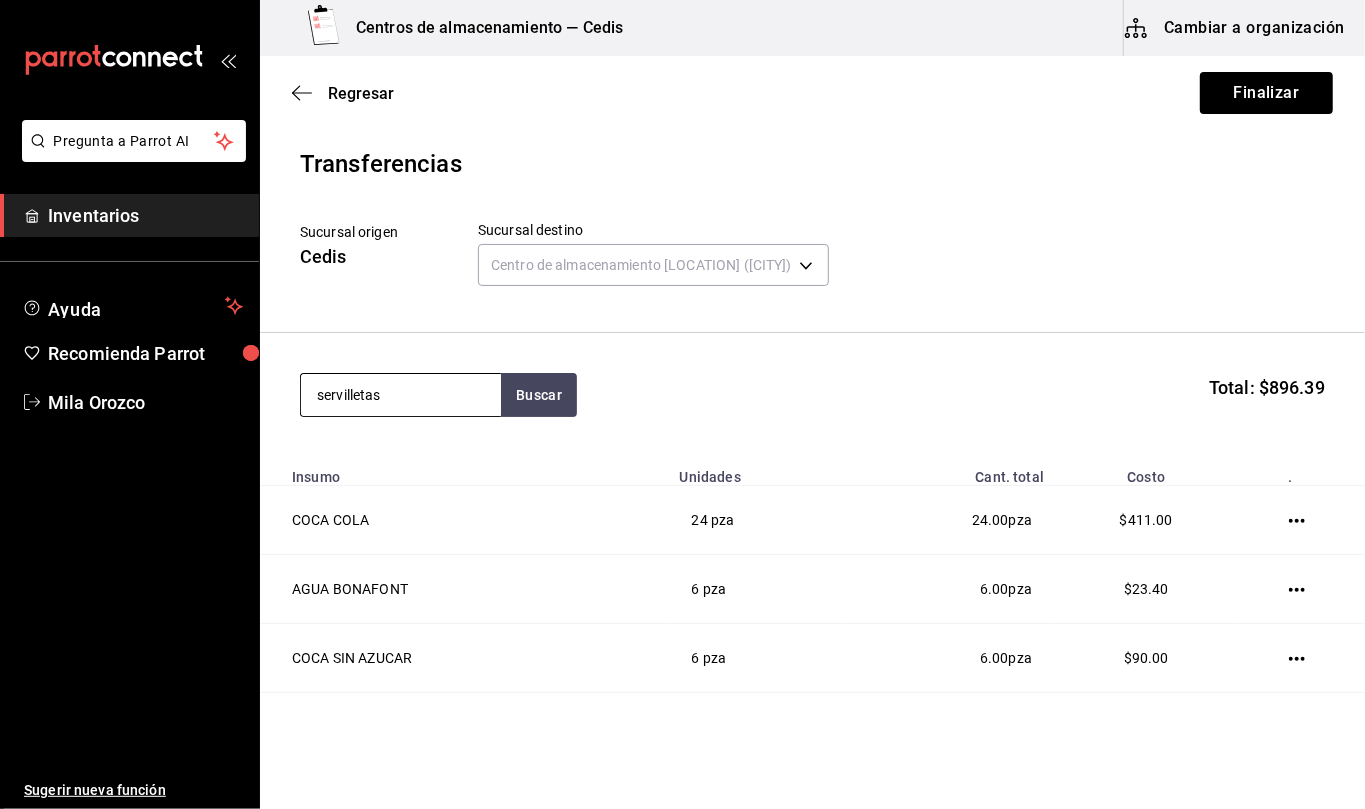 type on "servilletas" 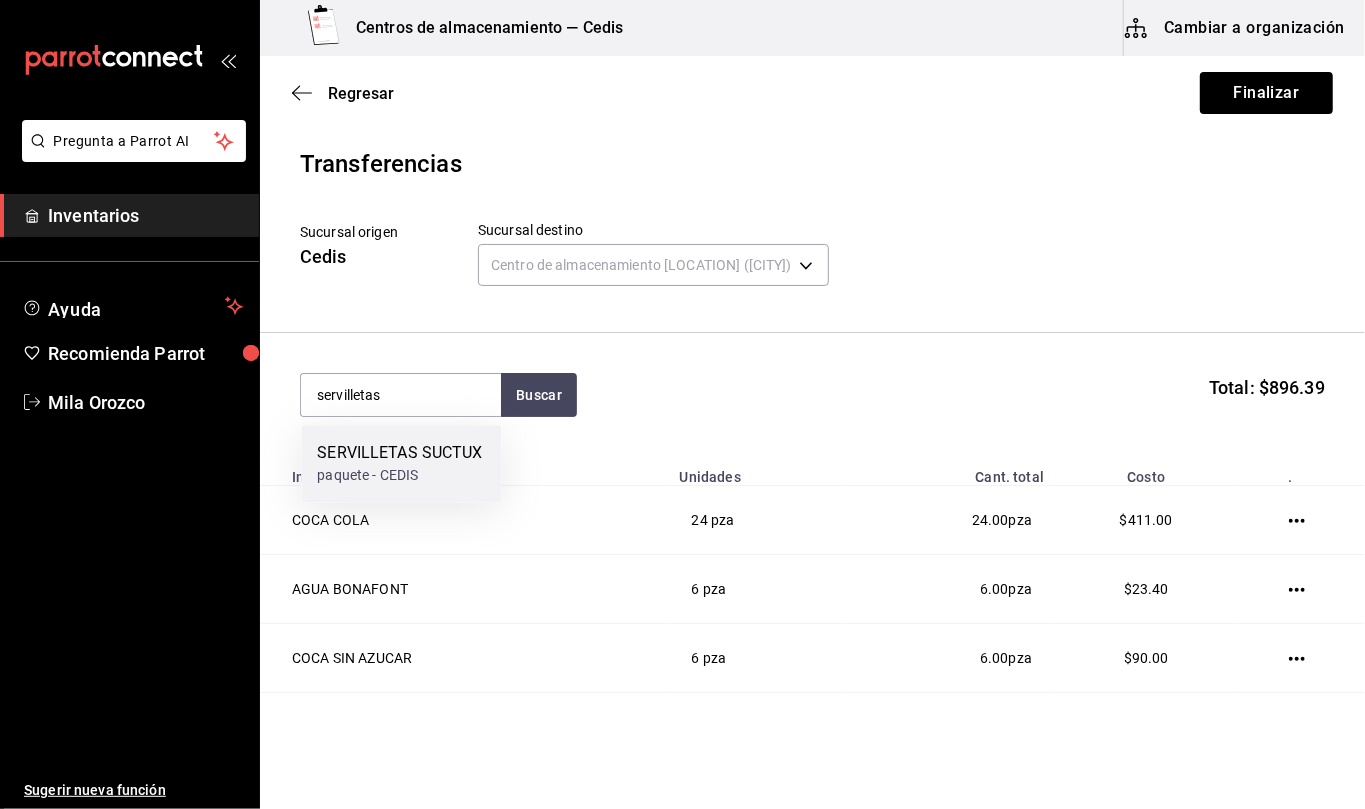 click on "SERVILLETAS SUCTUX" at bounding box center [399, 453] 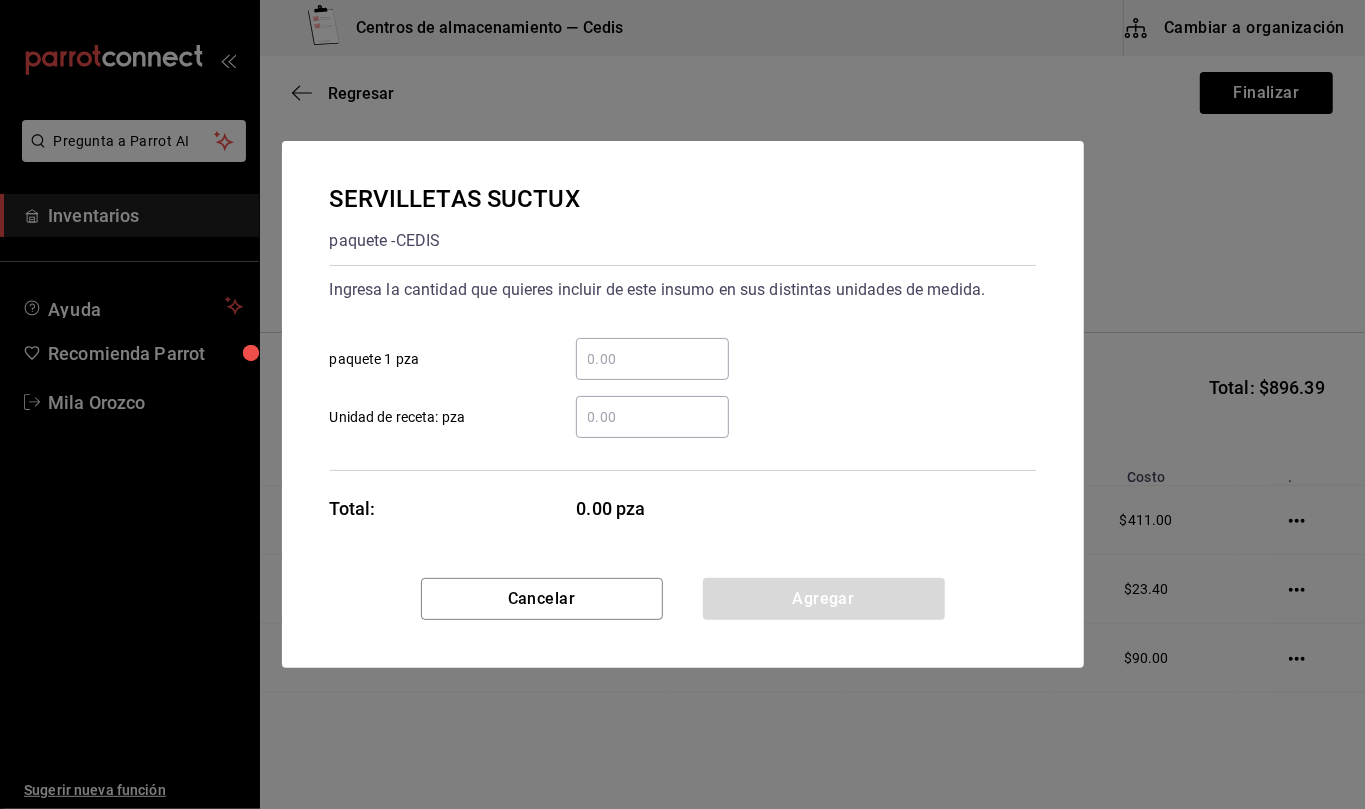 click on "​ Unidad de receta: pza" at bounding box center [652, 417] 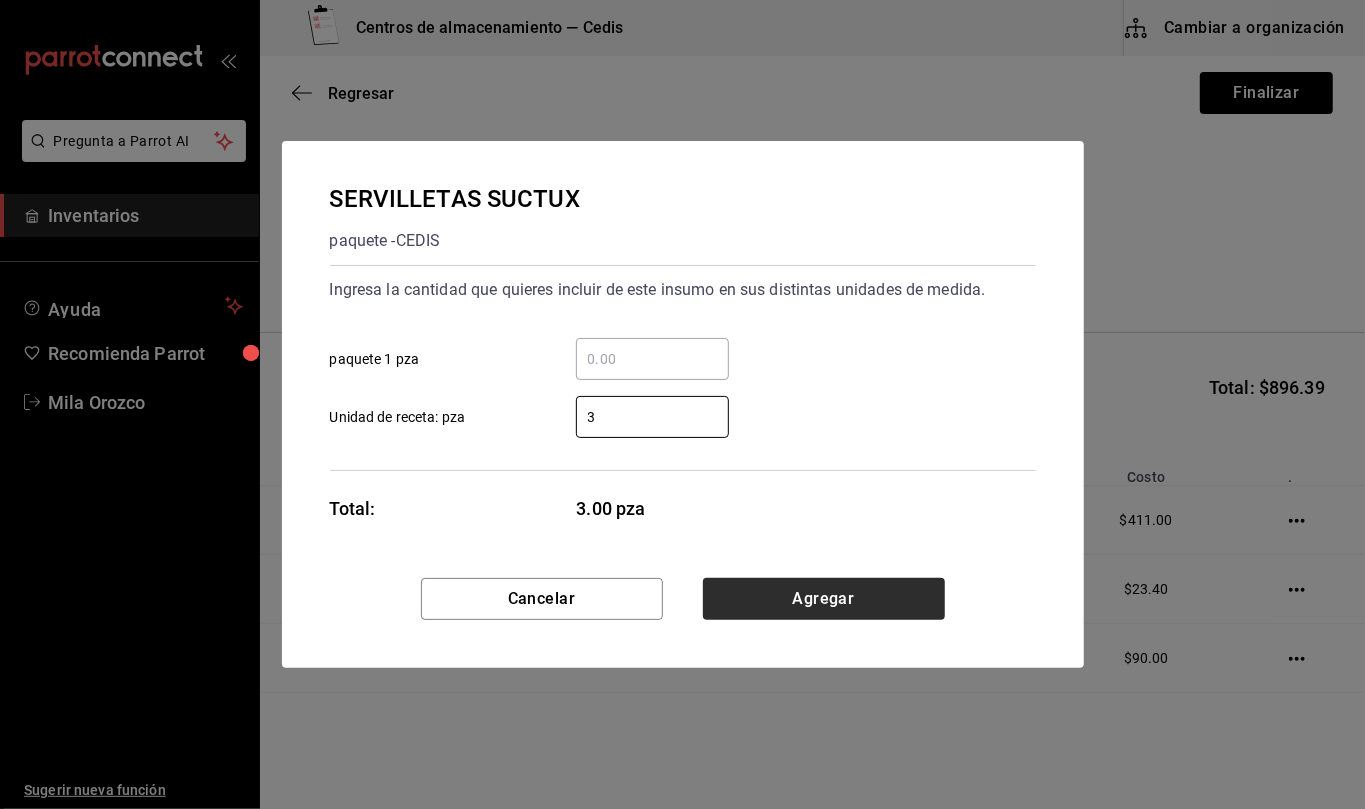 type on "3" 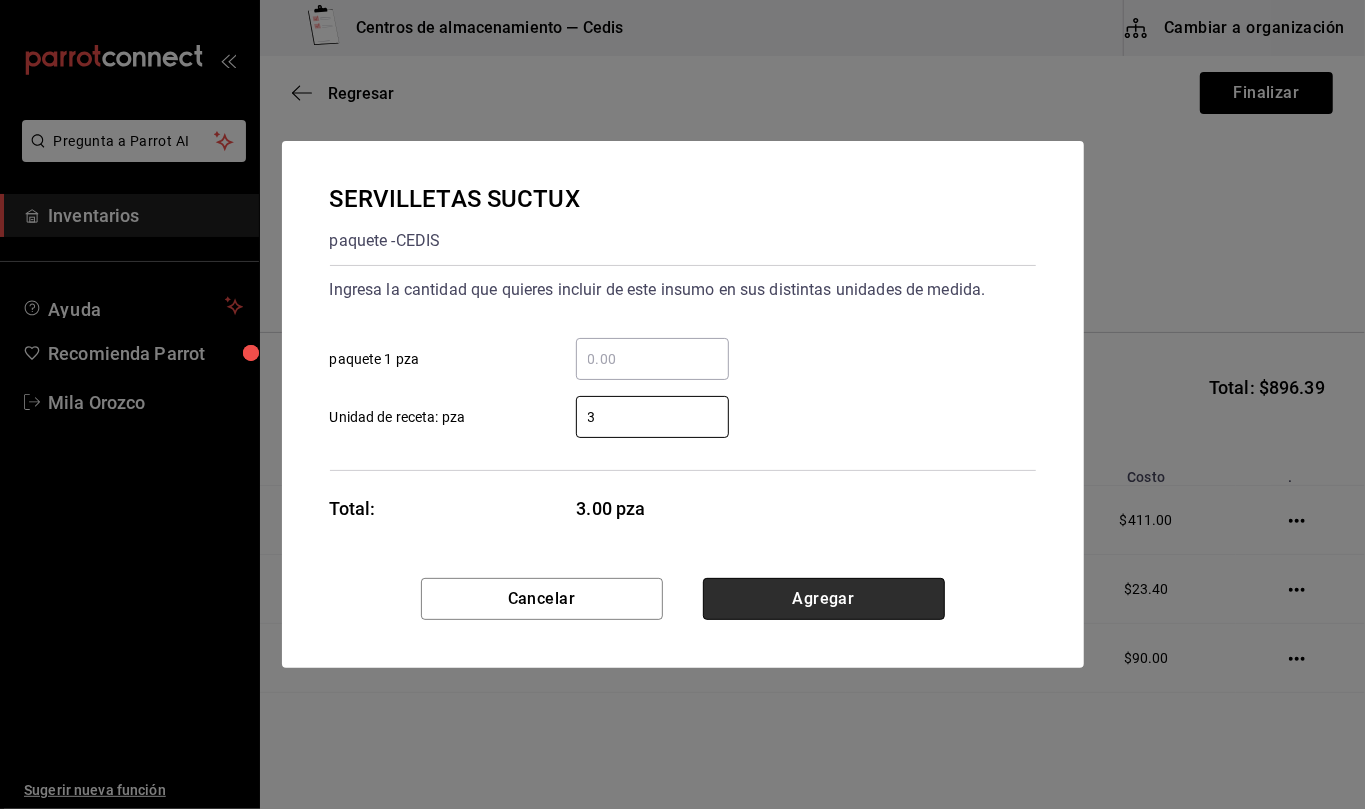 click on "Agregar" at bounding box center (824, 599) 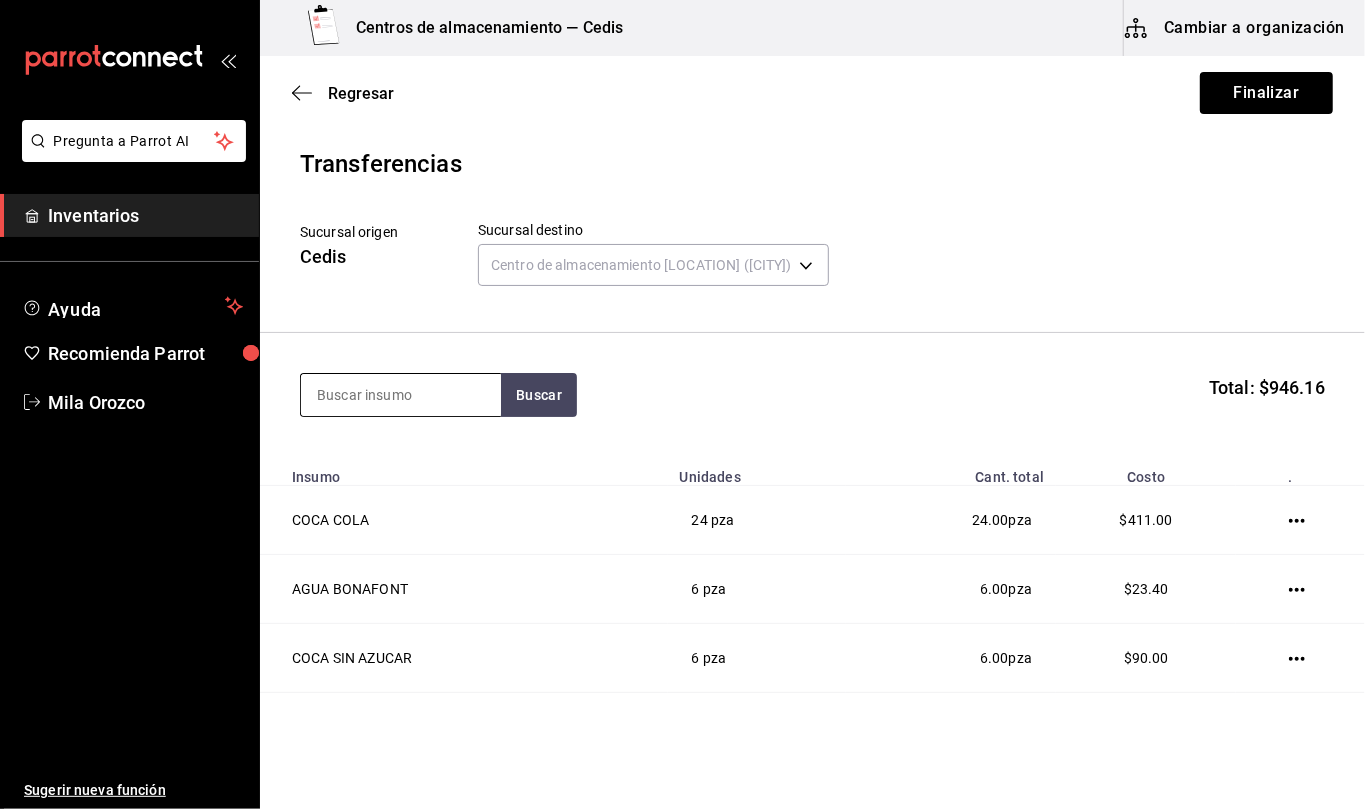 click at bounding box center [401, 395] 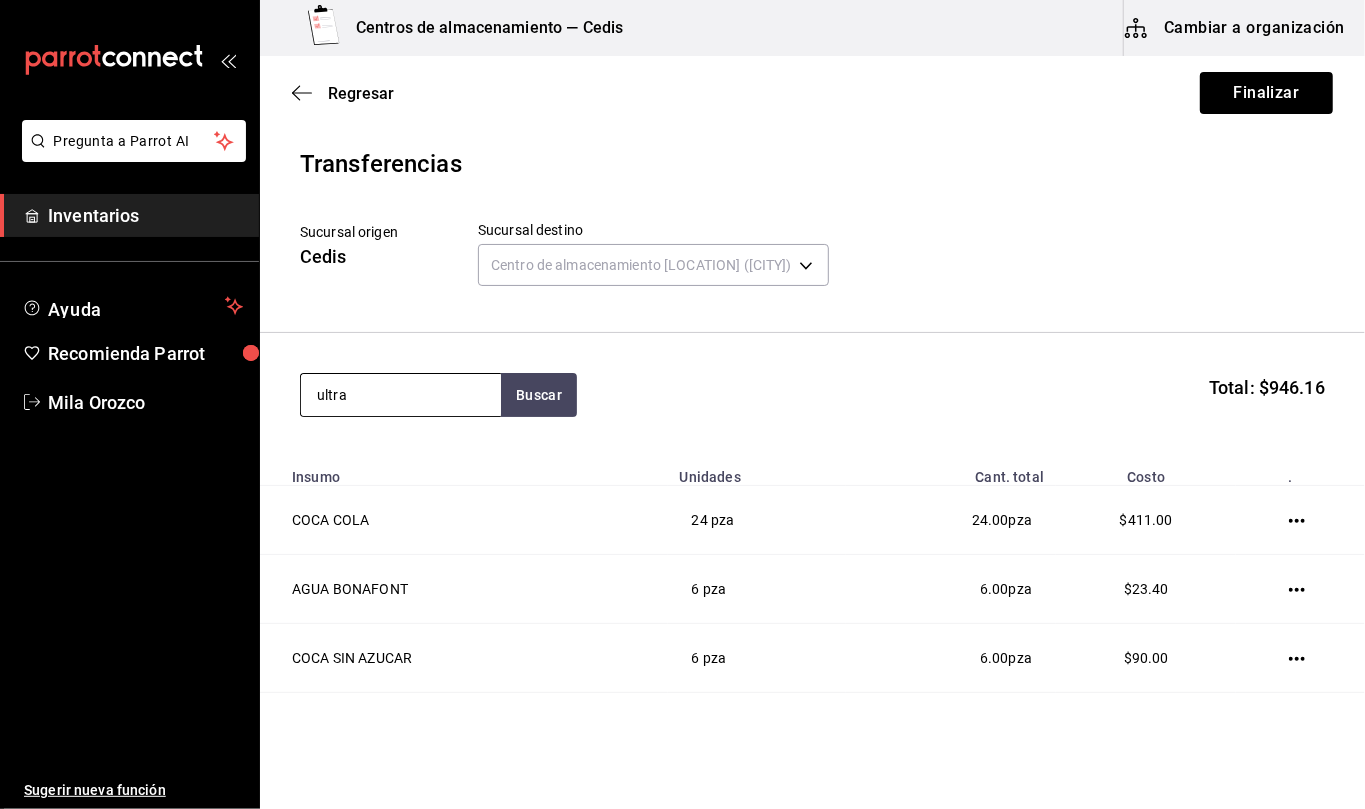 type on "ultra" 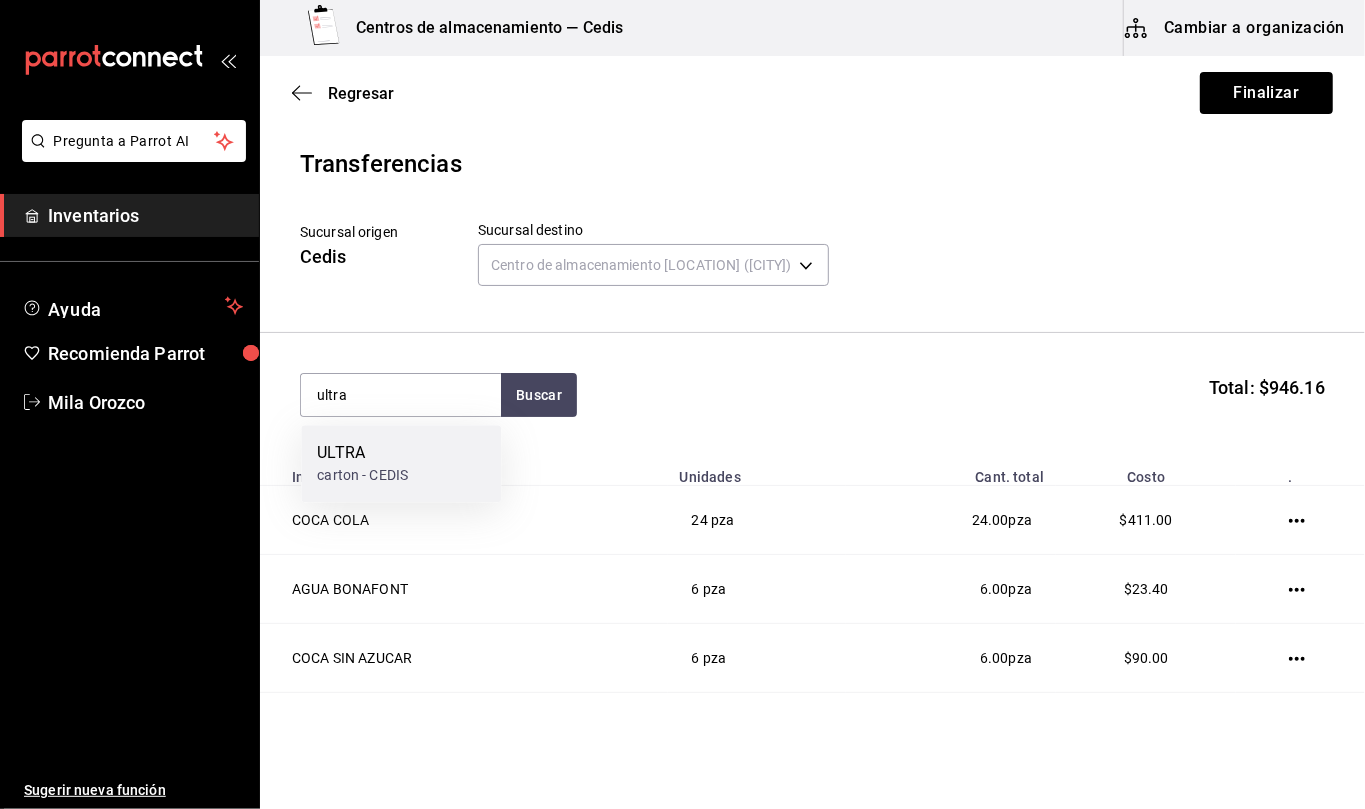 click on "ULTRA" at bounding box center (362, 453) 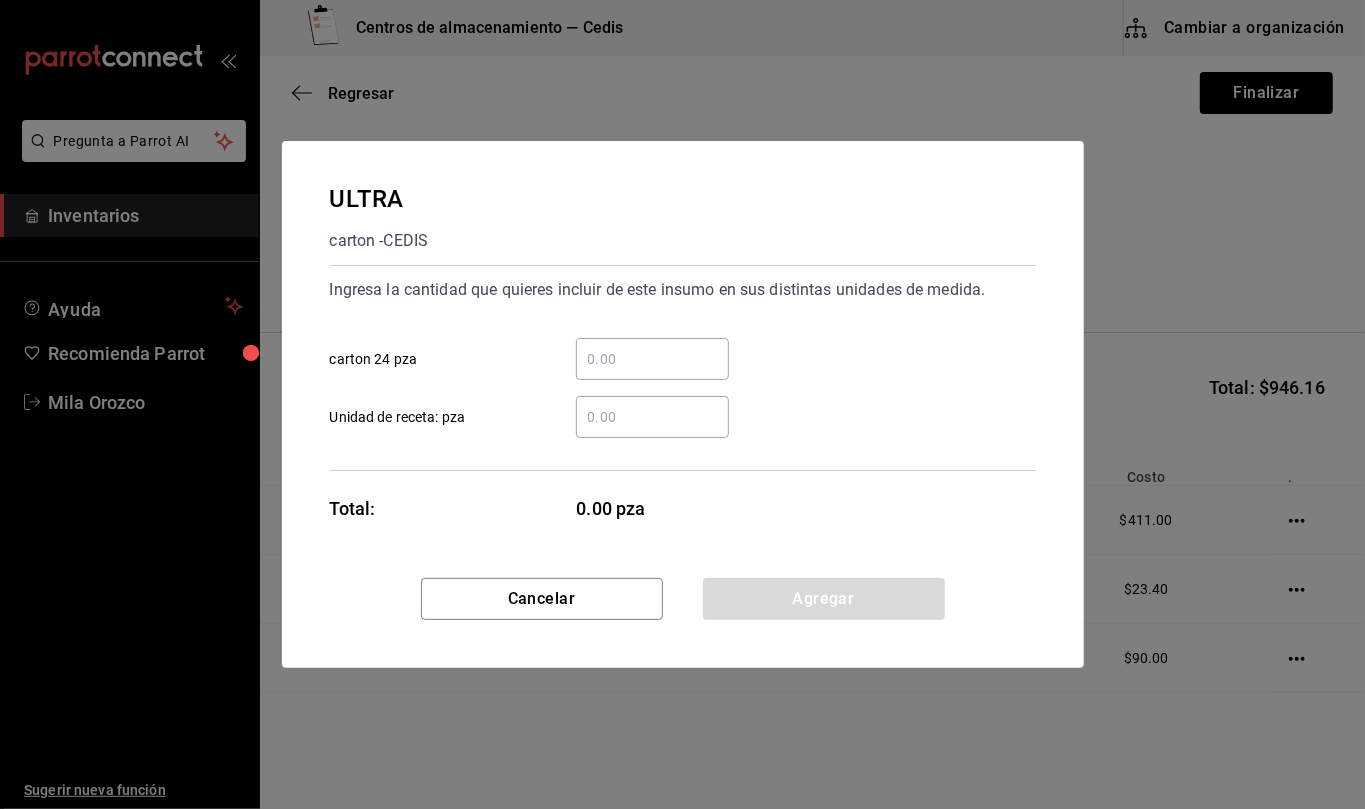 click on "​ Unidad de receta: pza" at bounding box center (652, 417) 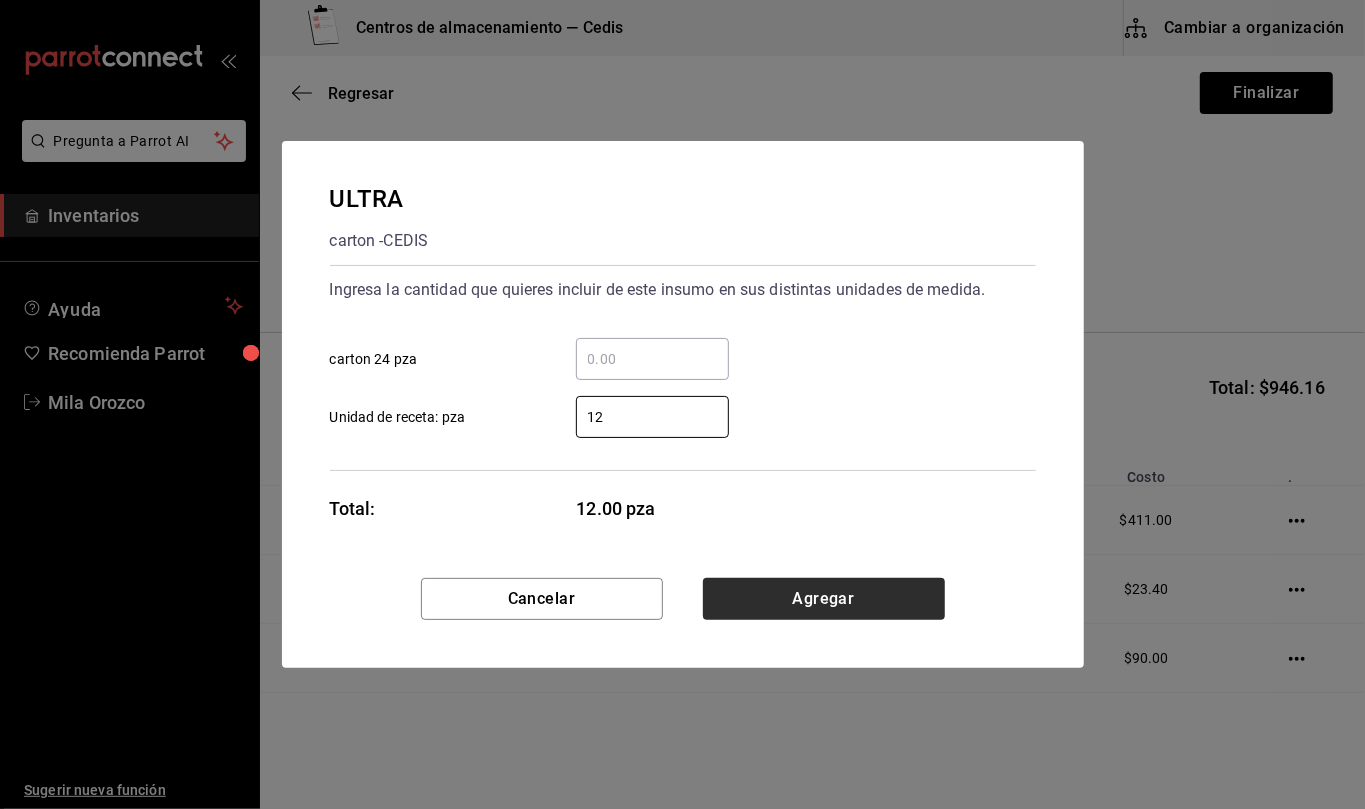 type on "12" 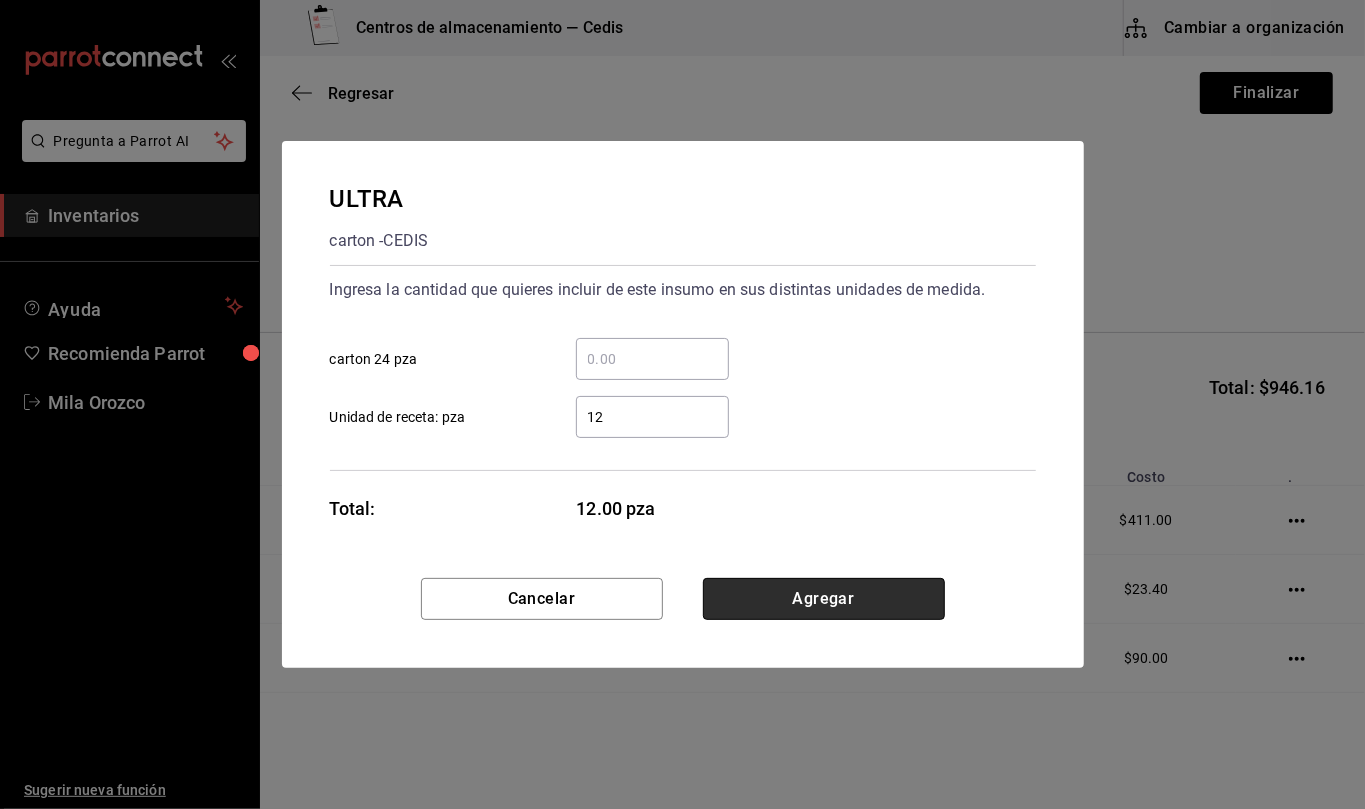 click on "Agregar" at bounding box center [824, 599] 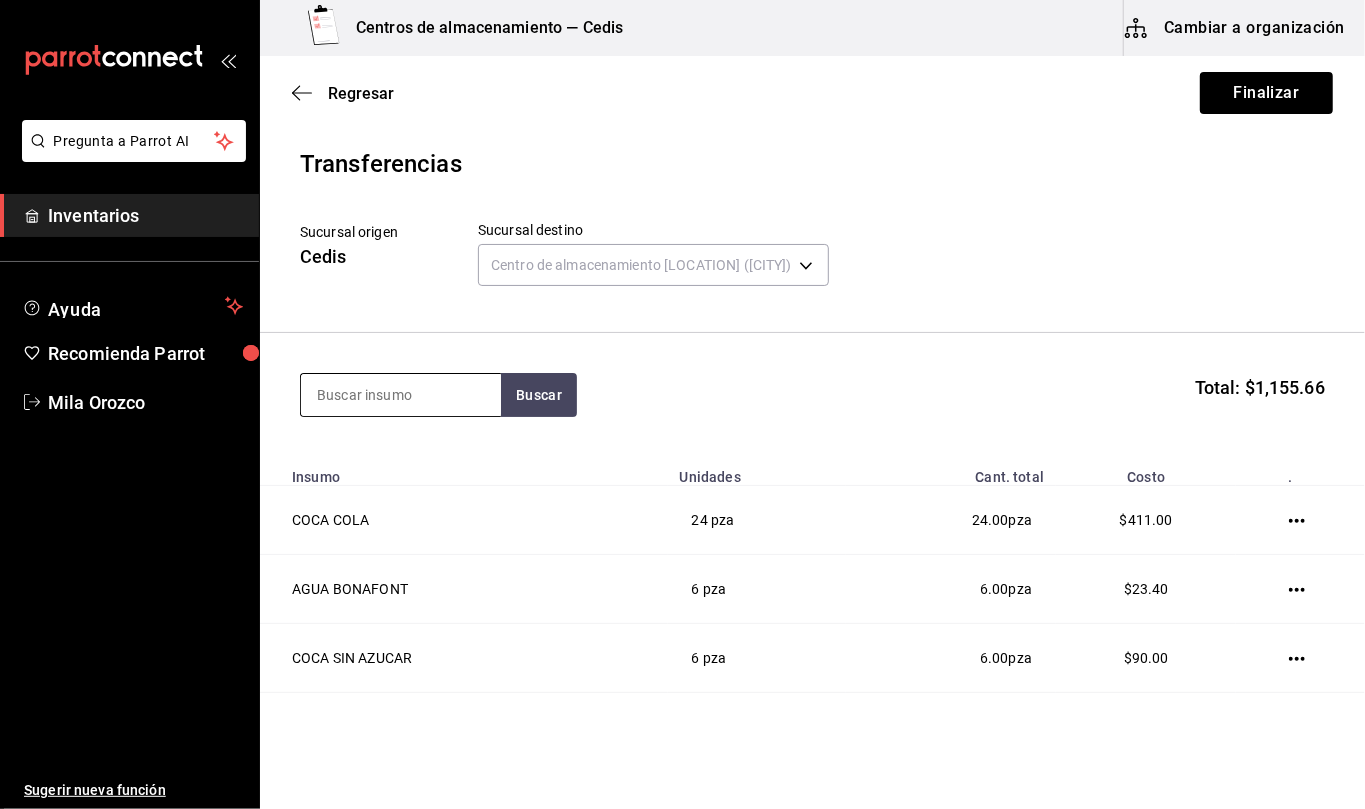 click at bounding box center (401, 395) 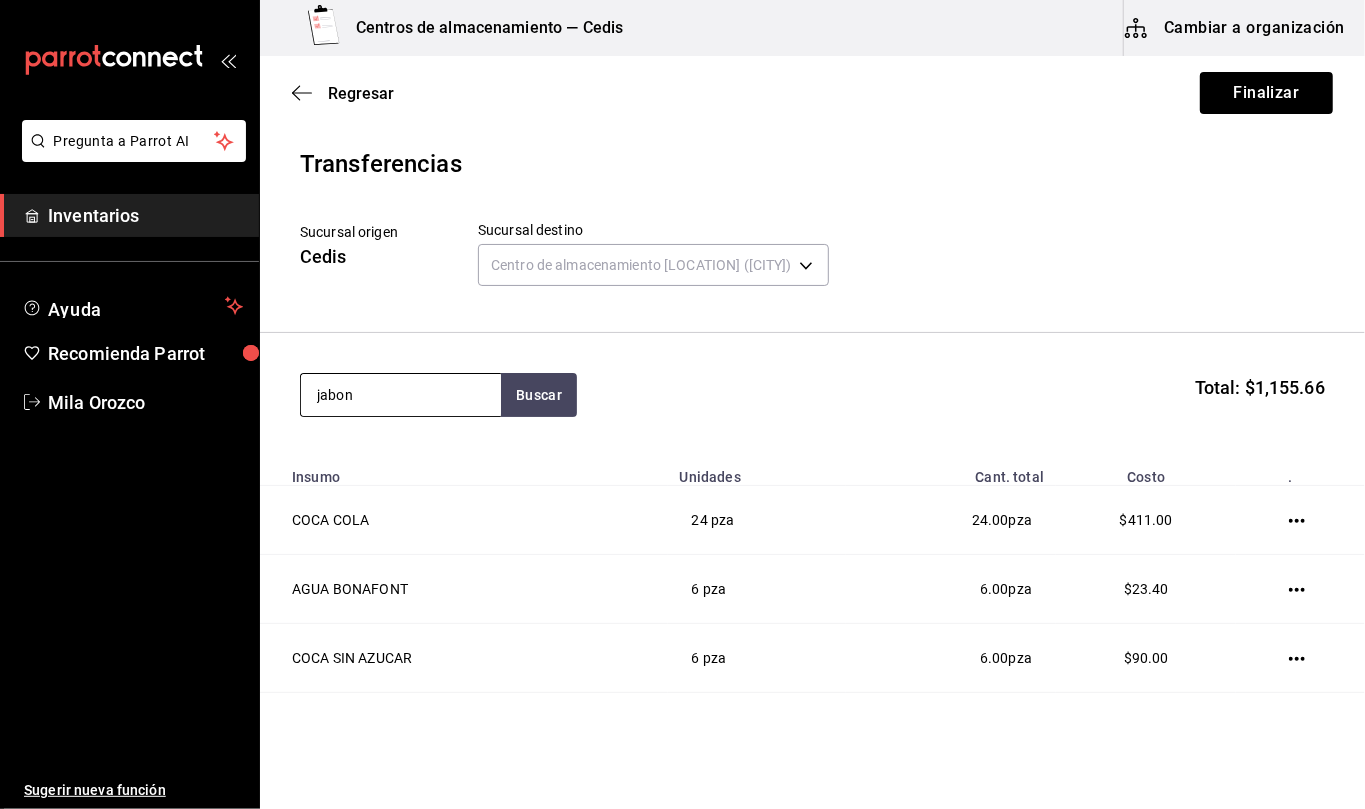 type on "jabon" 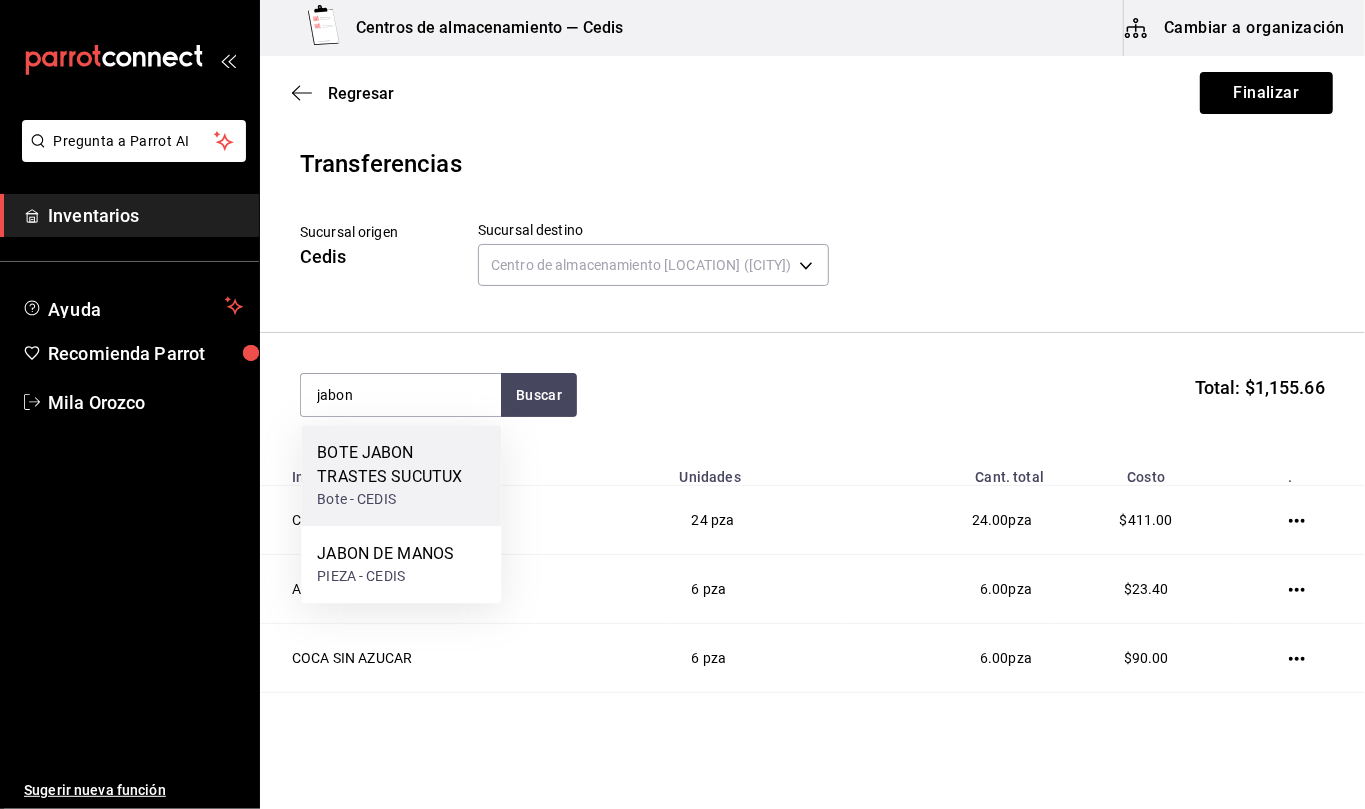click on "BOTE JABON TRASTES SUCUTUX" at bounding box center [401, 465] 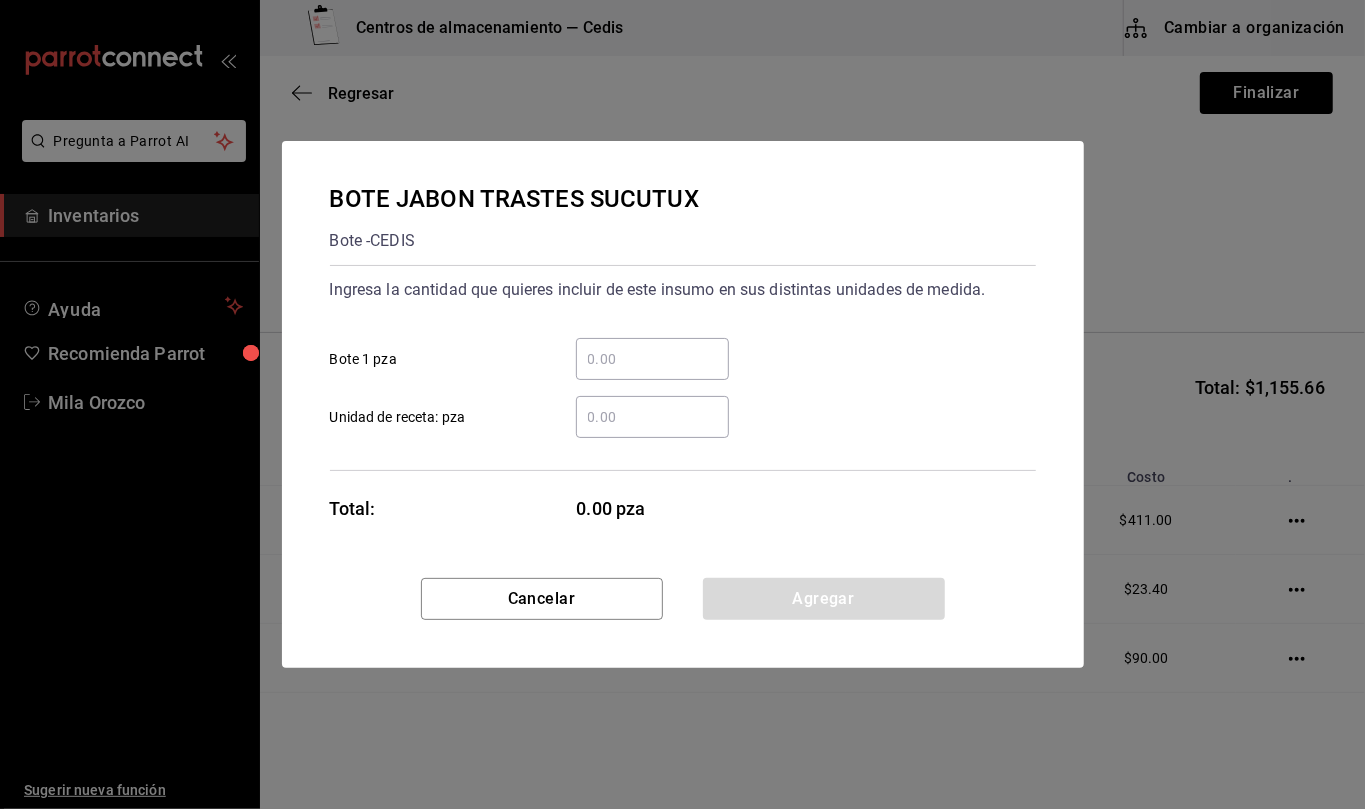 click on "​ Unidad de receta: pza" at bounding box center [652, 417] 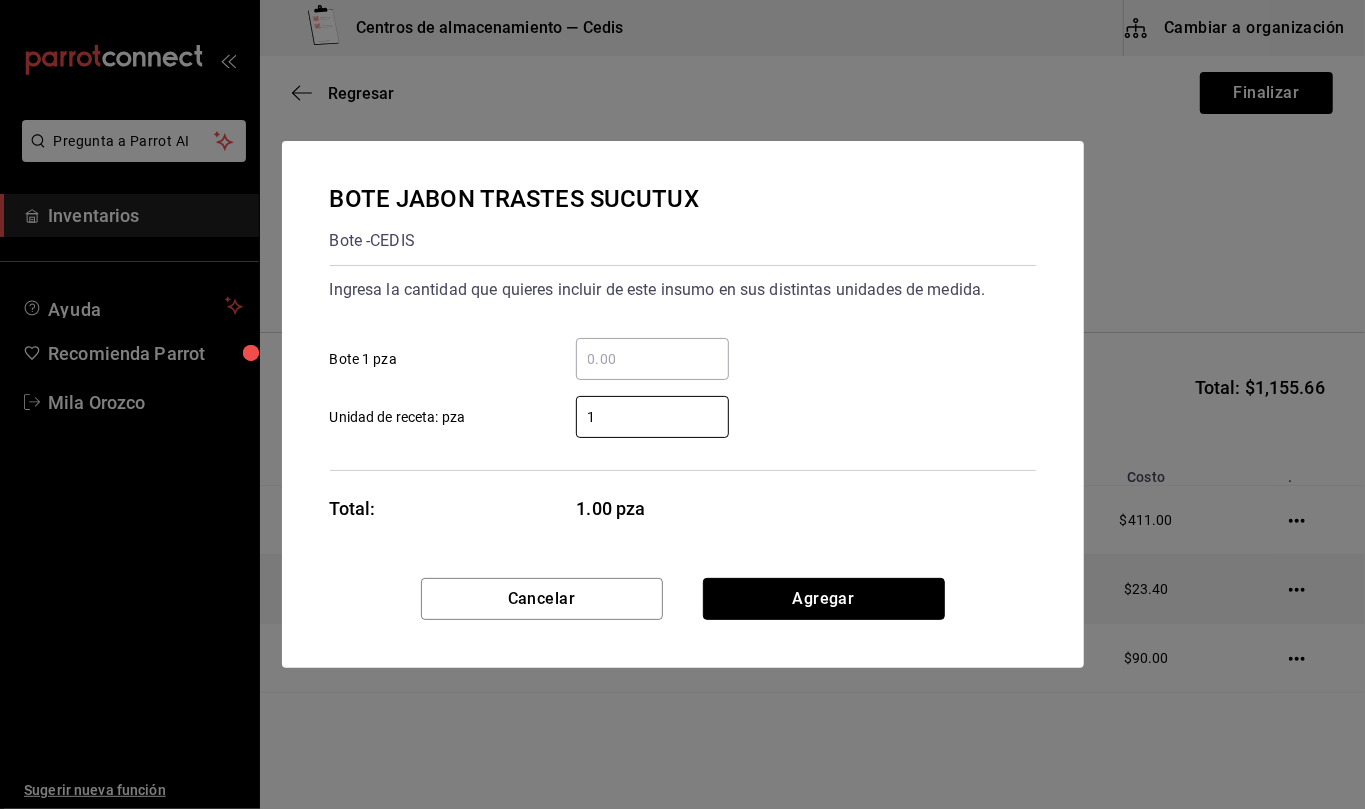 drag, startPoint x: 924, startPoint y: 602, endPoint x: 798, endPoint y: 578, distance: 128.26535 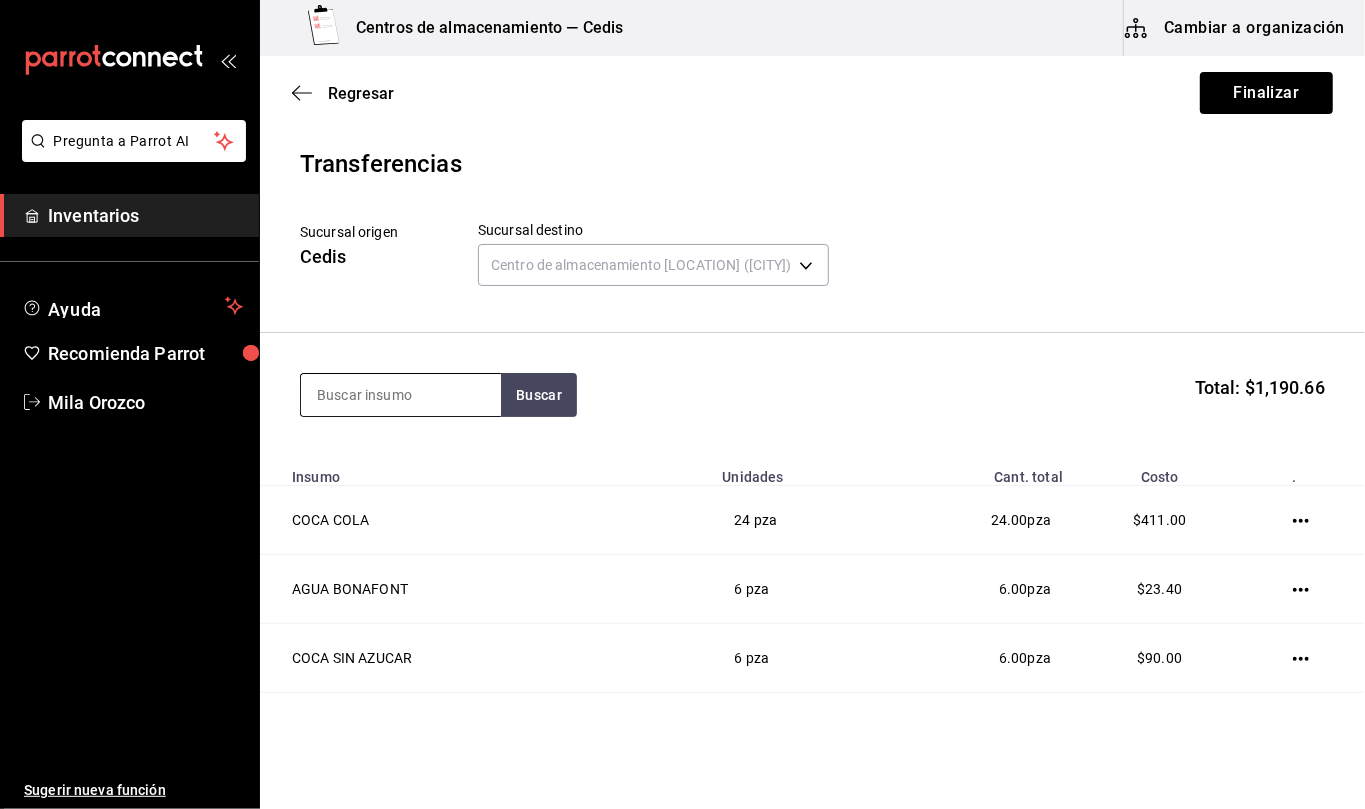 click at bounding box center [401, 395] 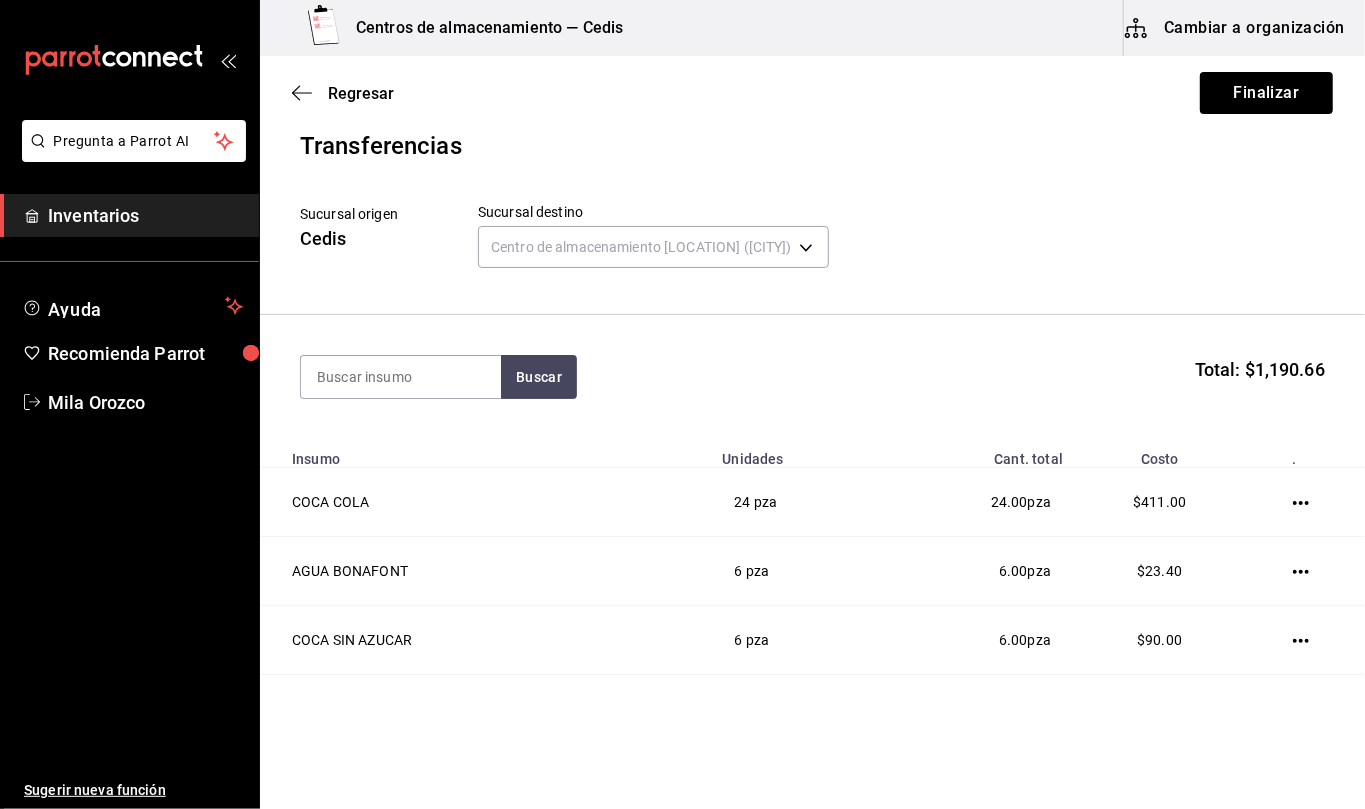 scroll, scrollTop: 0, scrollLeft: 0, axis: both 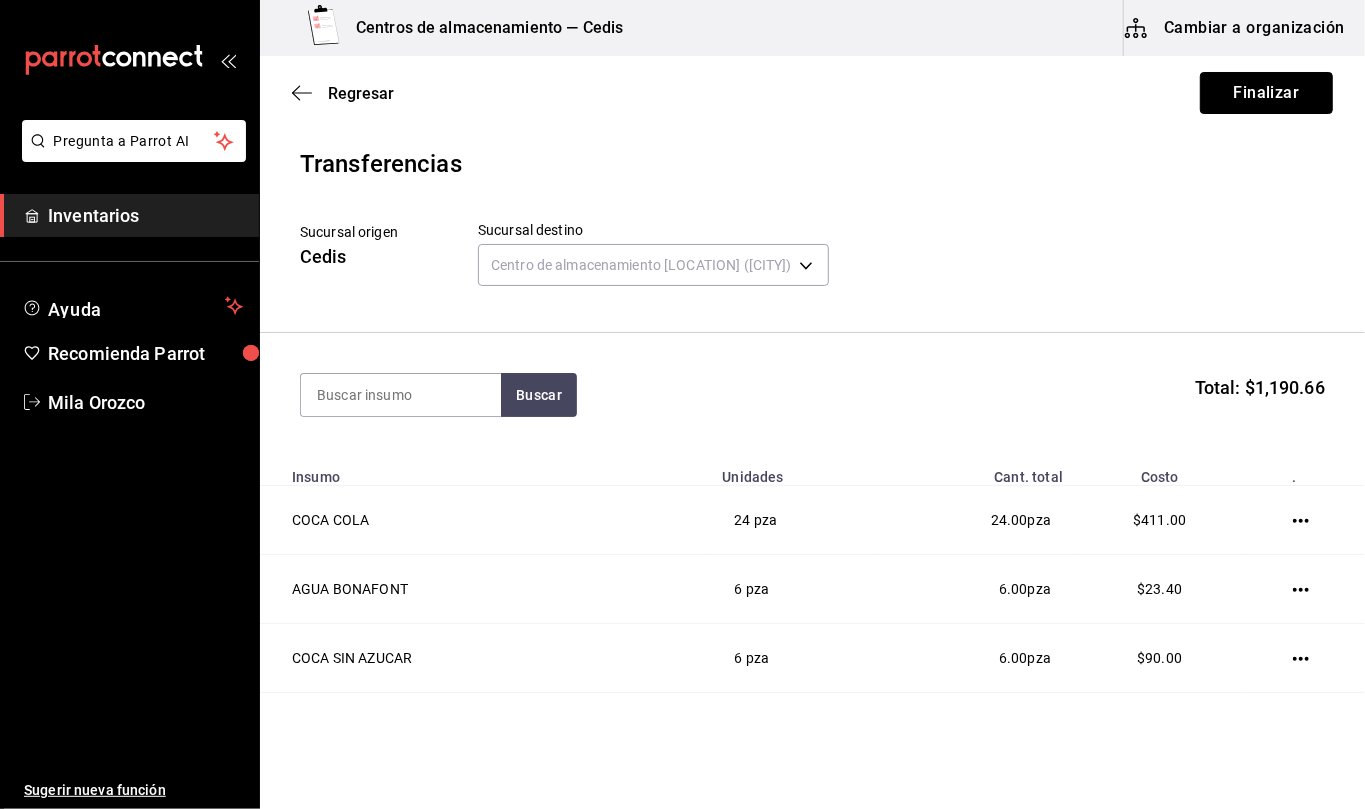 click on "Finalizar" at bounding box center (1266, 93) 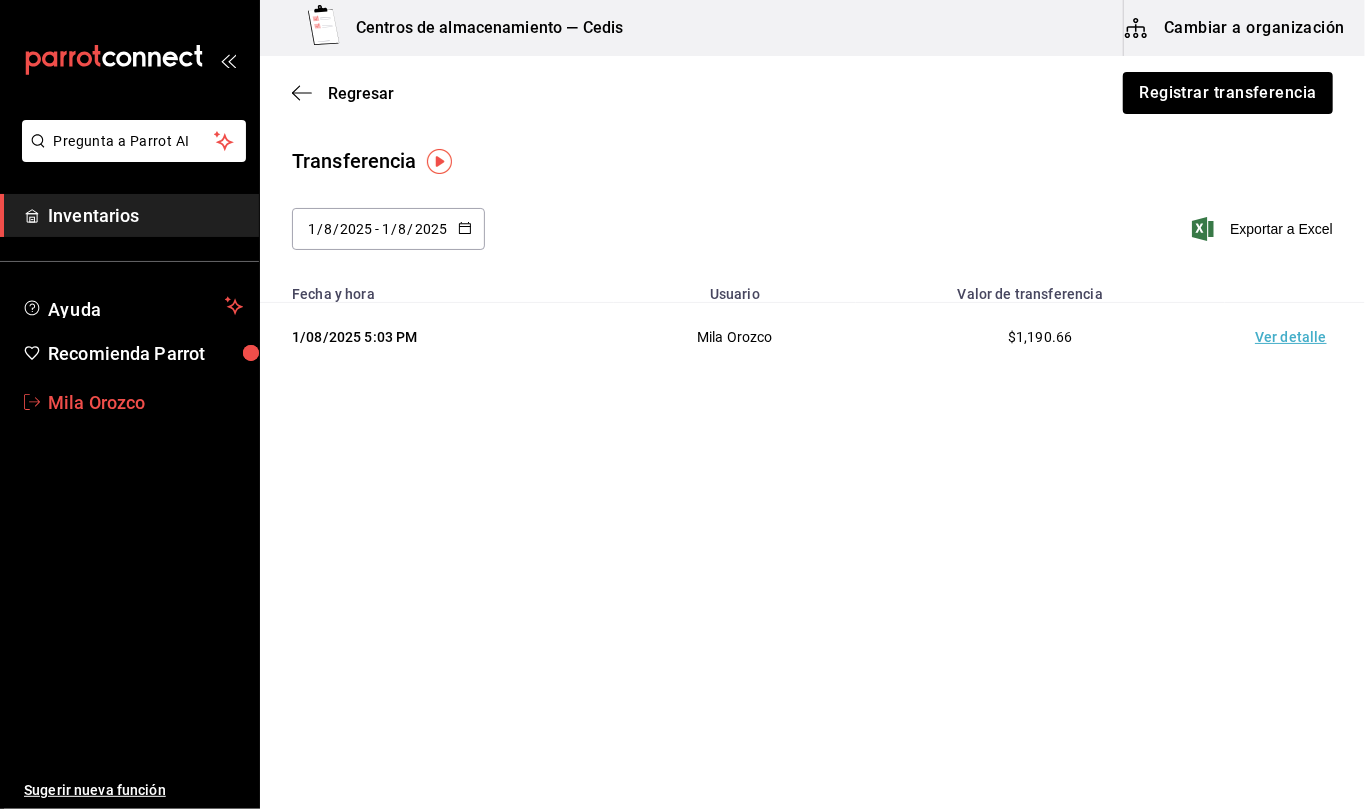 click on "[NAME]" at bounding box center [129, 402] 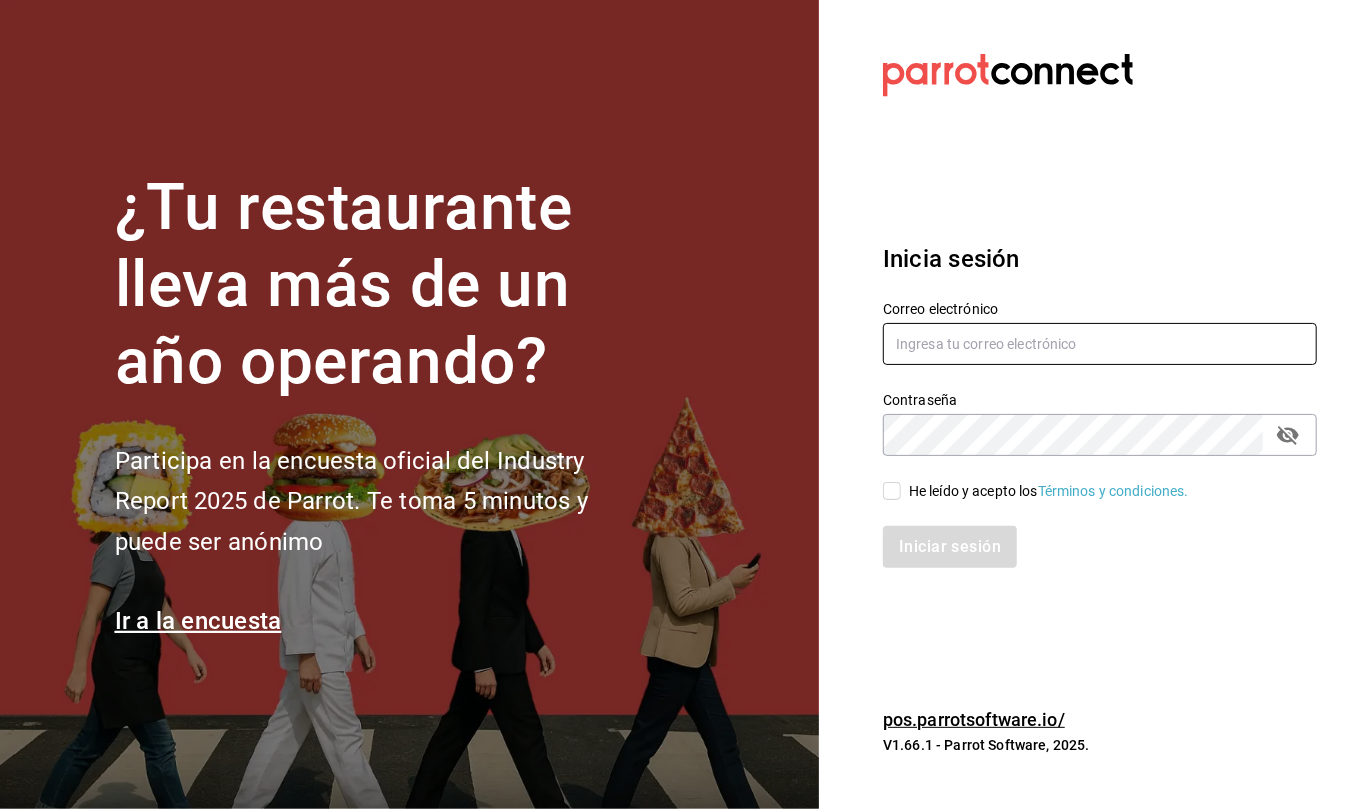 click at bounding box center [1100, 344] 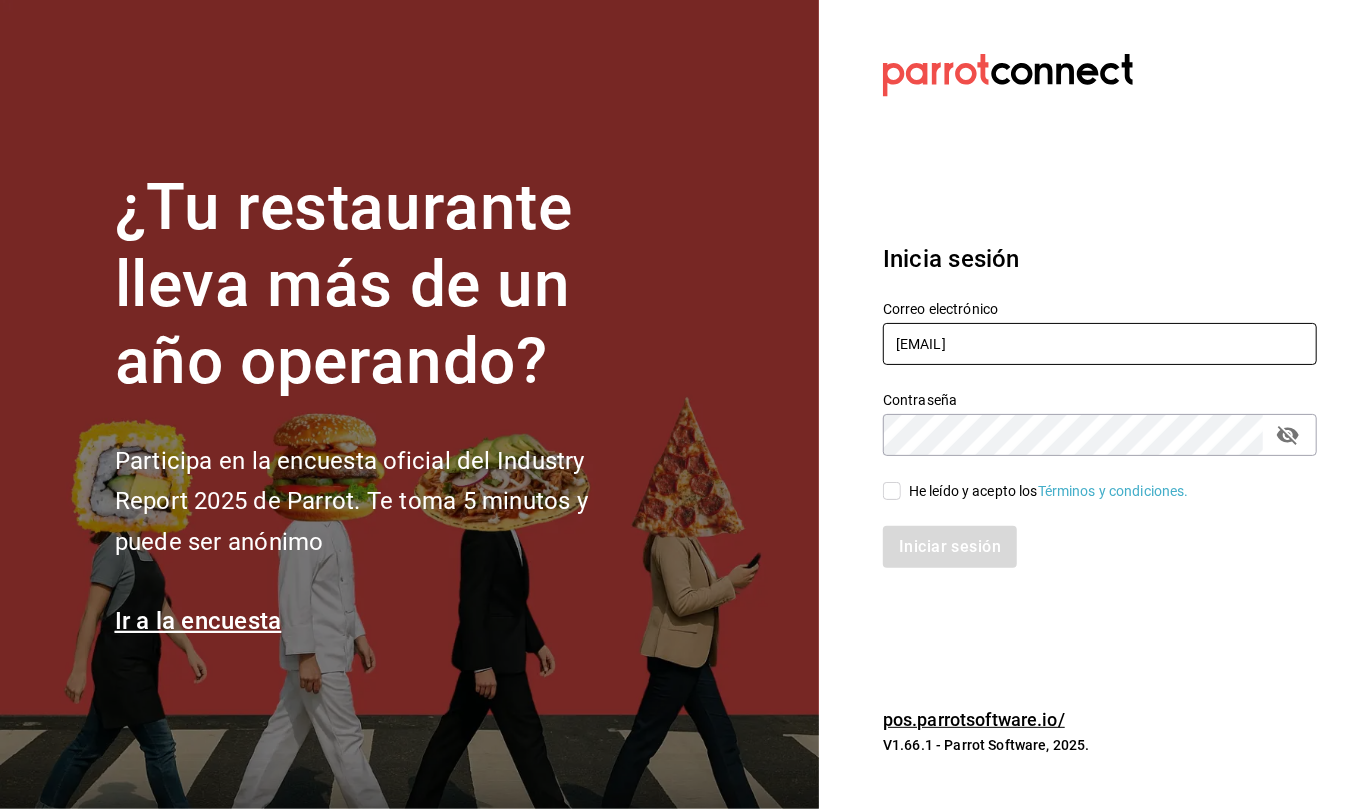 type on "callejongourmet@gmail.com" 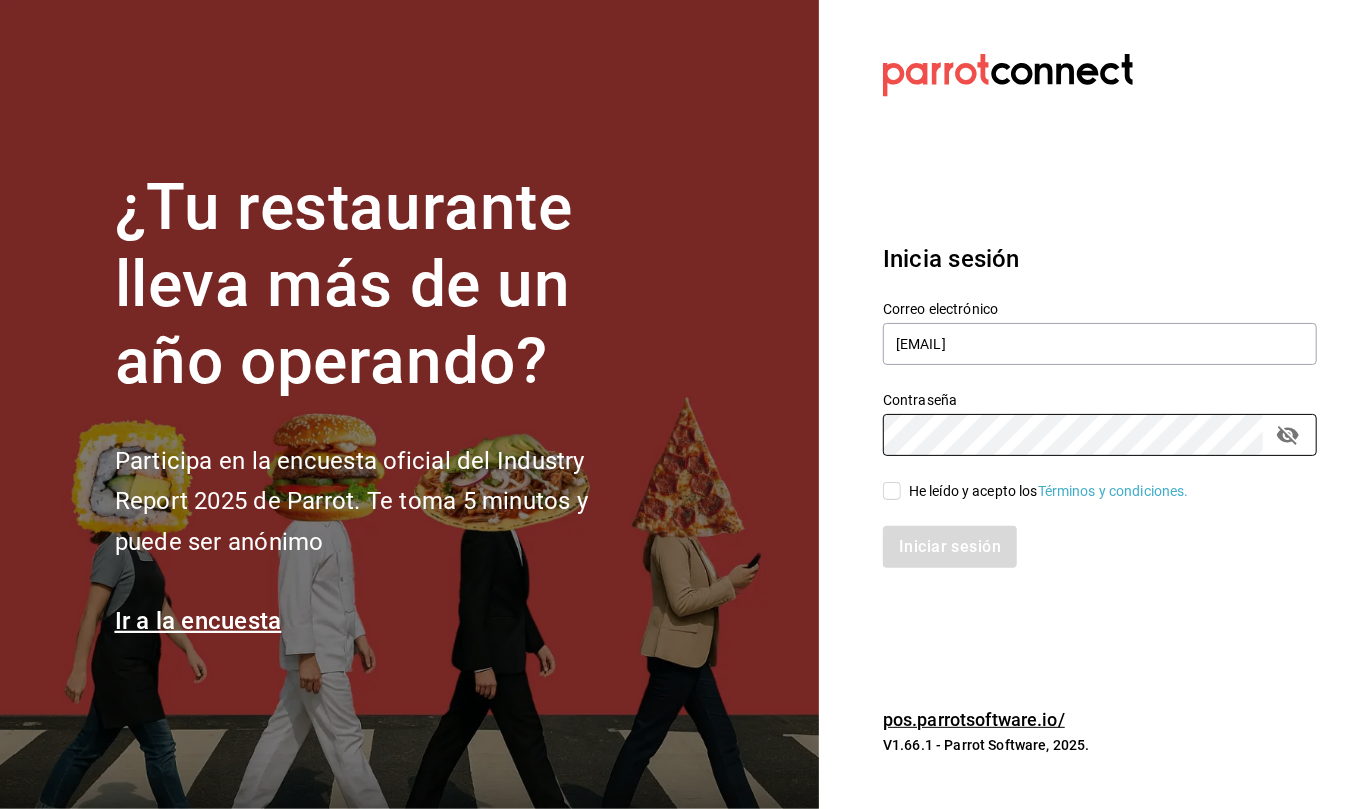 click on "He leído y acepto los  Términos y condiciones." at bounding box center [892, 491] 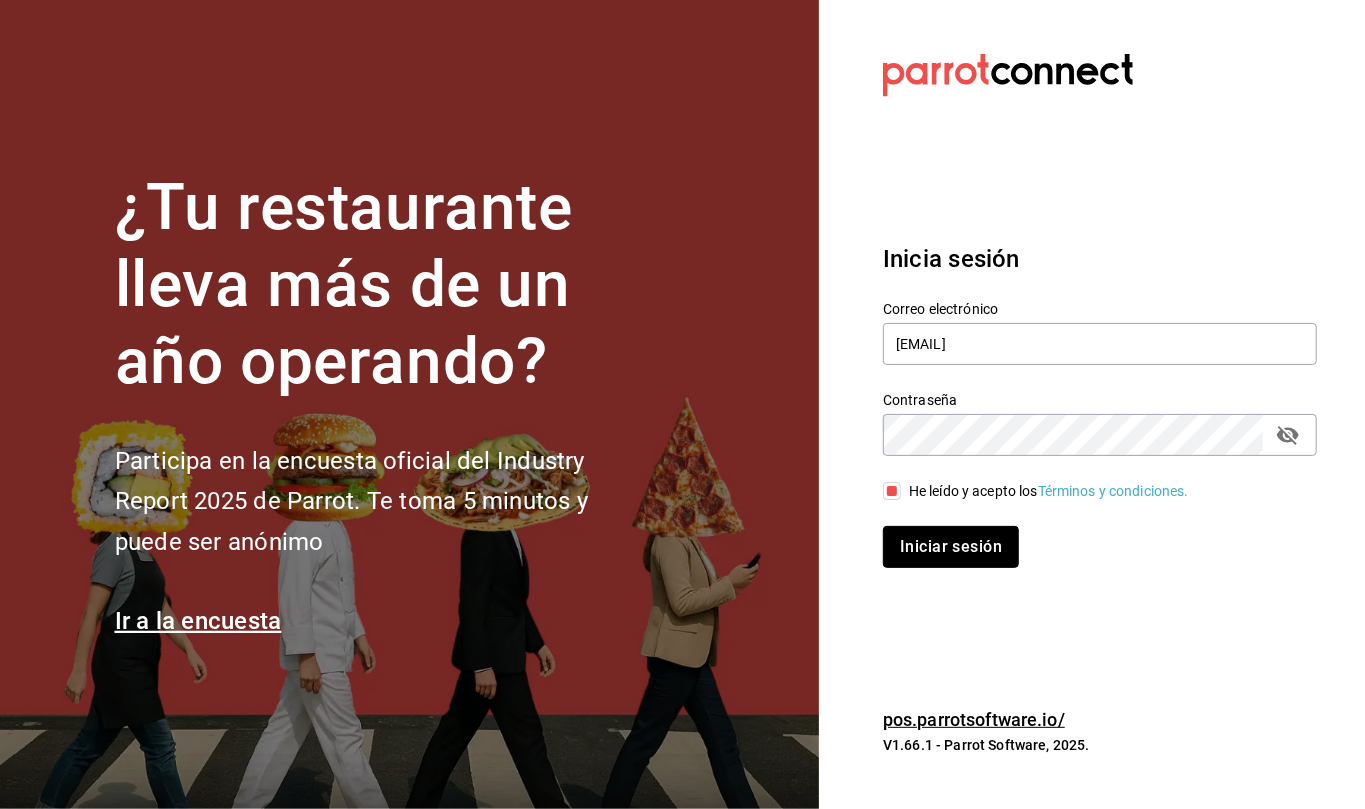 click on "Iniciar sesión" at bounding box center [951, 547] 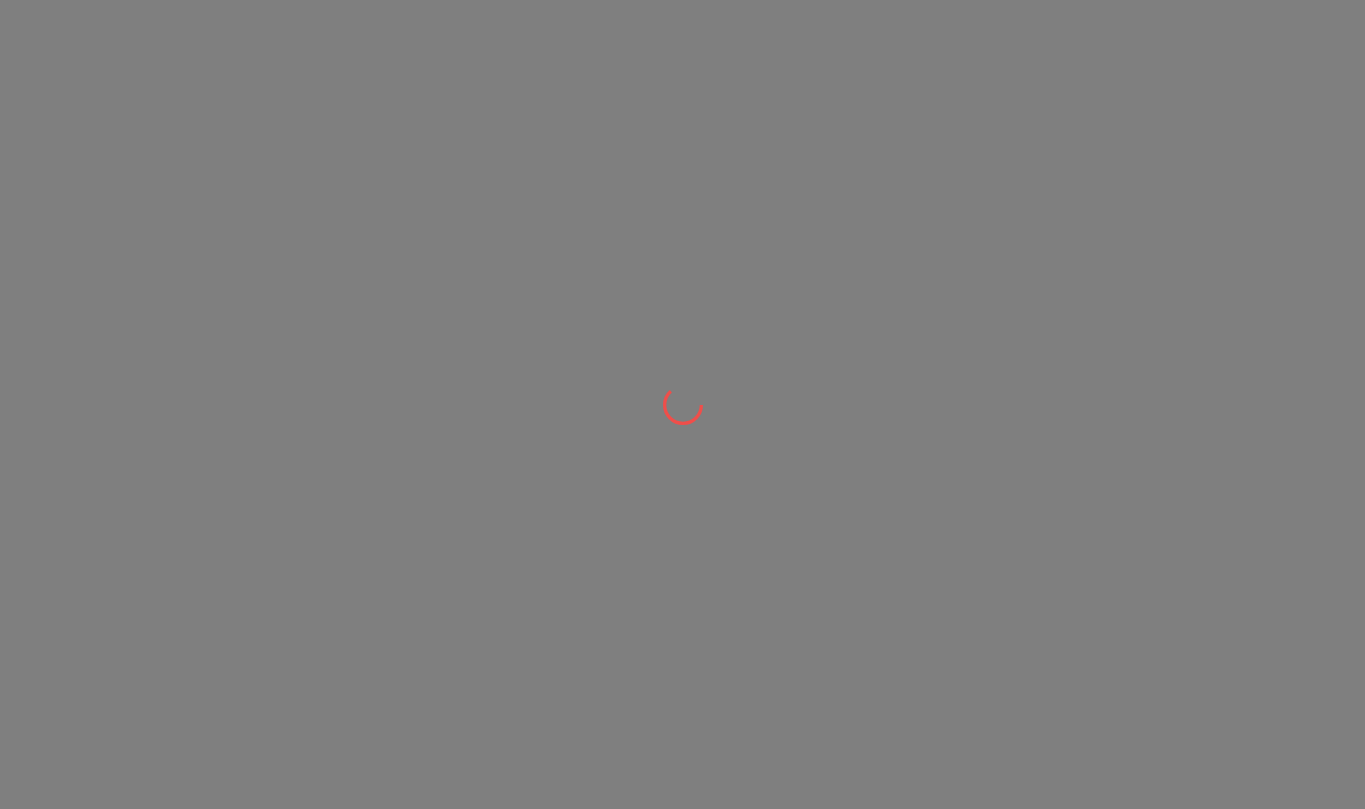 scroll, scrollTop: 0, scrollLeft: 0, axis: both 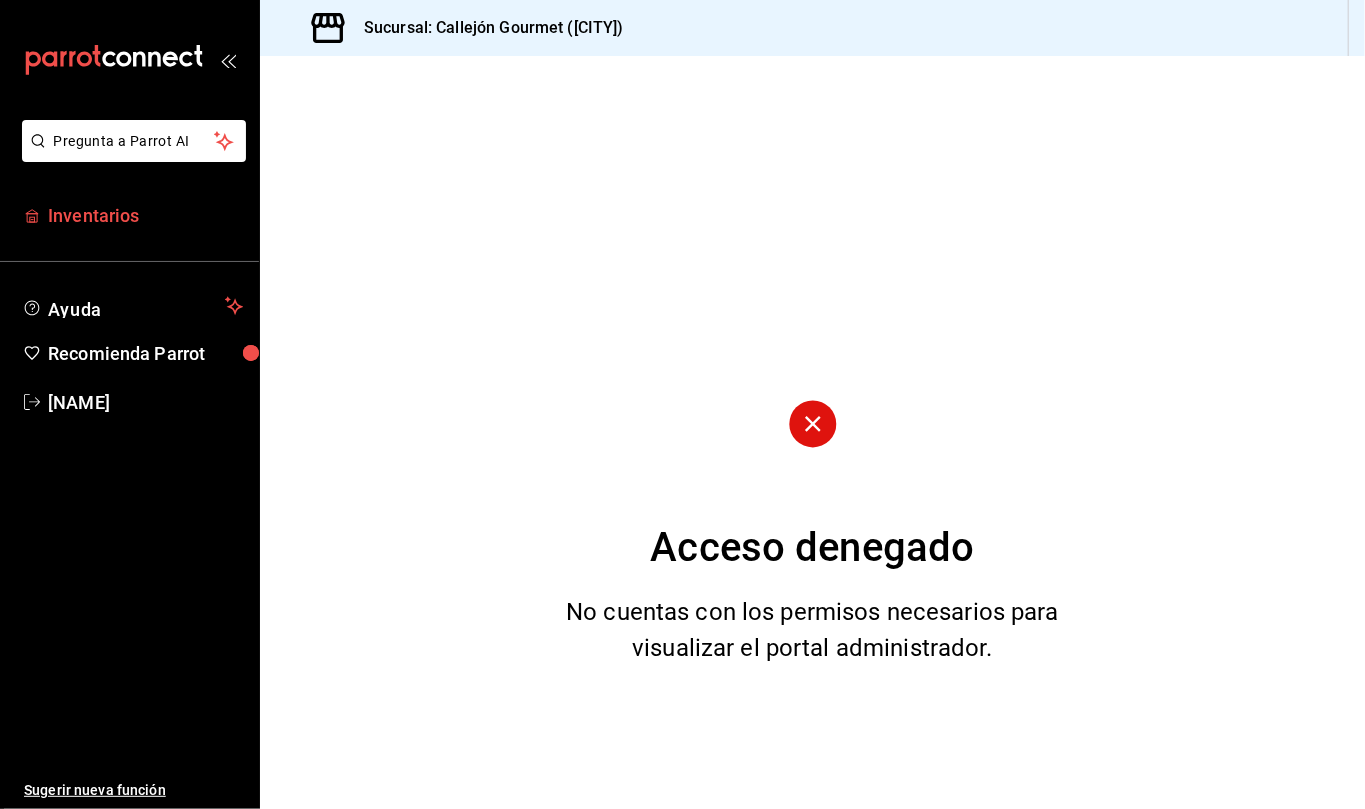 click on "Inventarios" at bounding box center [145, 215] 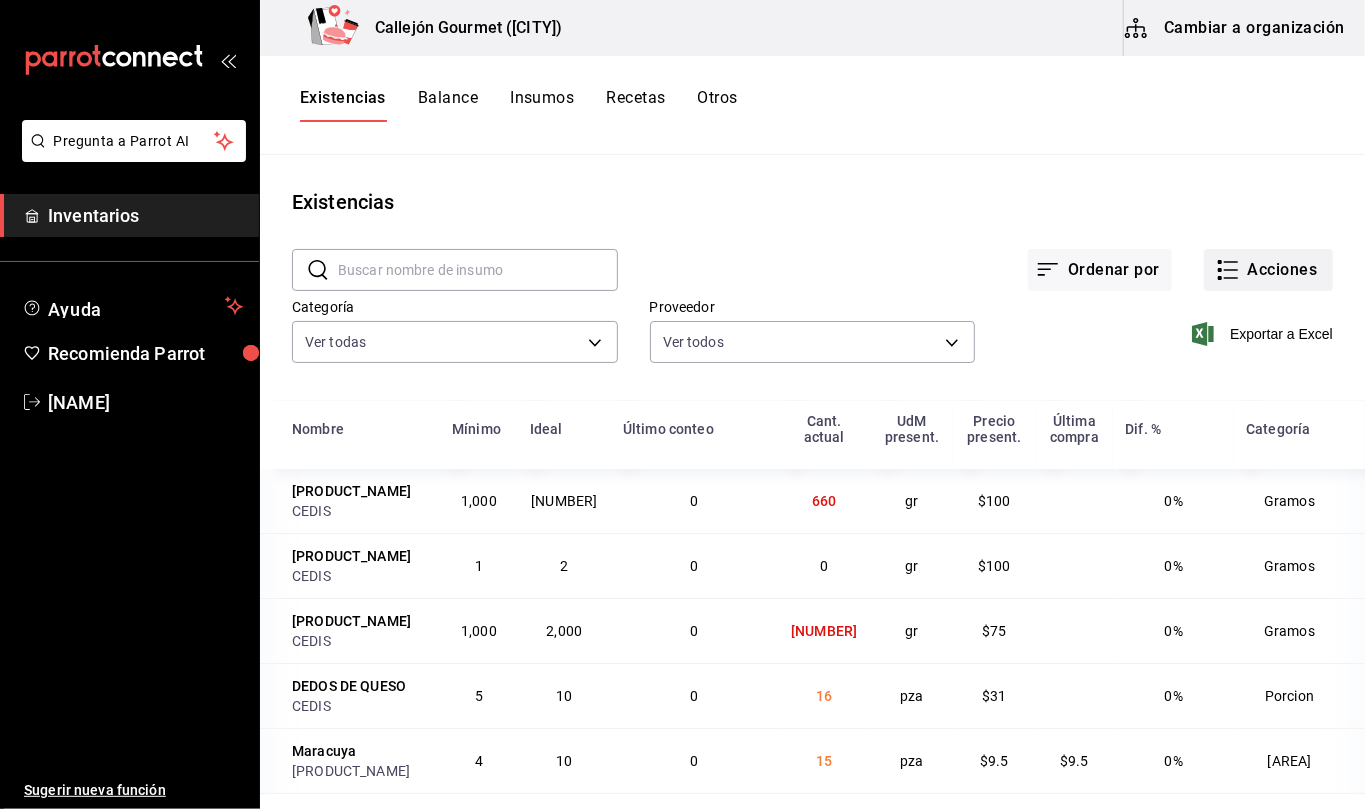 click on "Acciones" at bounding box center (1268, 270) 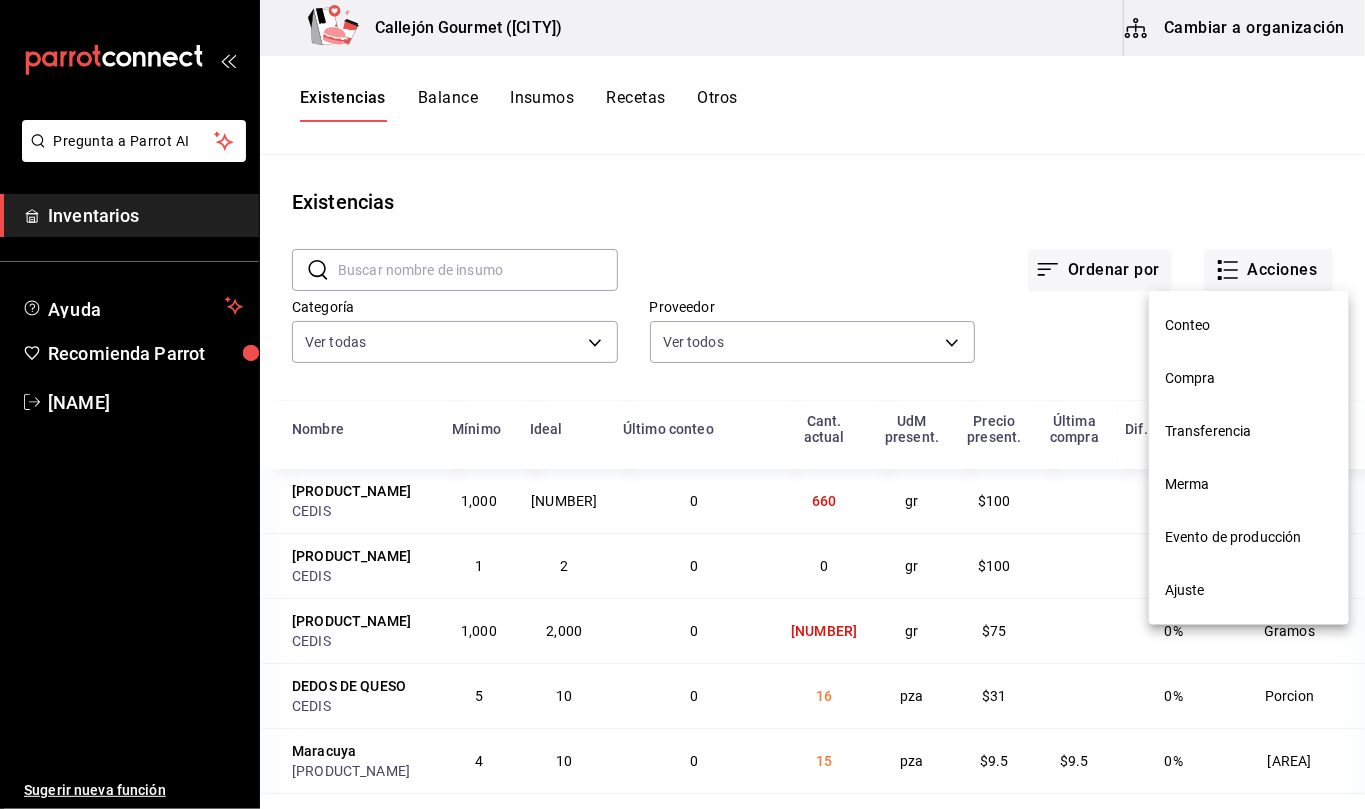 click on "Compra" at bounding box center [1249, 378] 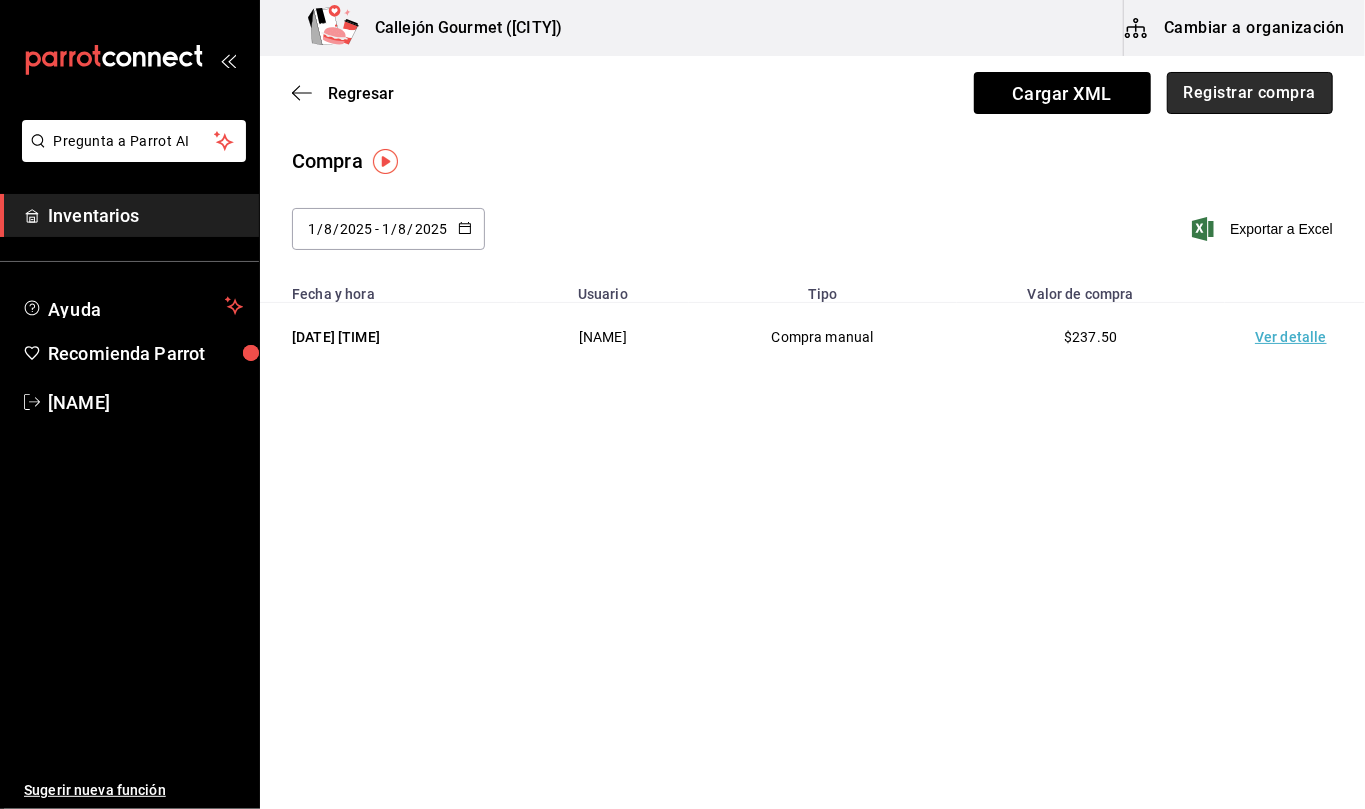 click on "Registrar compra" at bounding box center [1250, 93] 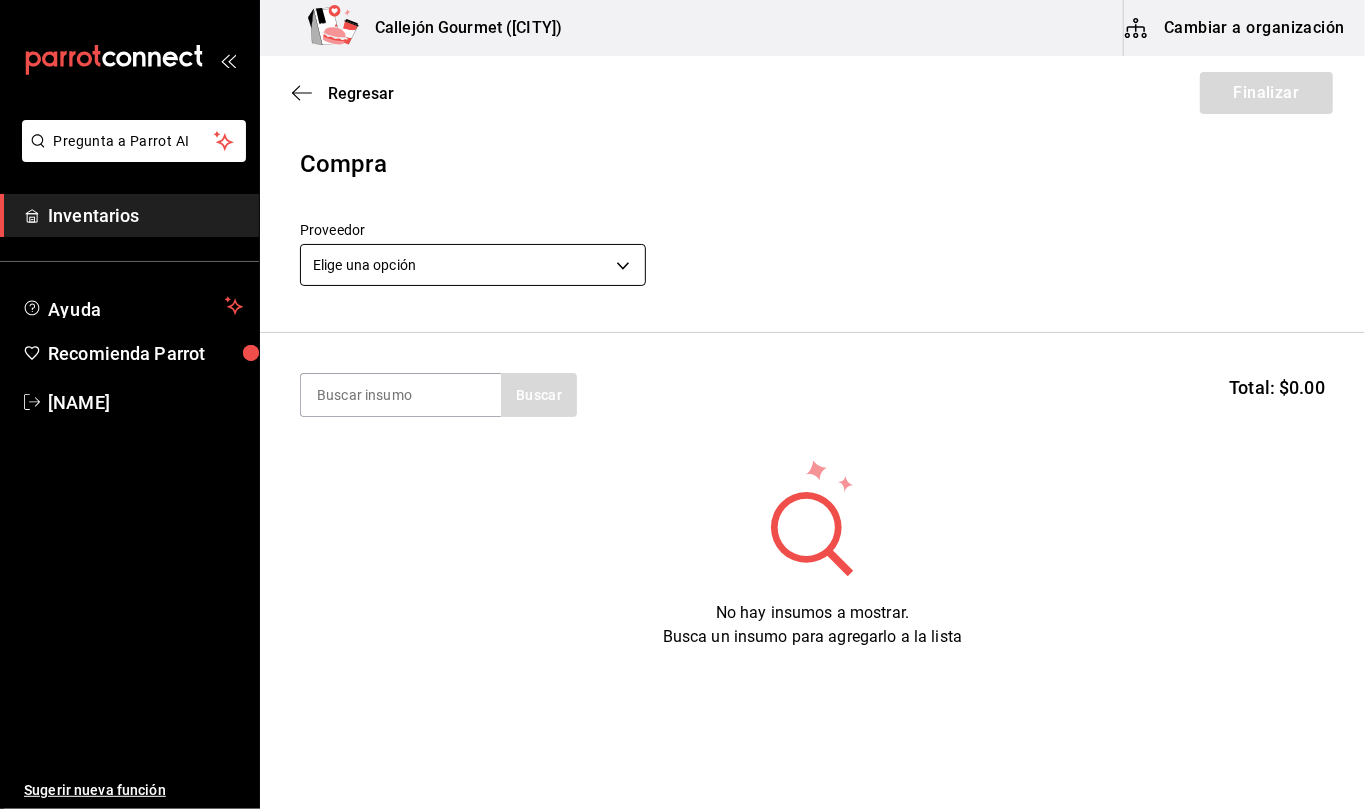 click on "Pregunta a Parrot AI Inventarios   Ayuda Recomienda Parrot   Mila Orozco   Sugerir nueva función   Callejón Gourmet ([CITY]) Cambiar a organización Regresar Finalizar Compra Proveedor Elige una opción default Buscar Total: $0.00 No hay insumos a mostrar. Busca un insumo para agregarlo a la lista GANA 1 MES GRATIS EN TU SUSCRIPCIÓN AQUÍ ¿Recuerdas cómo empezó tu restaurante?
Hoy puedes ayudar a un colega a tener el mismo cambio que tú viviste.
Recomienda Parrot directamente desde tu Portal Administrador.
Es fácil y rápido.
🎁 Por cada restaurante que se una, ganas 1 mes gratis. Ver video tutorial Ir a video Pregunta a Parrot AI Inventarios   Ayuda Recomienda Parrot   Mila Orozco   Sugerir nueva función   Editar Eliminar Visitar centro de ayuda (81) 2046 6363 soporte@parrotsoftware.io Visitar centro de ayuda (81) 2046 6363 soporte@parrotsoftware.io" at bounding box center (682, 348) 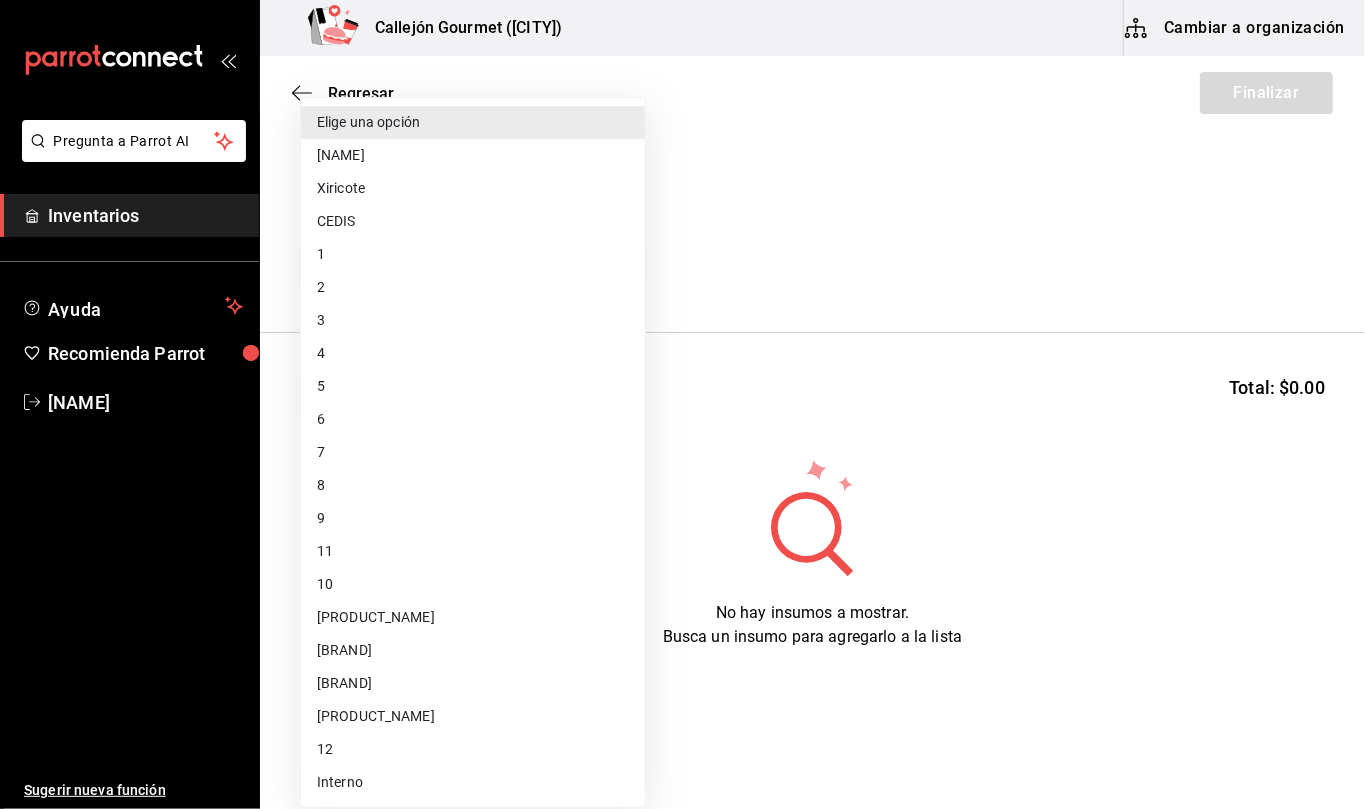 click on "[PRODUCT_NAME]" at bounding box center (473, 716) 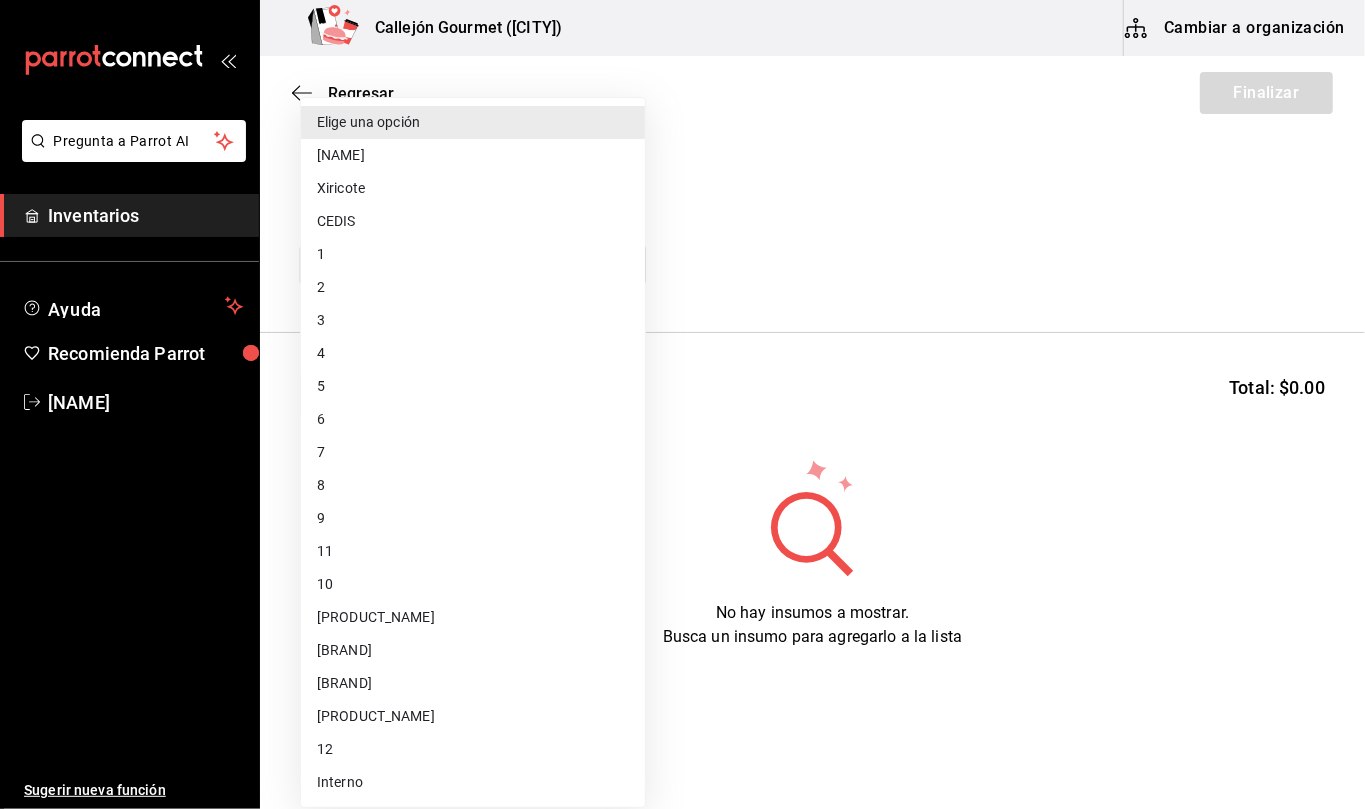 type on "bb9d8bb6-2744-445e-b96d-320bb2bc8aea" 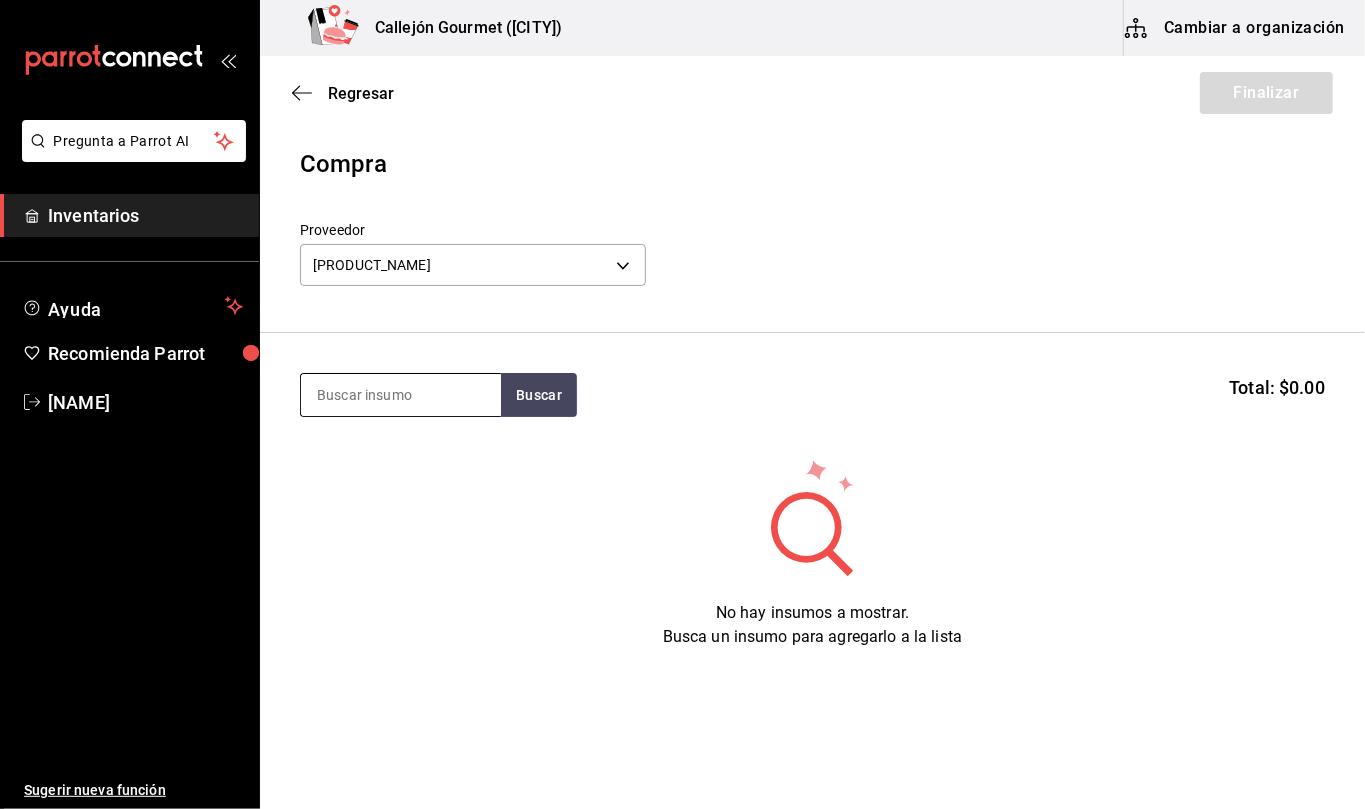 click at bounding box center [401, 395] 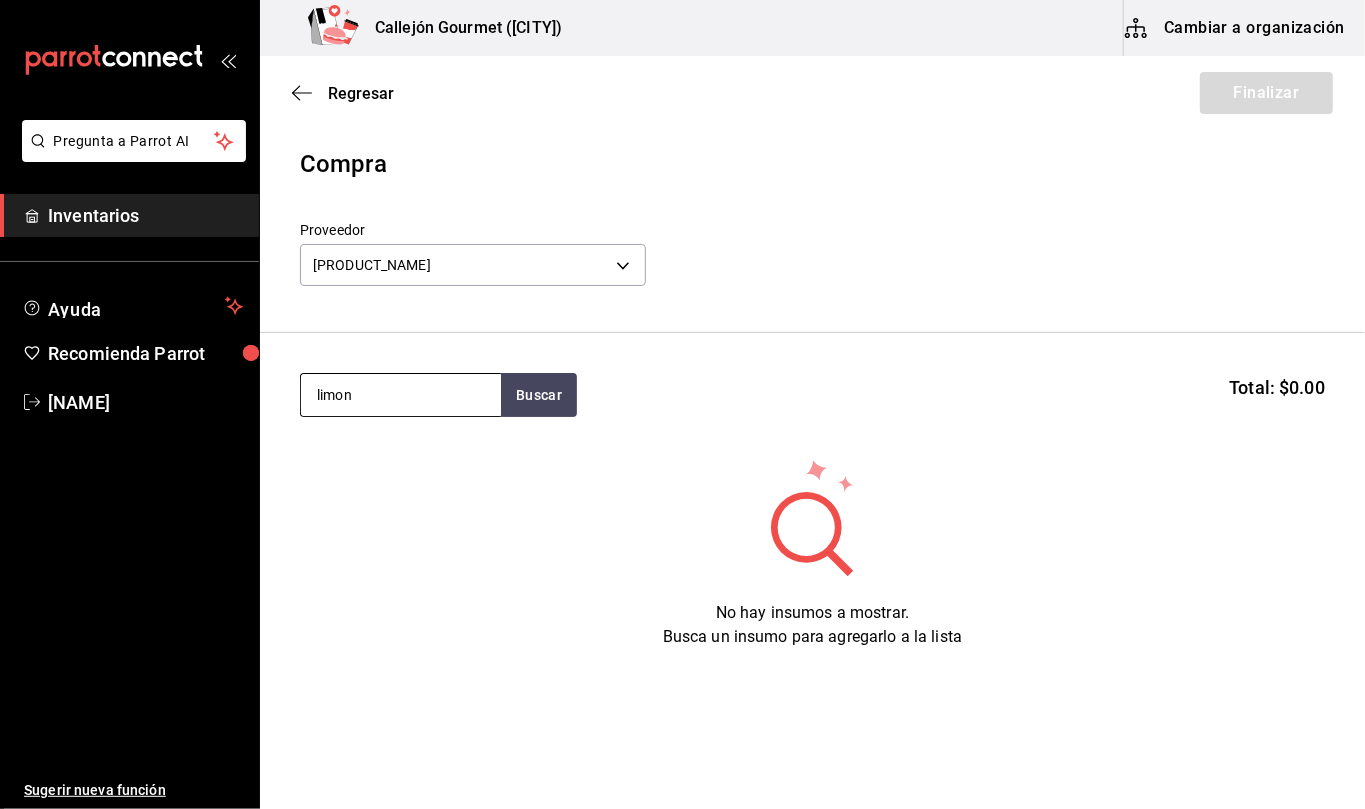 type on "limon" 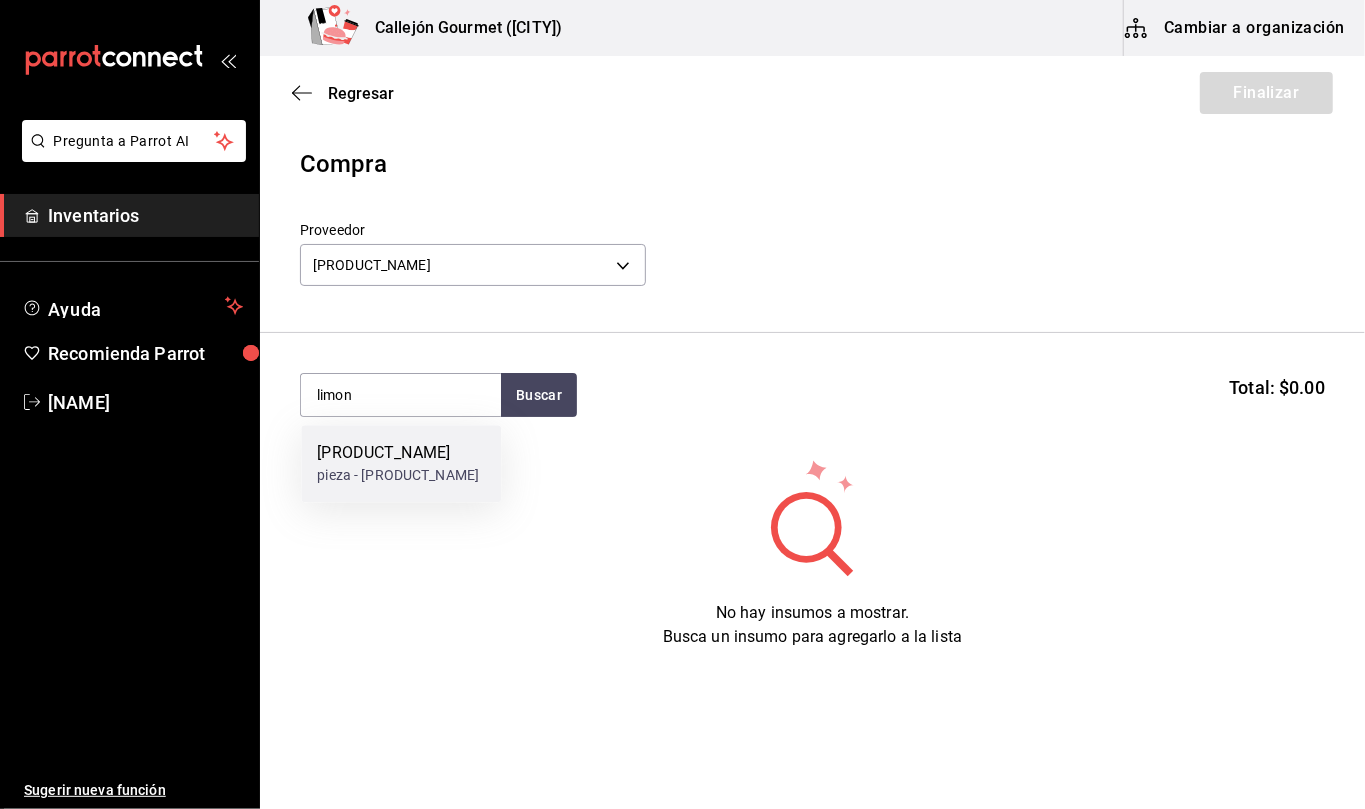 click on "[PRODUCT_NAME]" at bounding box center (398, 453) 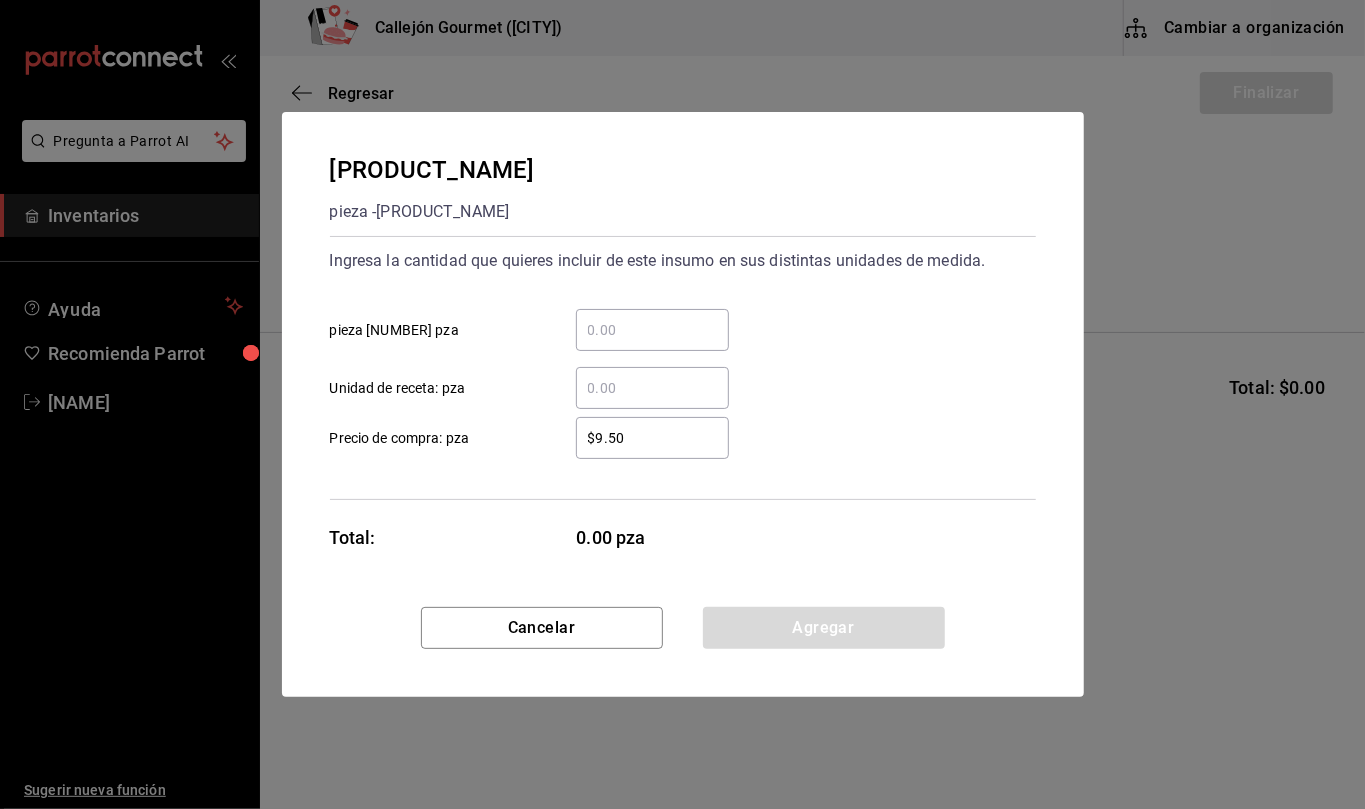 click on "​ Unidad de receta: pza" at bounding box center [652, 388] 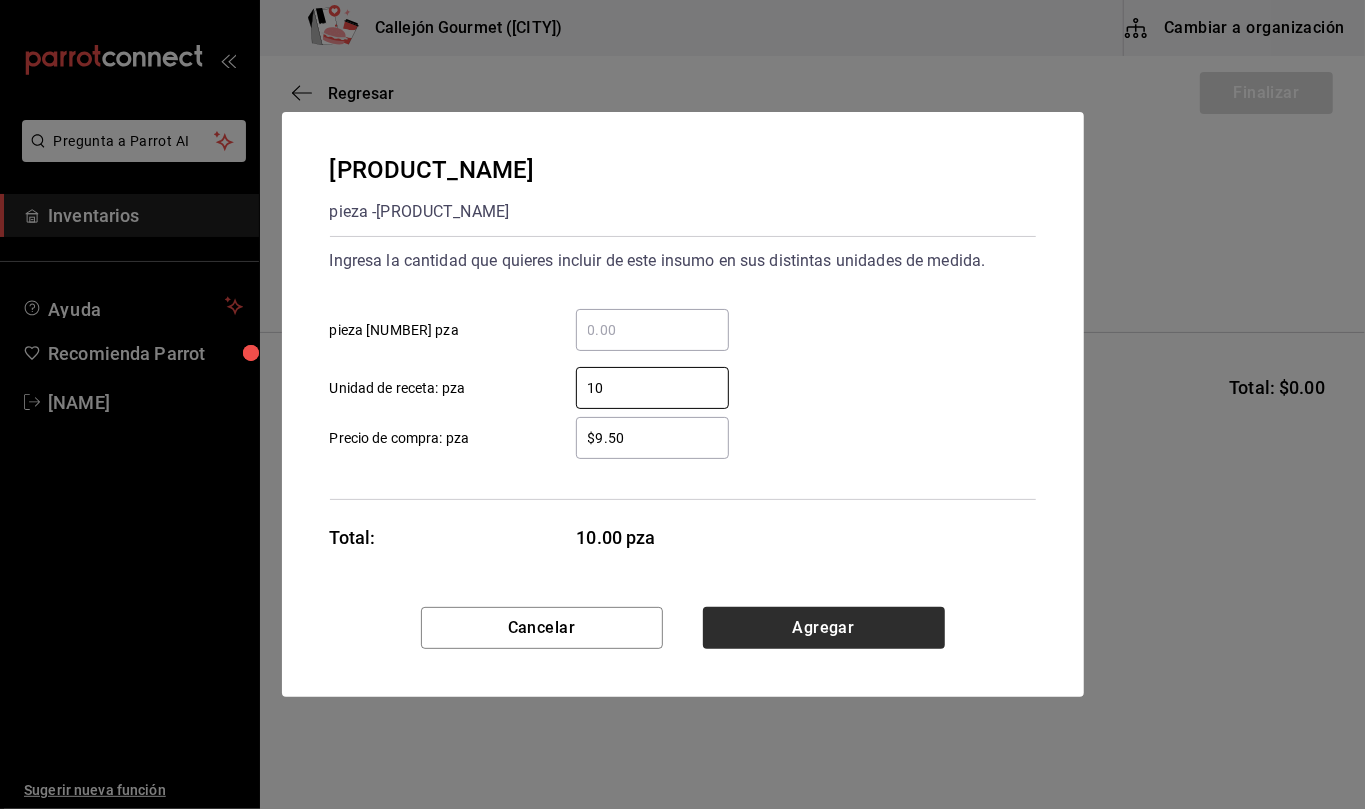 type on "10" 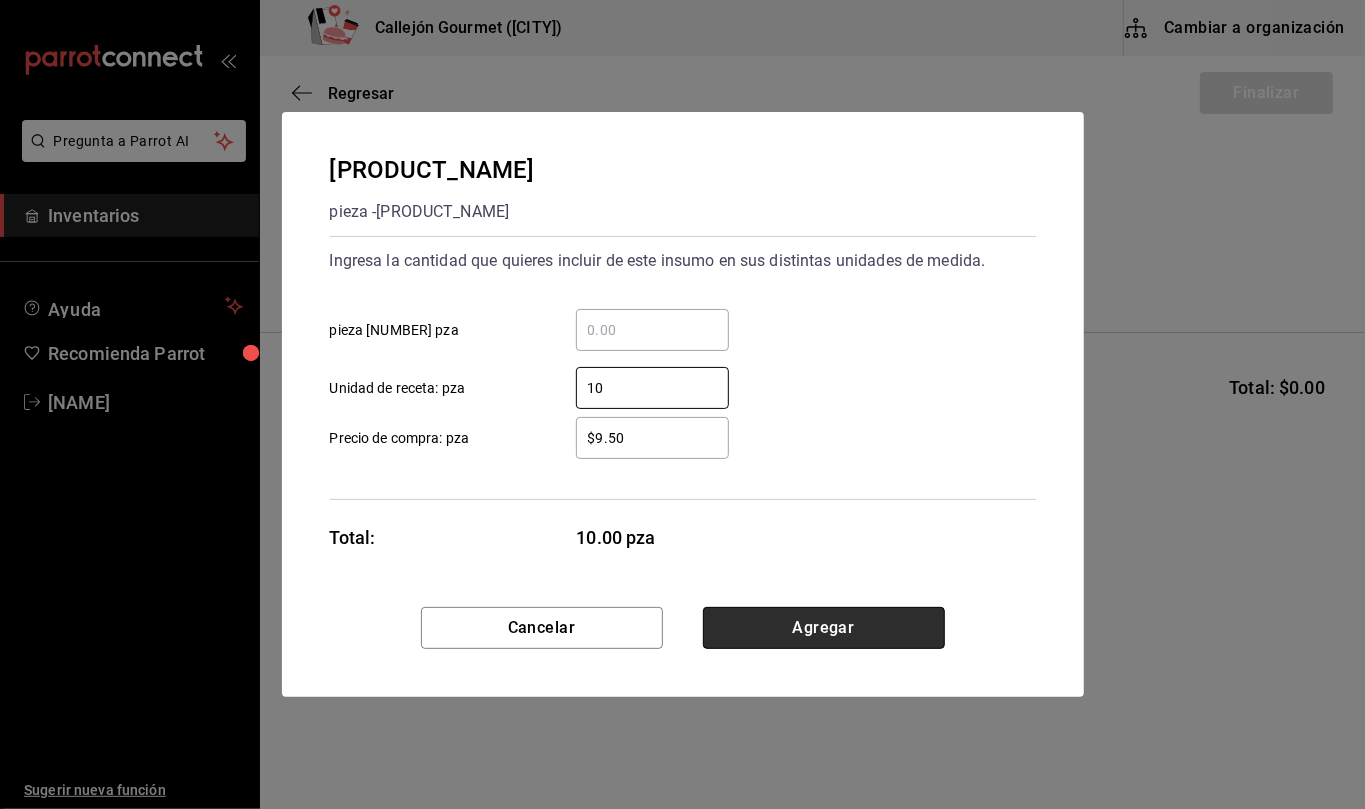 click on "Agregar" at bounding box center (824, 628) 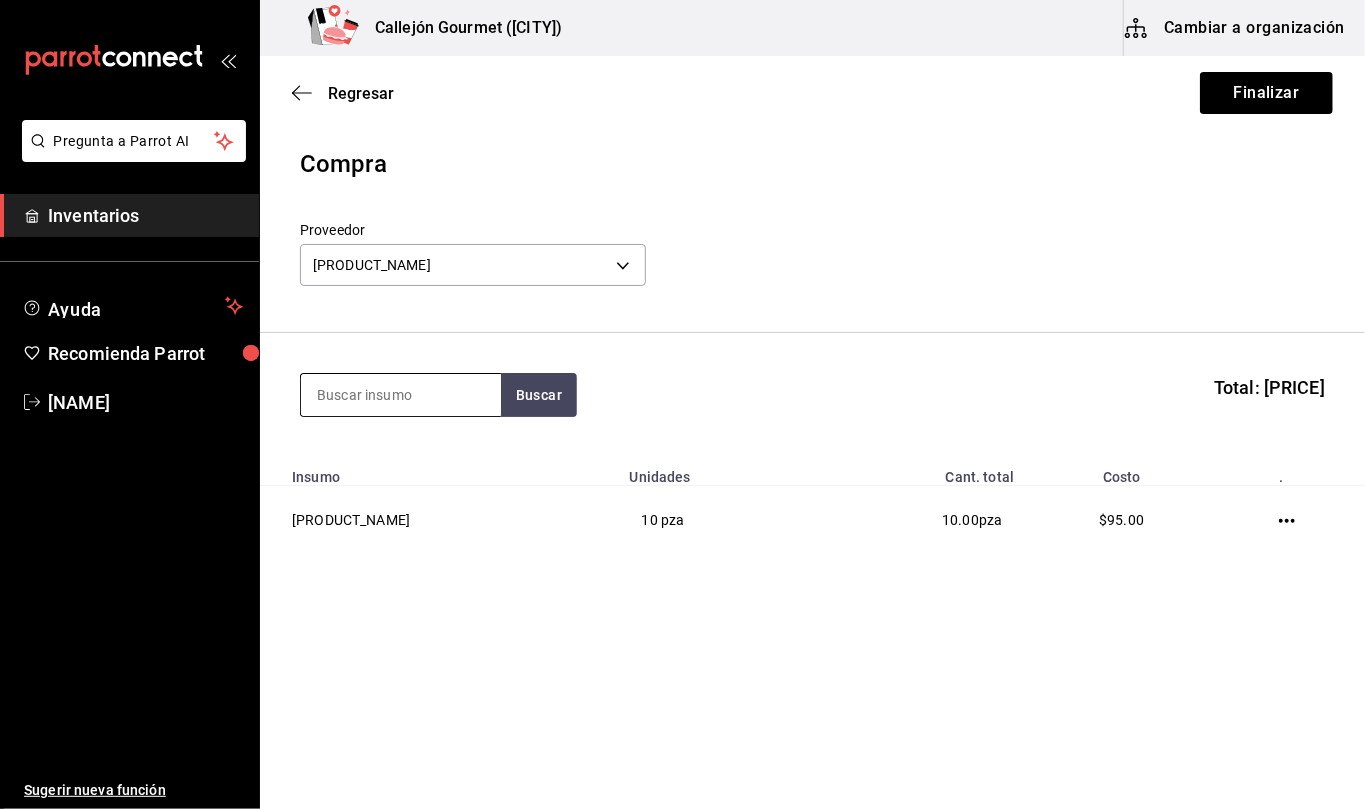 click at bounding box center [401, 395] 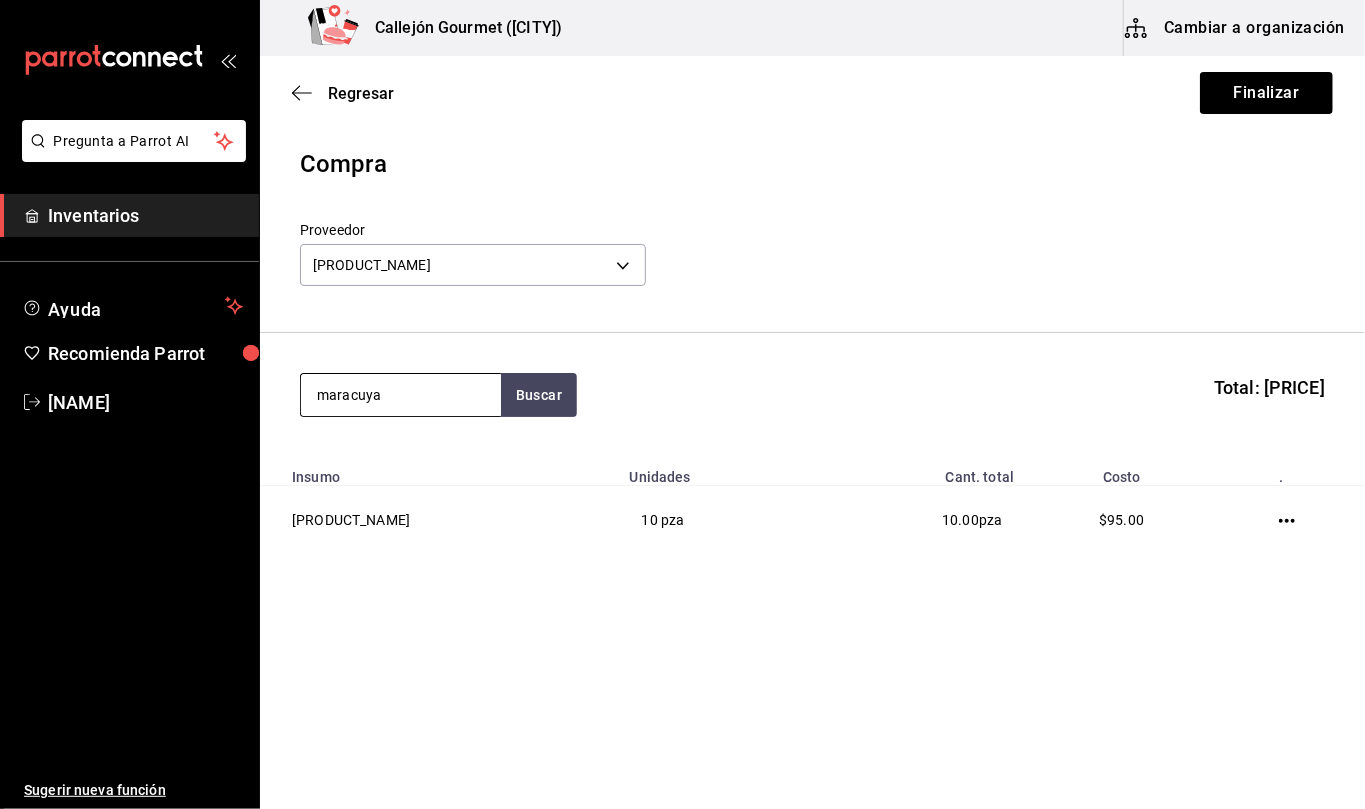 type on "maracuya" 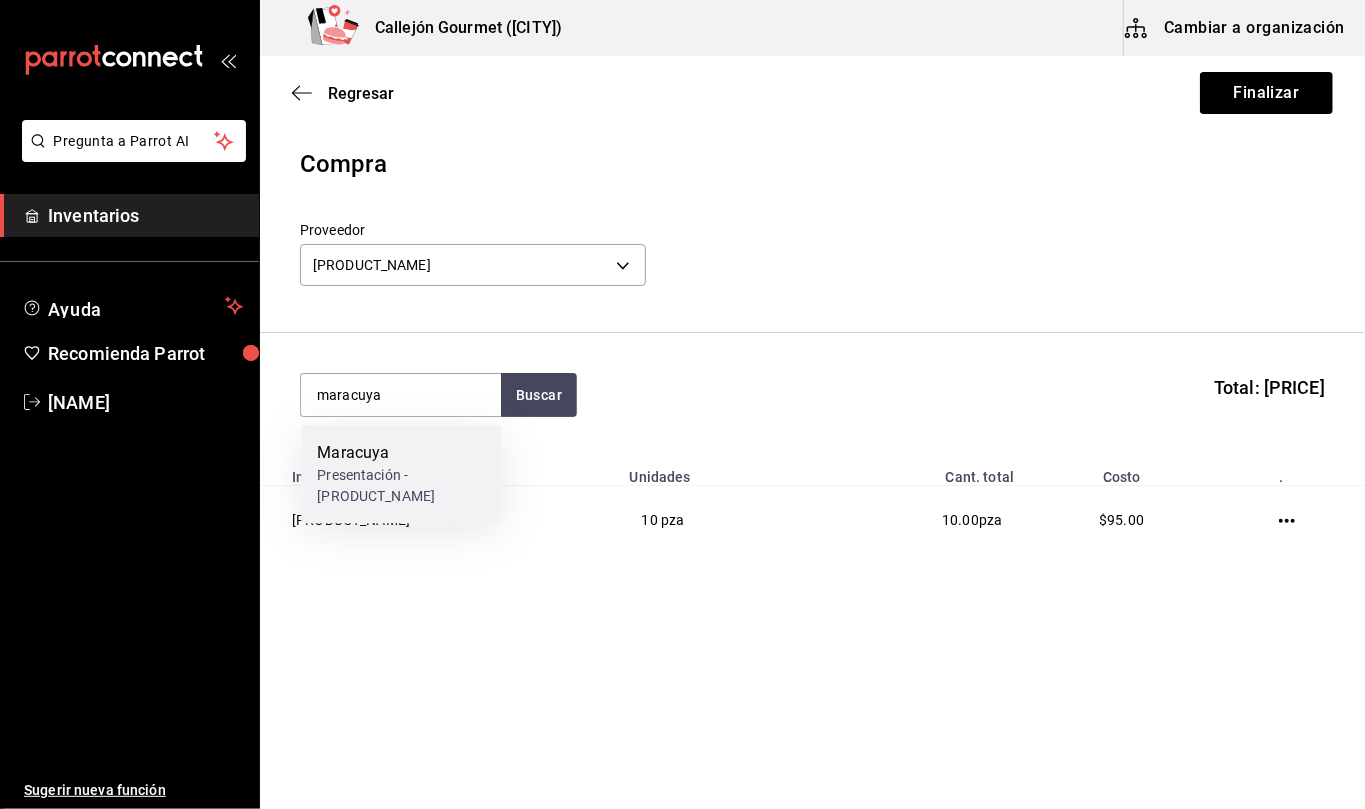 click on "Maracuya" at bounding box center (401, 453) 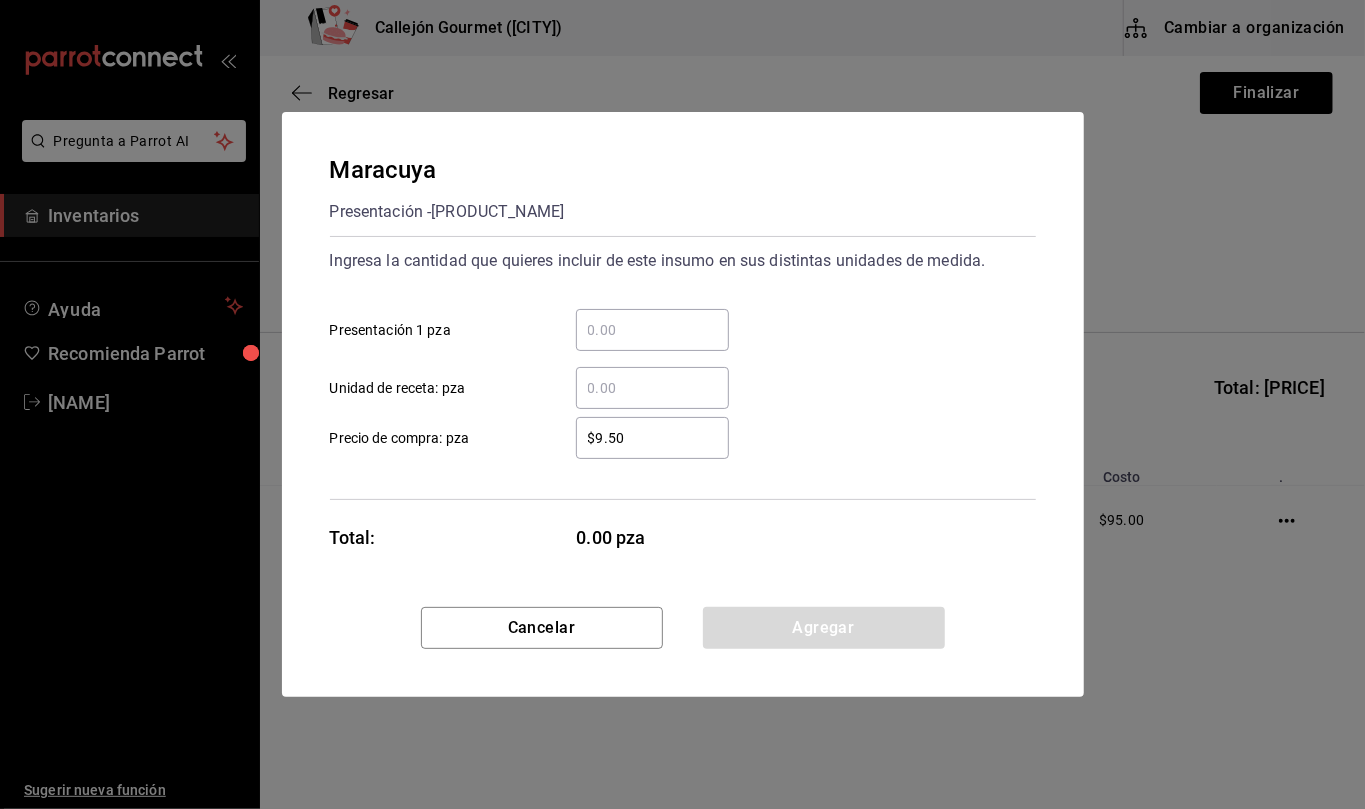 click on "​ Unidad de receta: pza" at bounding box center [652, 388] 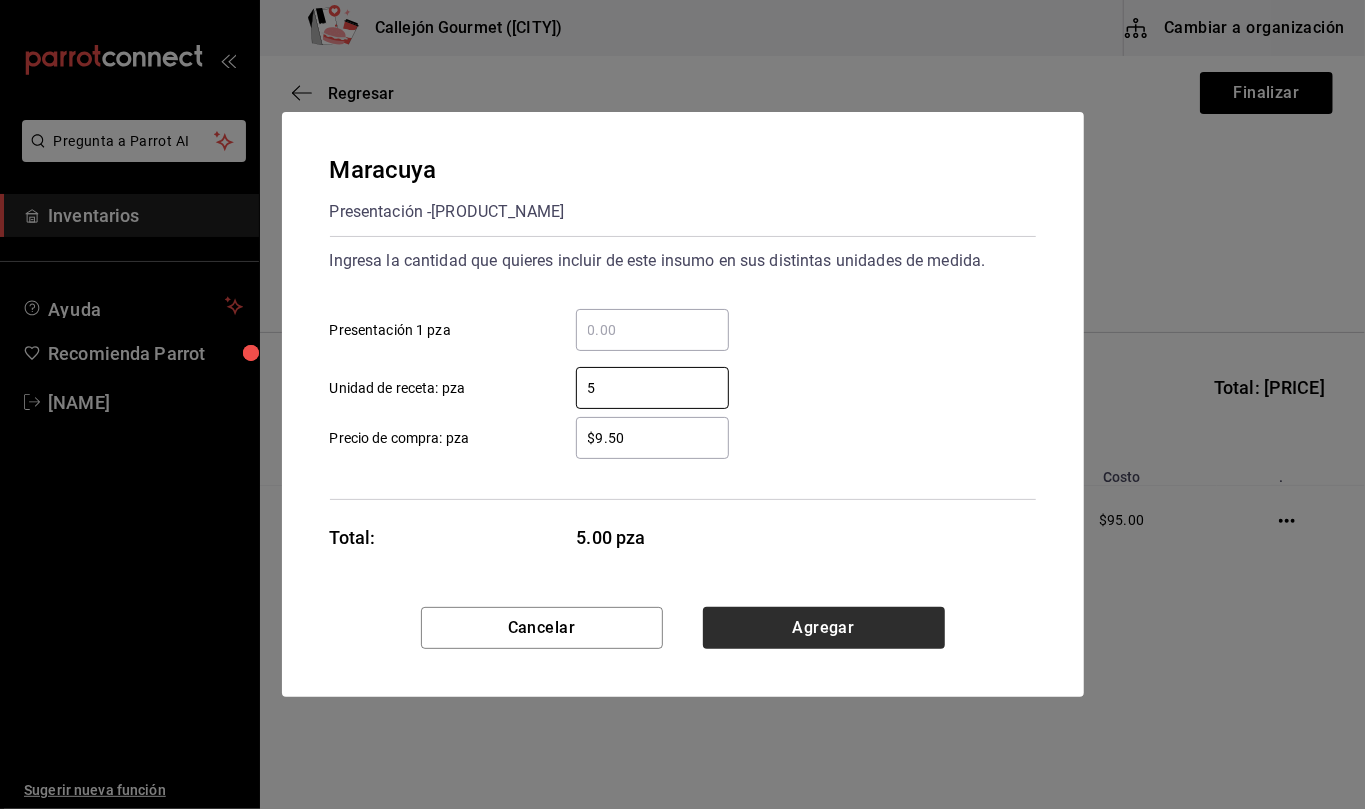 type on "5" 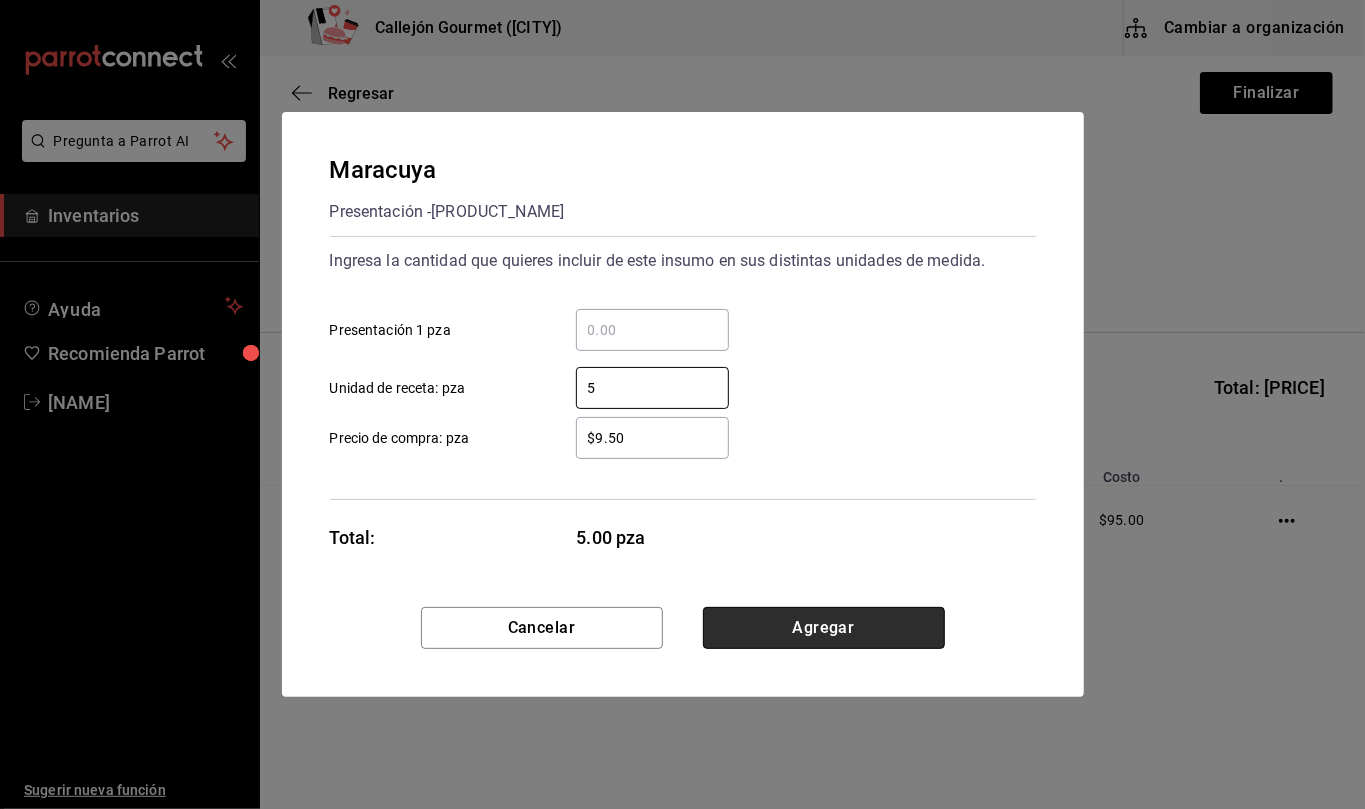 click on "Agregar" at bounding box center [824, 628] 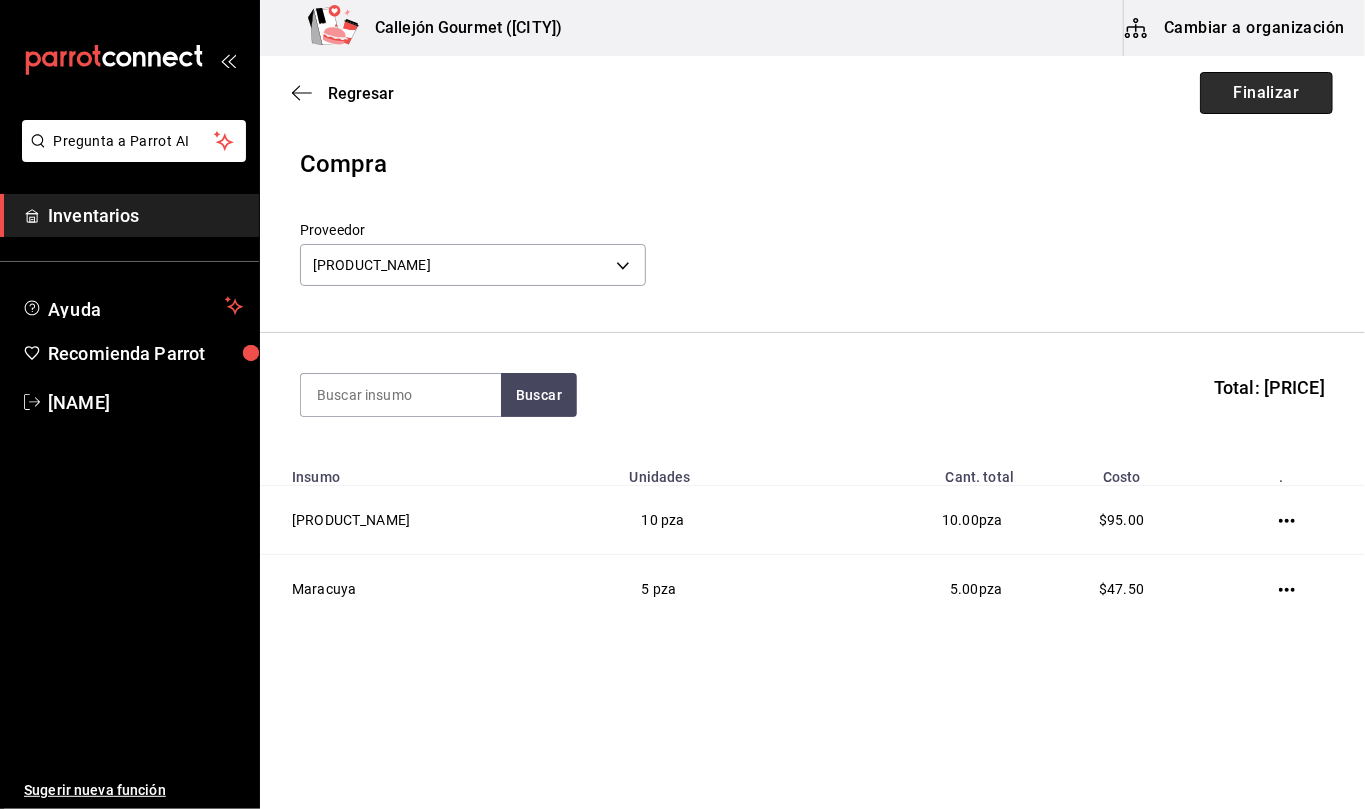 click on "Finalizar" at bounding box center (1266, 93) 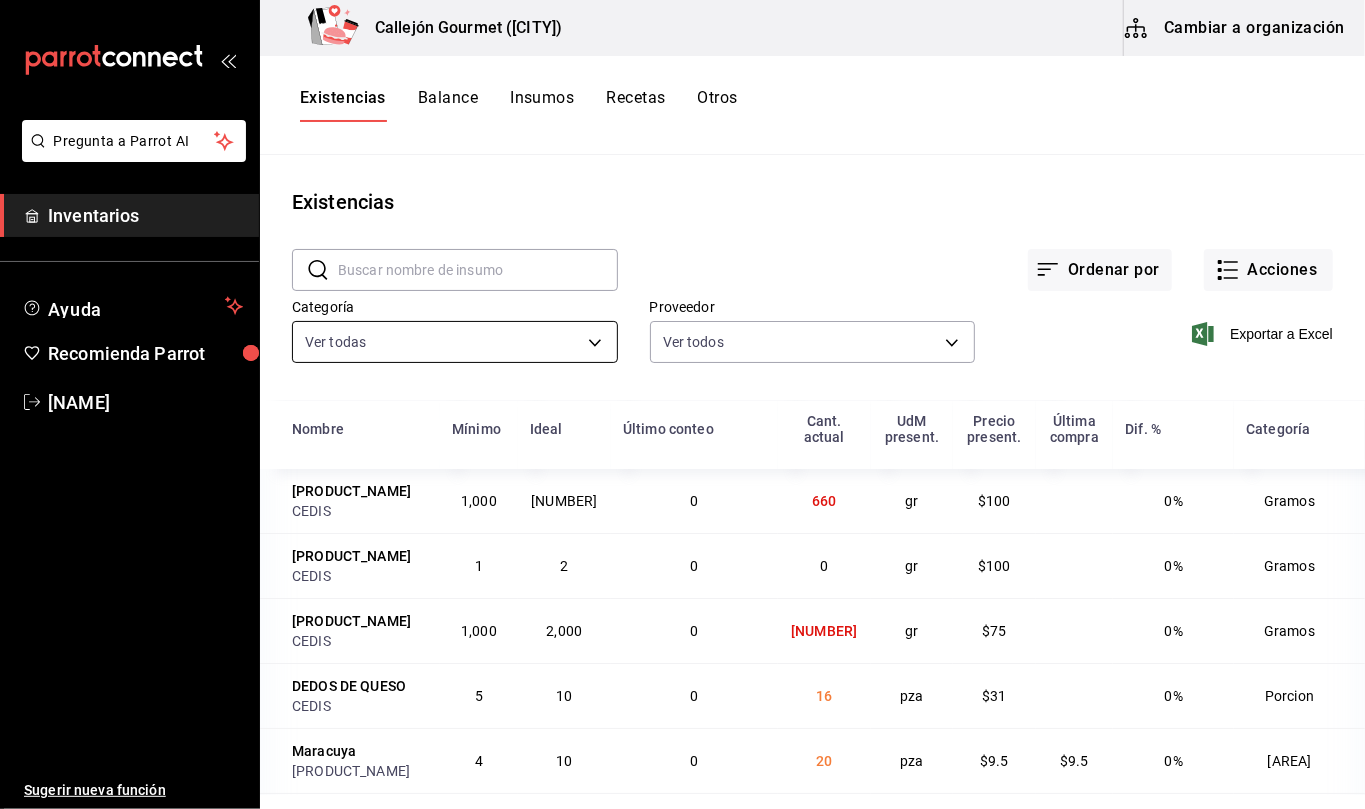 click on "Pregunta a Parrot AI Inventarios   Ayuda Recomienda Parrot   Mila Orozco   Sugerir nueva función   Callejón Gourmet ([CITY]) Cambiar a organización Existencias Balance Insumos Recetas Otros Existencias ​ ​ Ordenar por Acciones Categoría Ver todas [UUID],[UUID],[UUID],[UUID],[UUID],[UUID],[UUID],[UUID],[UUID],[UUID],[UUID],[UUID],[UUID],[UUID],[UUID],[UUID],[UUID],[UUID] Proveedor Ver todos Exportar a Excel Nombre Mínimo Ideal Último conteo Cant. actual UdM present. CEDIS" at bounding box center [682, 397] 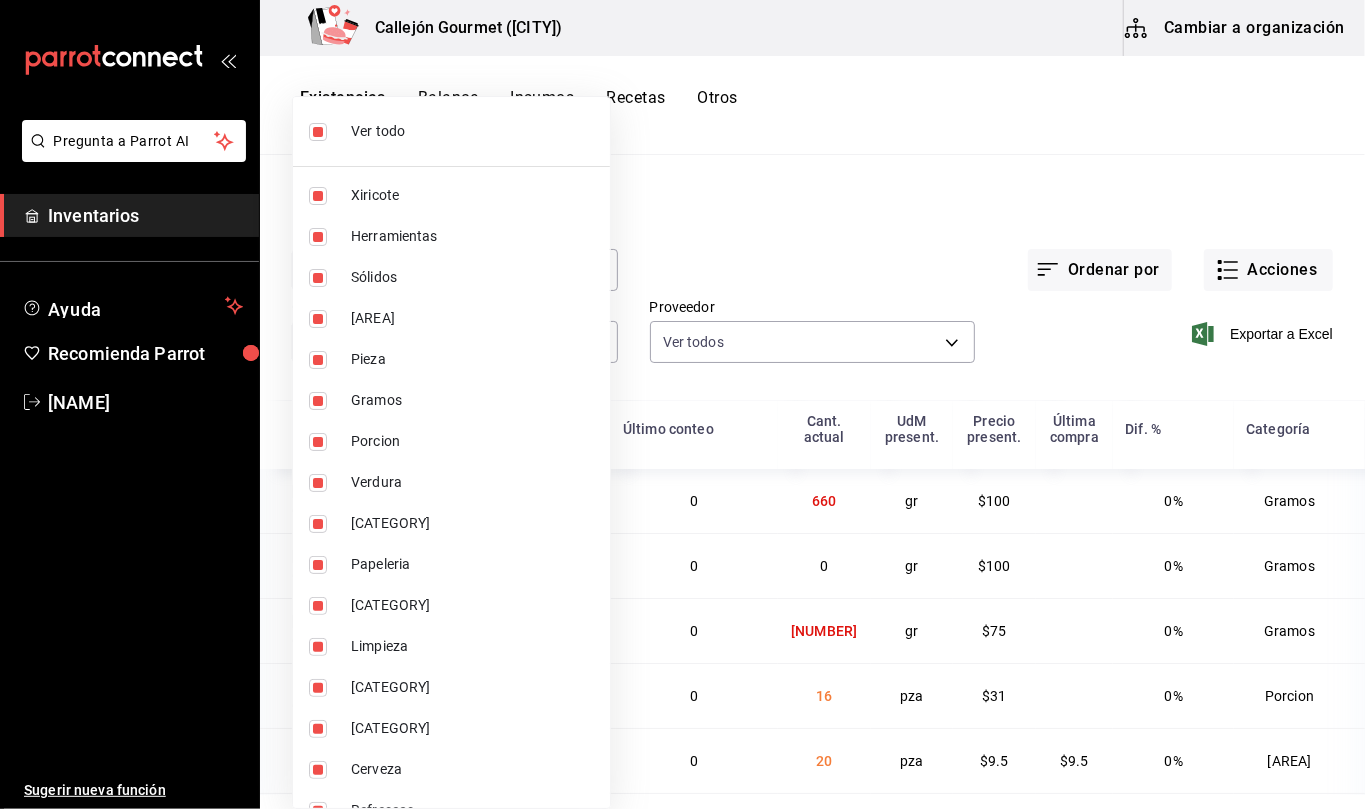 click at bounding box center [318, 132] 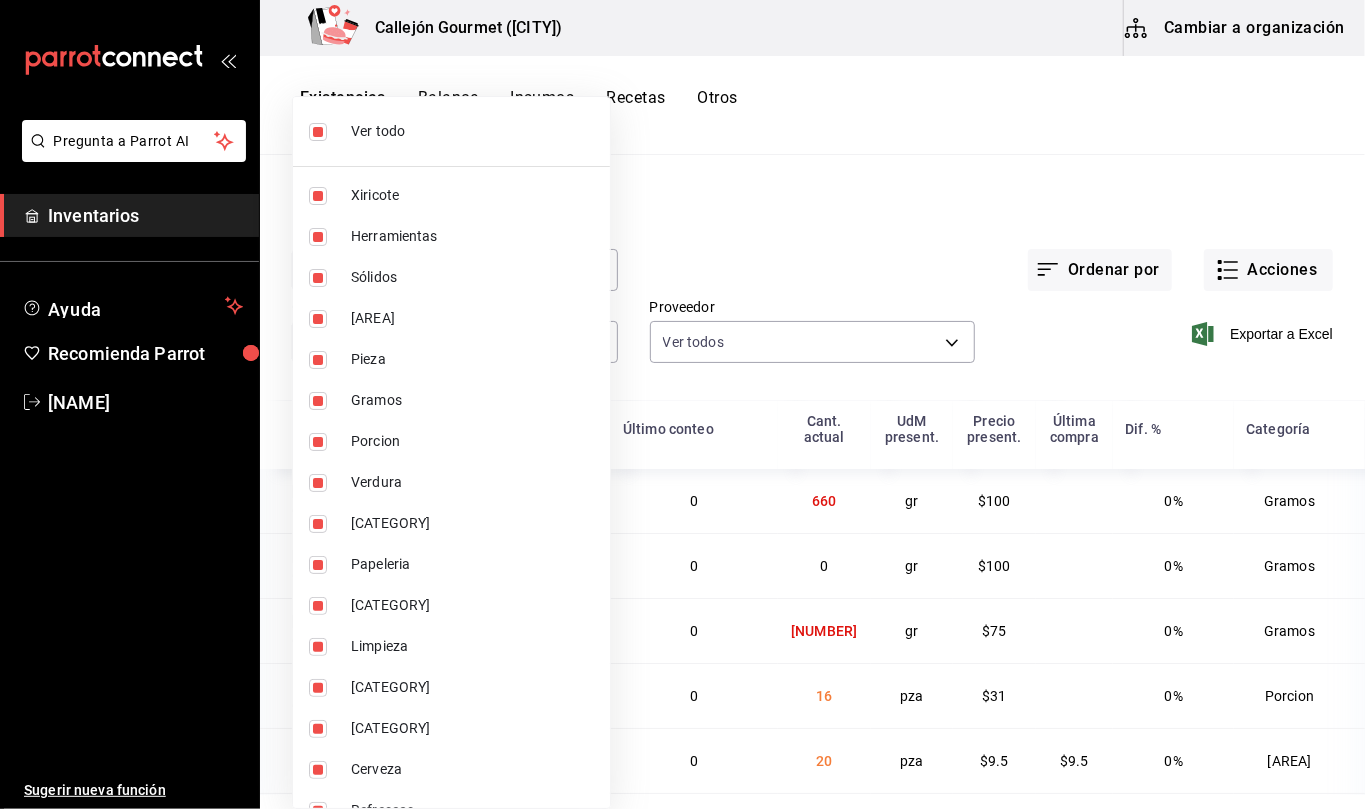 checkbox on "false" 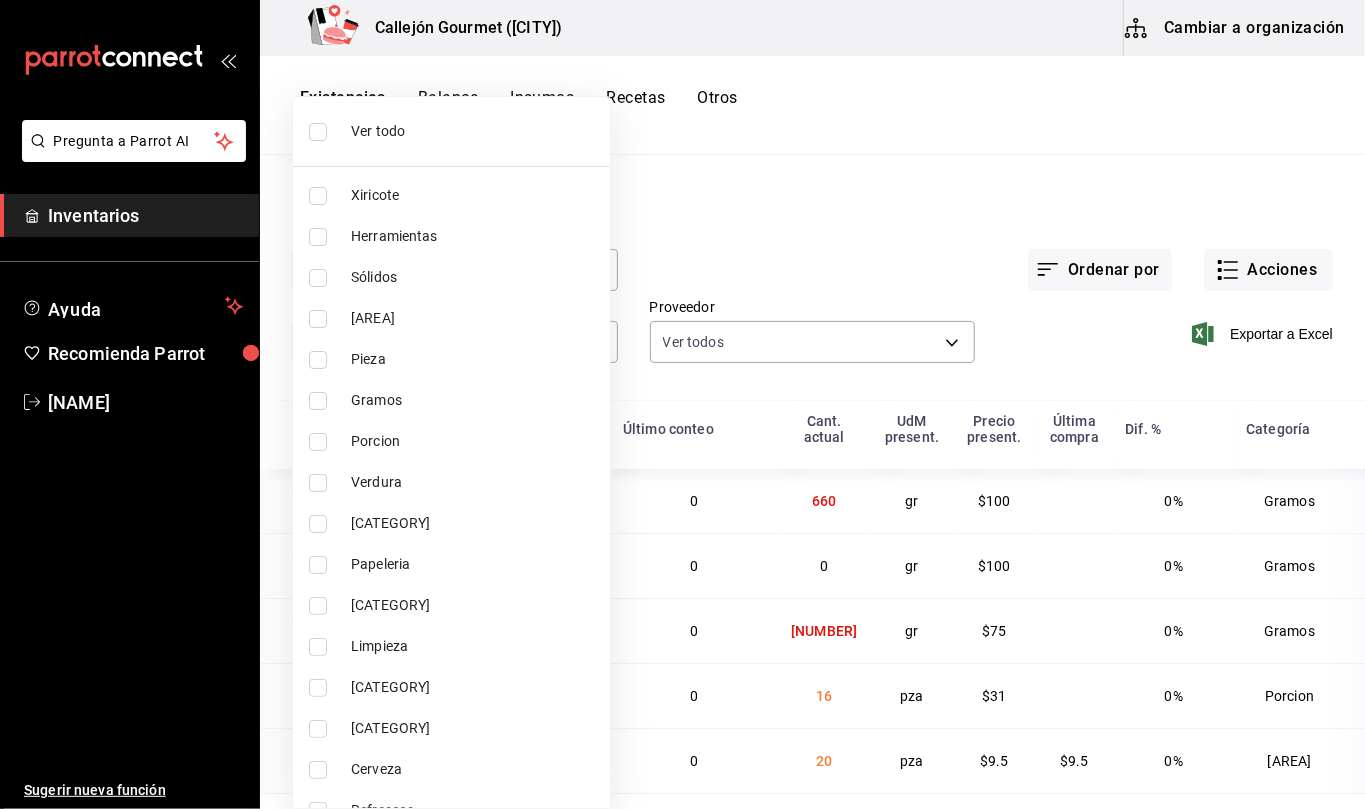 scroll, scrollTop: 113, scrollLeft: 0, axis: vertical 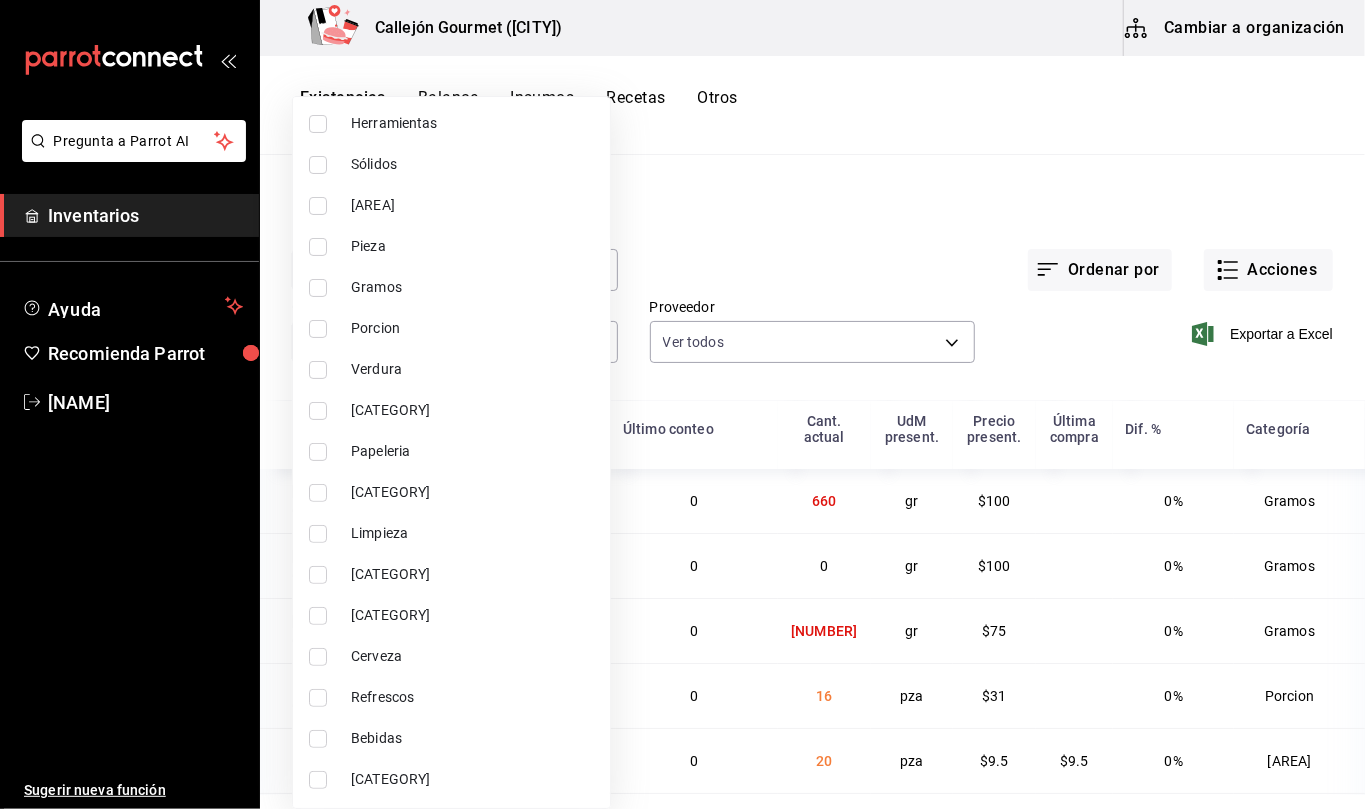 click at bounding box center [318, 698] 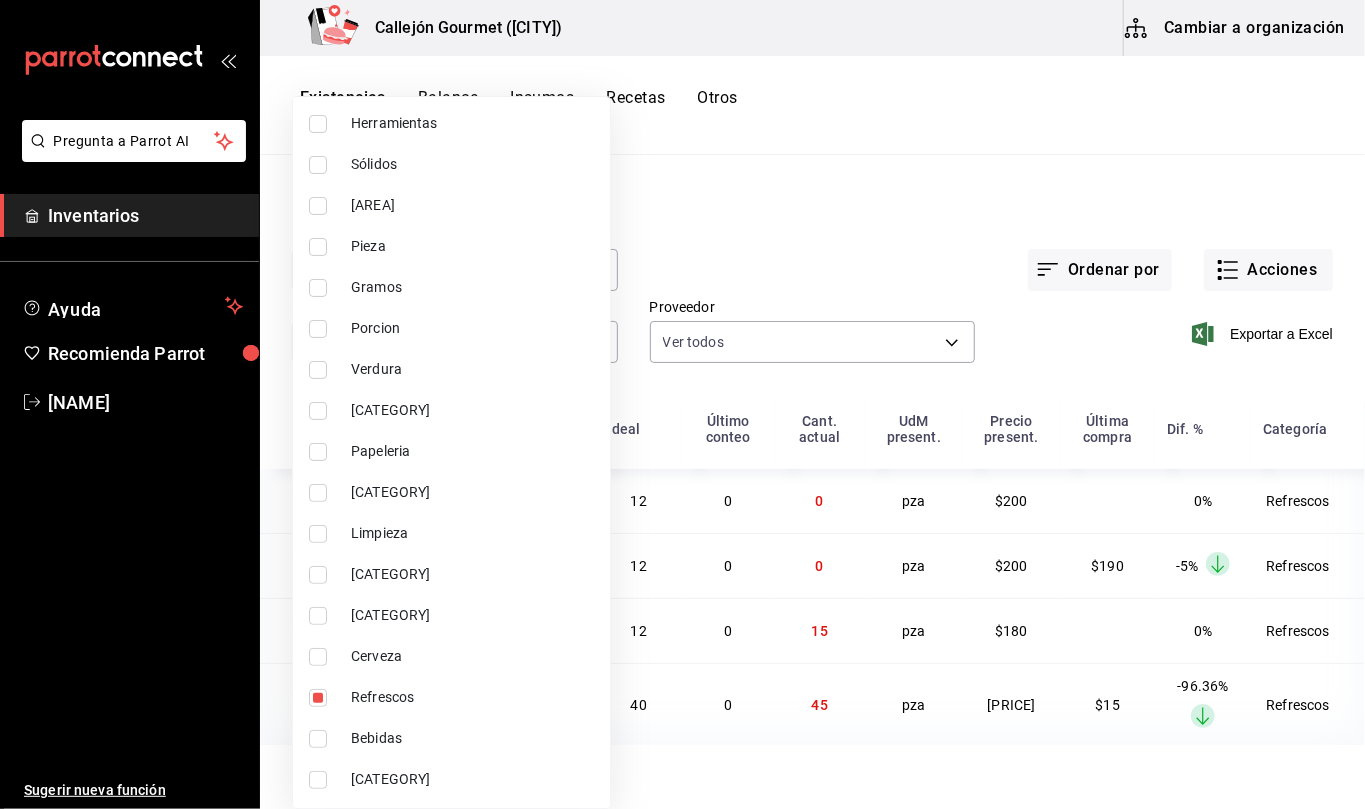 click at bounding box center [682, 404] 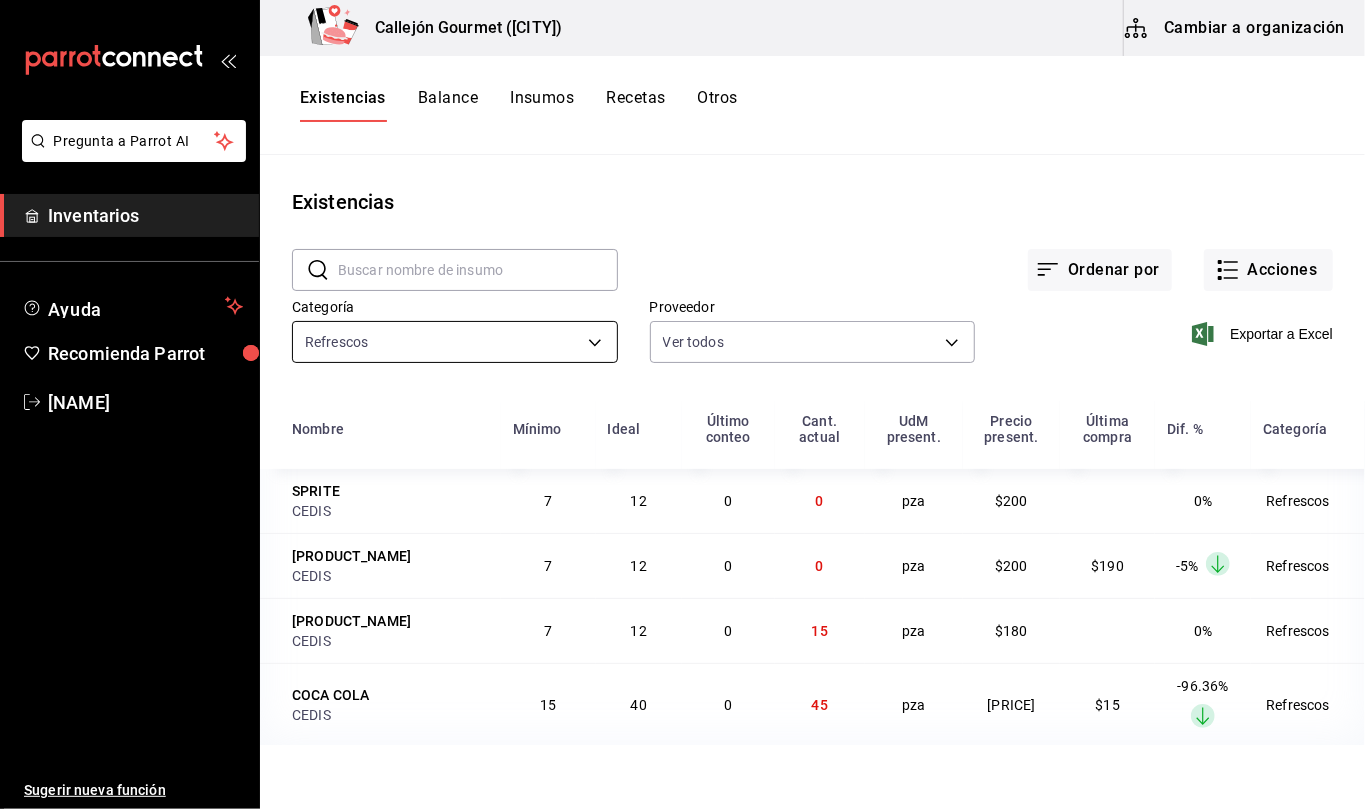 click on "Pregunta a Parrot AI Inventarios   Ayuda Recomienda Parrot   Mila Orozco   Sugerir nueva función   Callejón Gourmet ([CITY]) Cambiar a organización Existencias Balance Insumos Recetas Otros Existencias ​ ​ Ordenar por Acciones Categoría Refrescos [UUID] Proveedor Ver todos Exportar a Excel Nombre Mínimo Ideal Último conteo Cant. actual UdM present. Precio present. Última compra Dif. % Categoría SPRITE CEDIS 7 12 0 0 pza $200 0% Refrescos SENZAO CEDIS 7 12 0 0 pza $200 $190 -5% Layer 1 Refrescos COCA SIN AZUCAR CEDIS 7 12 0 15 pza $180 0% Refrescos COCA COLA CEDIS 15 40 0 45 pza $411 $15 -96.36% Layer 1 Refrescos GANA 1 MES GRATIS EN TU SUSCRIPCIÓN AQUÍ ¿Recuerdas cómo empezó tu restaurante?
Hoy puedes ayudar a un colega a tener el mismo cambio que tú viviste.
Recomienda Parrot directamente desde tu Portal Administrador.
Es fácil y rápido.
🎁 Por cada restaurante que se una, ganas 1 mes gratis. Pregunta a Parrot AI Inventarios   Ayuda Recomienda Parrot" at bounding box center (682, 397) 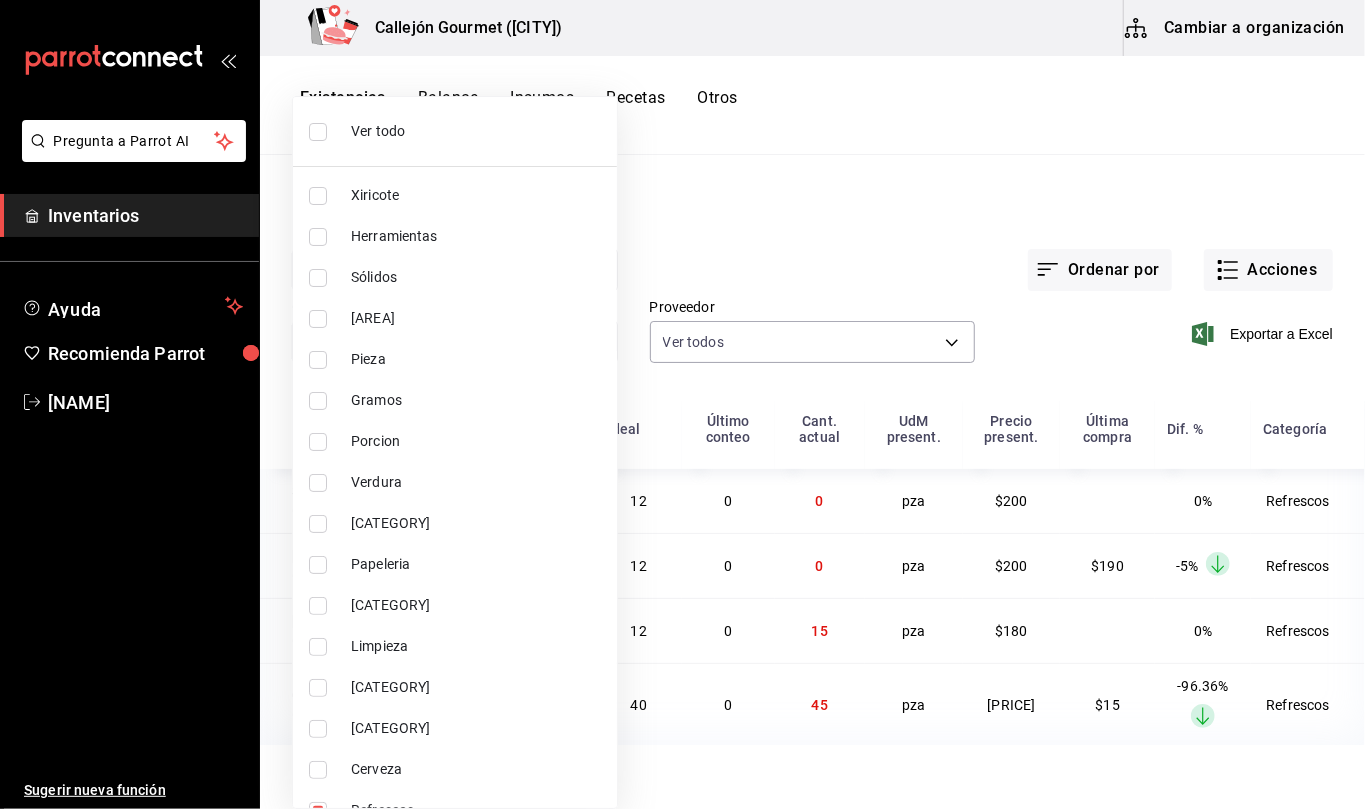 scroll, scrollTop: 113, scrollLeft: 0, axis: vertical 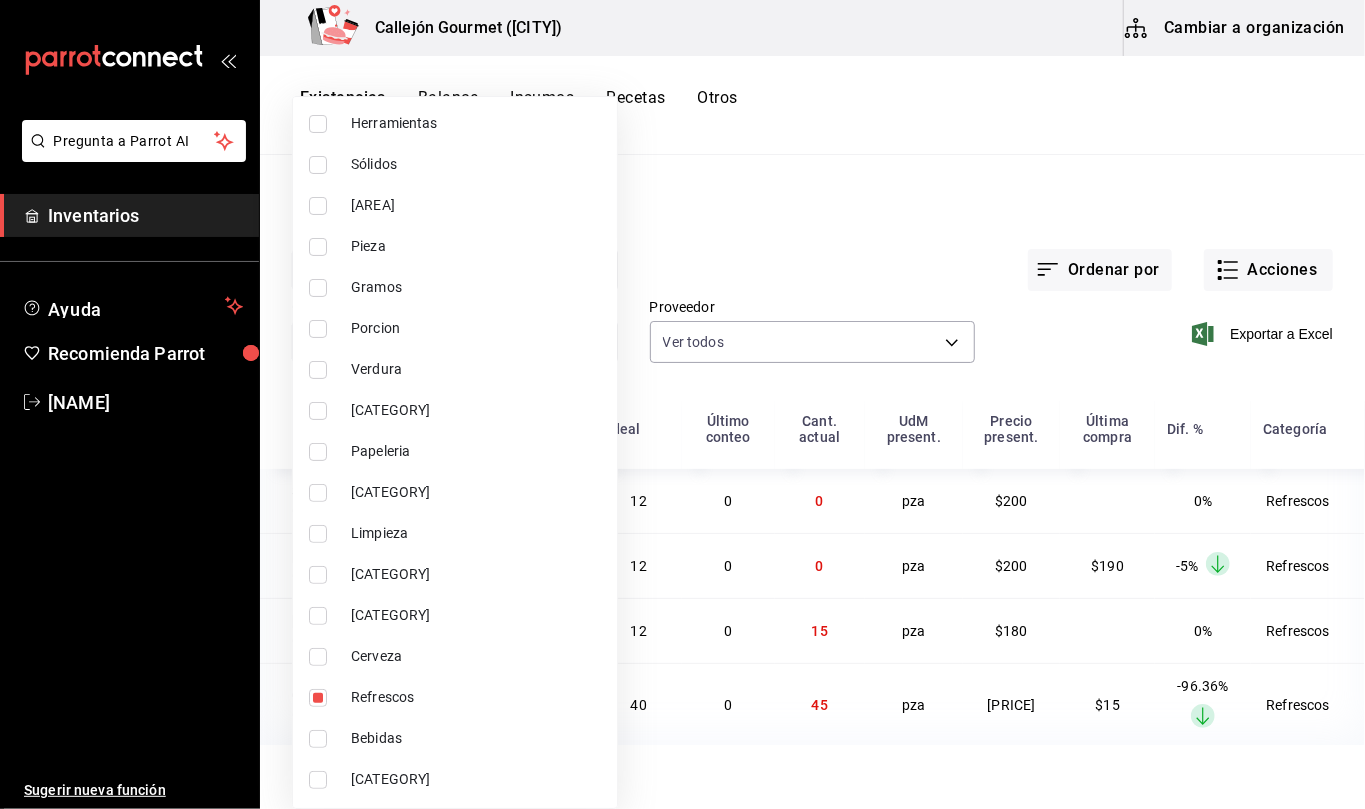 click at bounding box center [318, 698] 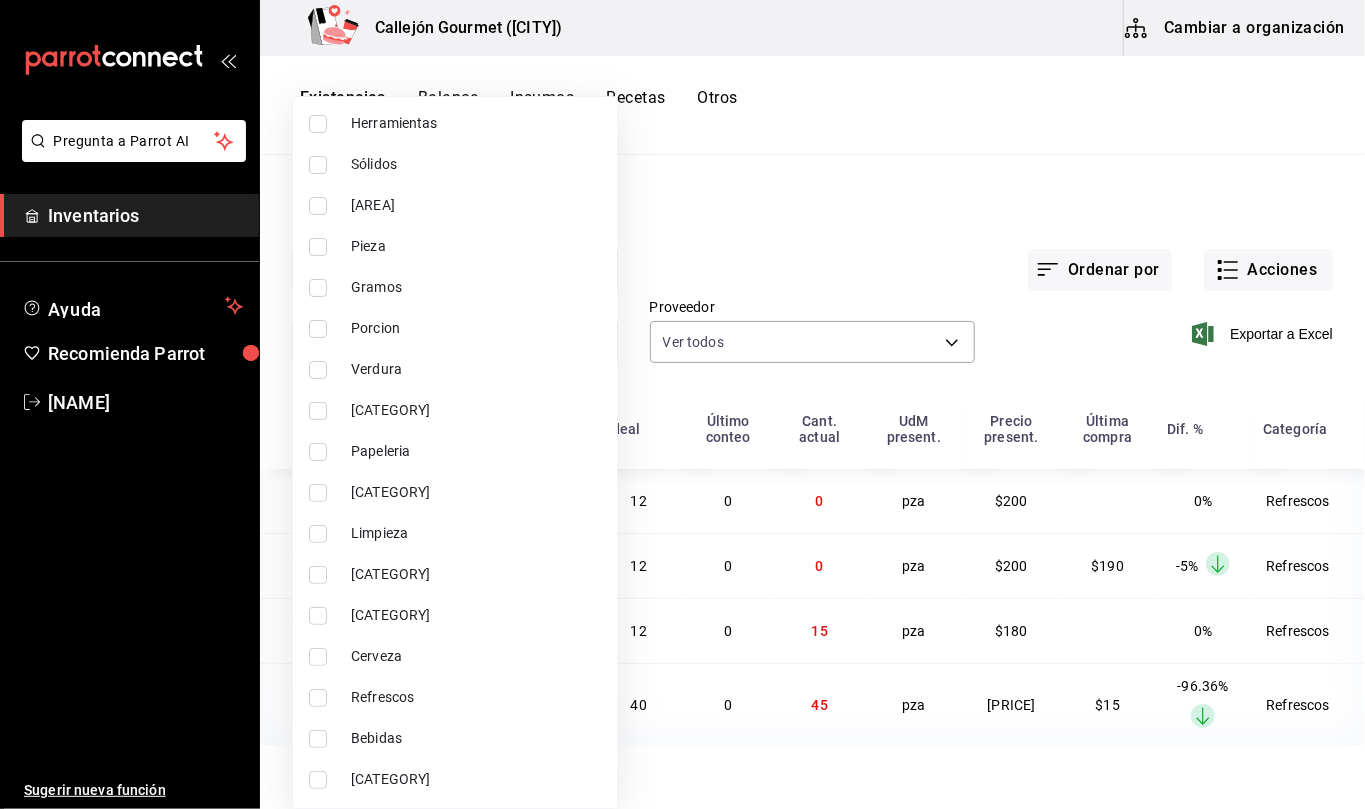 click at bounding box center (318, 739) 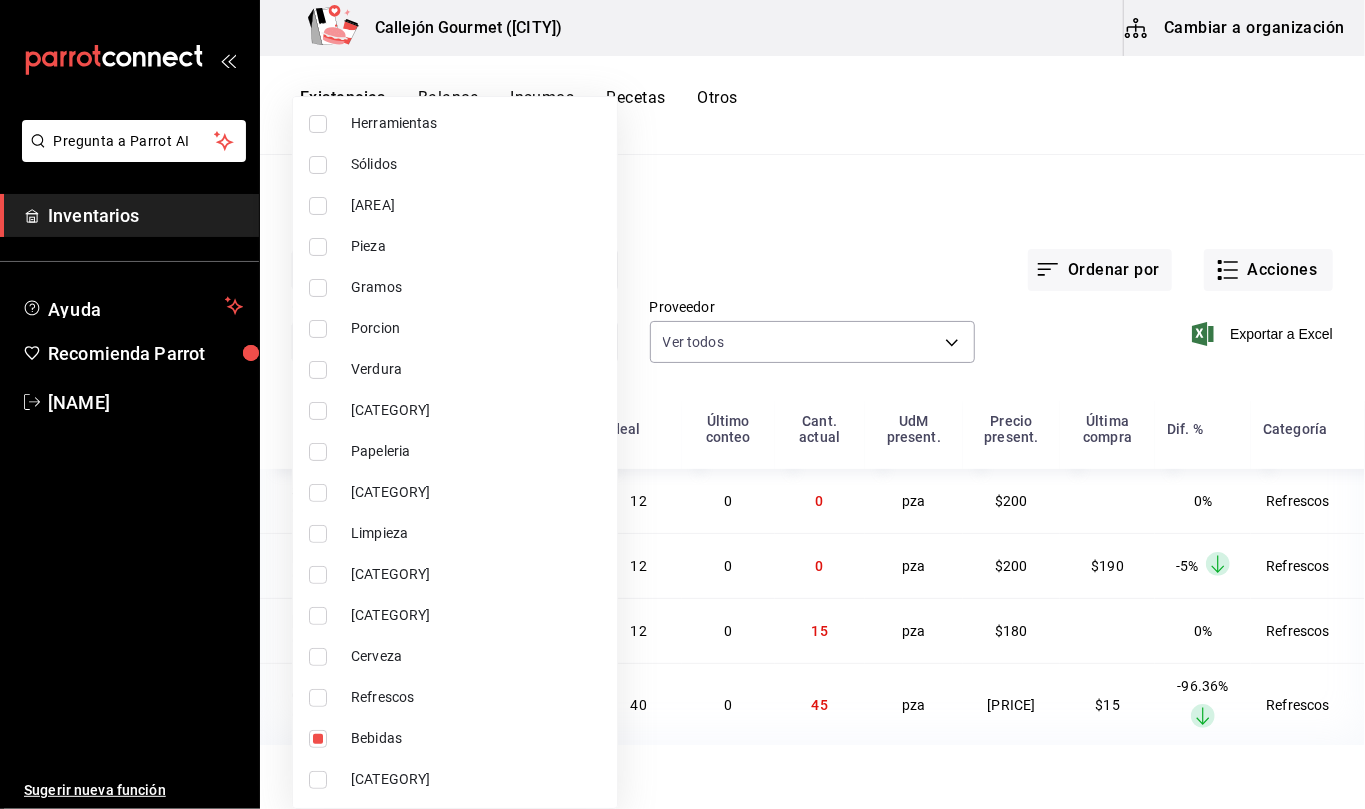type on "[UUID]" 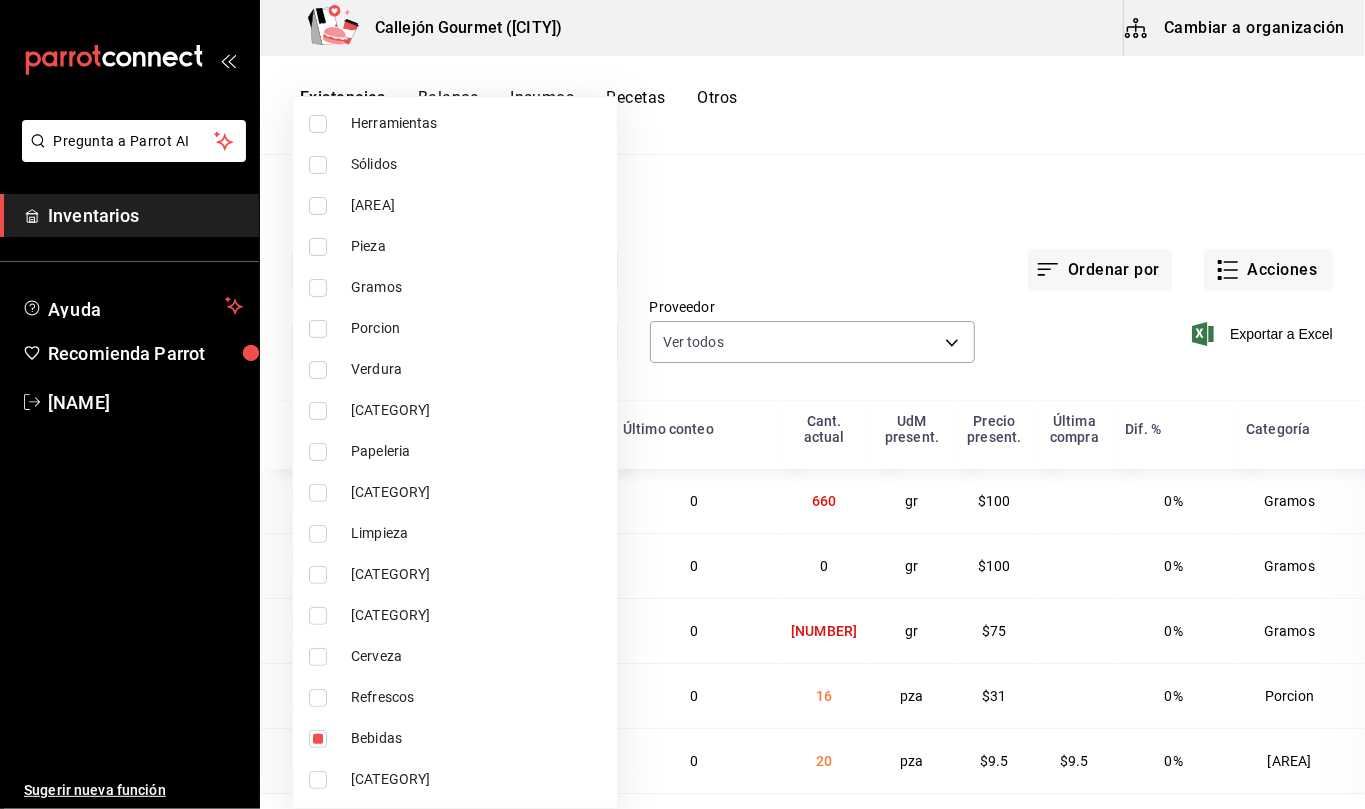 click at bounding box center (682, 404) 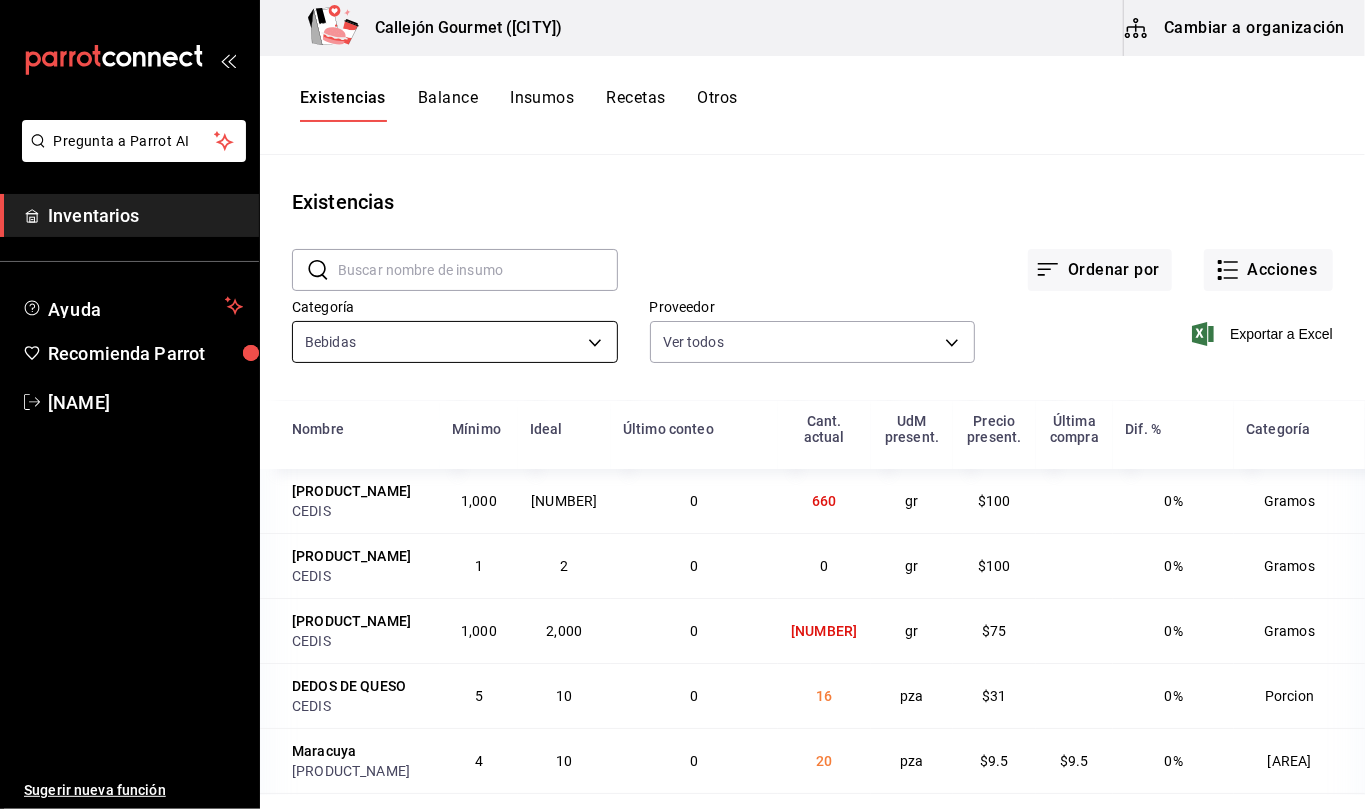 click on "Pregunta a Parrot AI Inventarios   Ayuda Recomienda Parrot   Mila Orozco   Sugerir nueva función   Callejón Gourmet ([CITY]) Cambiar a organización Existencias Balance Insumos Recetas Otros Existencias ​ ​ Ordenar por Acciones Categoría Bebidas [UUID] Proveedor Ver todos Exportar a Excel Nombre Mínimo Ideal Último conteo Cant. actual UdM present. Precio present. Última compra Dif. % Categoría Grs Salsa Nashville CEDIS 1,000 1,700 0 660 gr $100 0% Gramos Salsa Mango Habanero 1 LT CEDIS 1 2 0 0 gr $100 0% Gramos Grs salsa smash CEDIS 1,000 2,000 0 7,090 gr $75 0% Gramos DEDOS DE QUESO CEDIS 5 10 0 16 pza $31 0% Porcion Maracuya zute 4 10 0 20 pza $9.5 $9.5 0% Área de Servicio Pkt chorizo 500grs CEDIS 1 3 0 1 pza $40 0% Pieza Pkt Tocino ahumado 250grs CEDIS 1 3 0 2 pza $45 0% Pieza TACO CARNE ARABE  CEDIS 12 24 0 20 pza $6 0% Porcion GRS TORTILLA PARA TACO CEDIS 1,000 2,000 0 4,371 gr $22 0% Gramos GRS PAPA PARA TACO CEDIS 1,000 2,000 0 -18,225 gr $50 0% Gramos CEDIS 12" at bounding box center (682, 397) 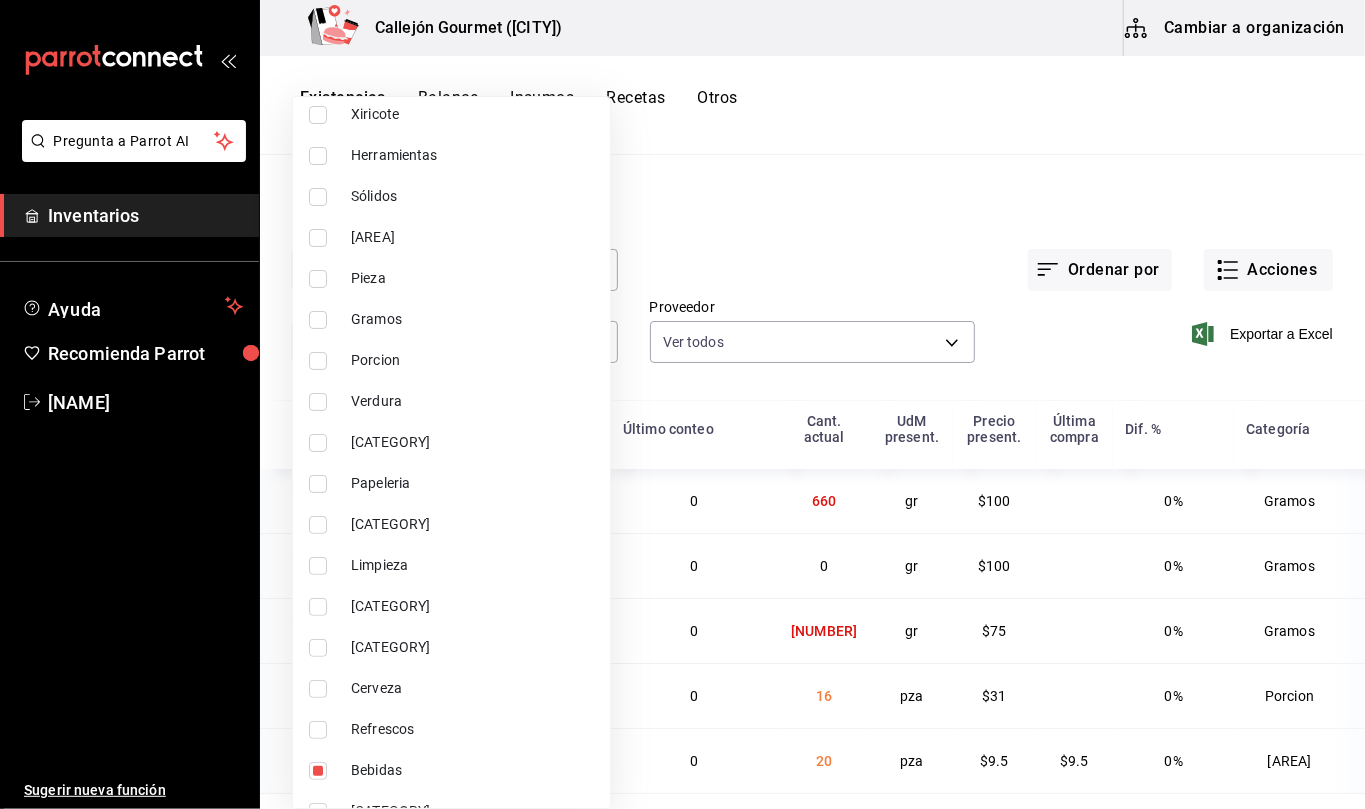 scroll, scrollTop: 113, scrollLeft: 0, axis: vertical 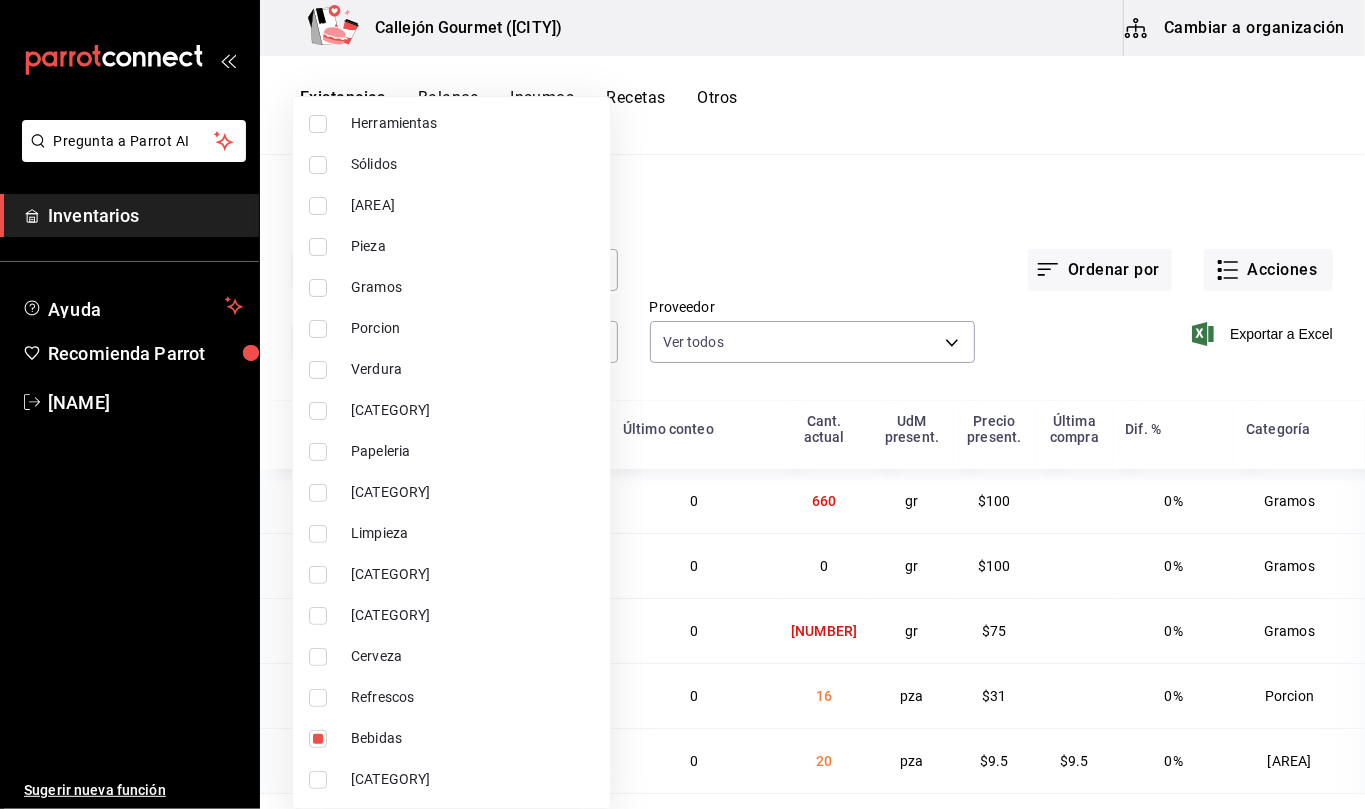 click at bounding box center [318, 739] 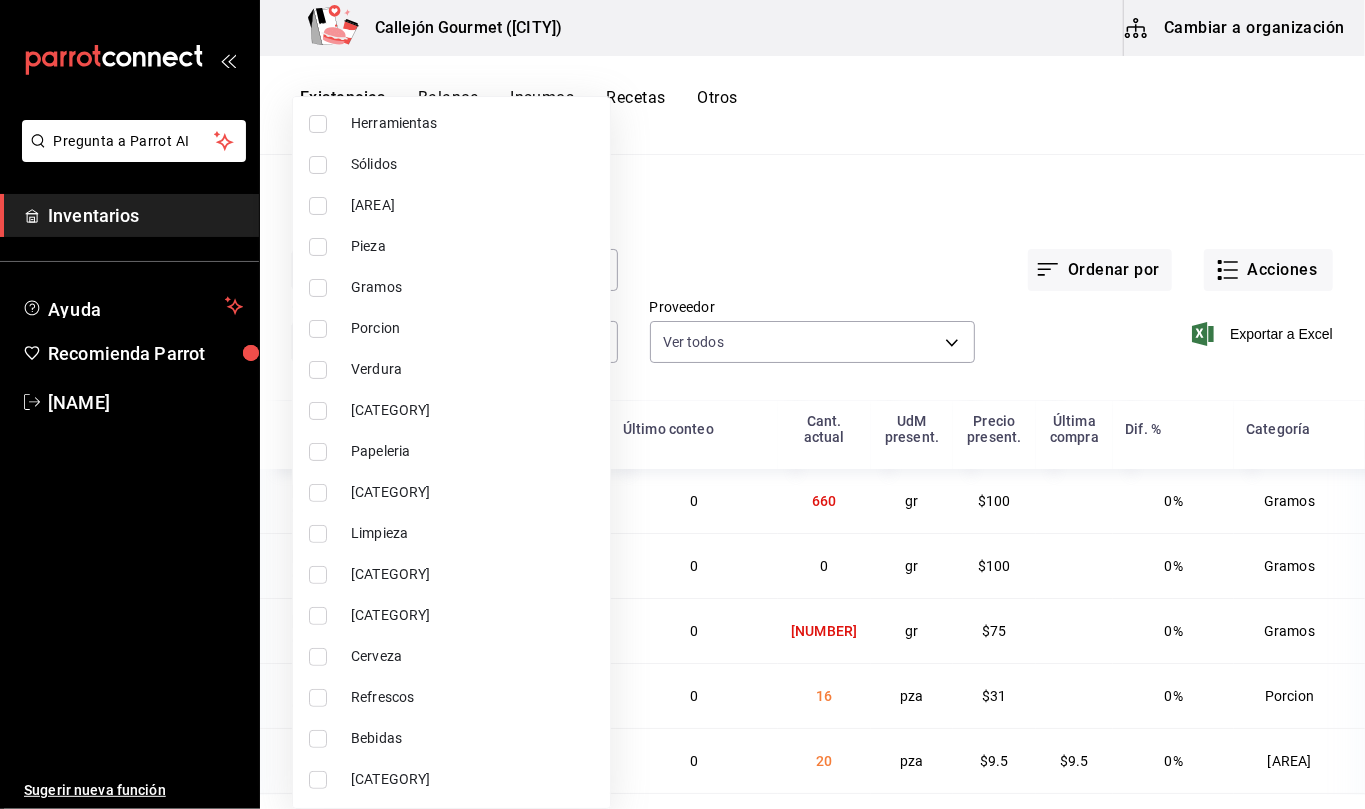 type 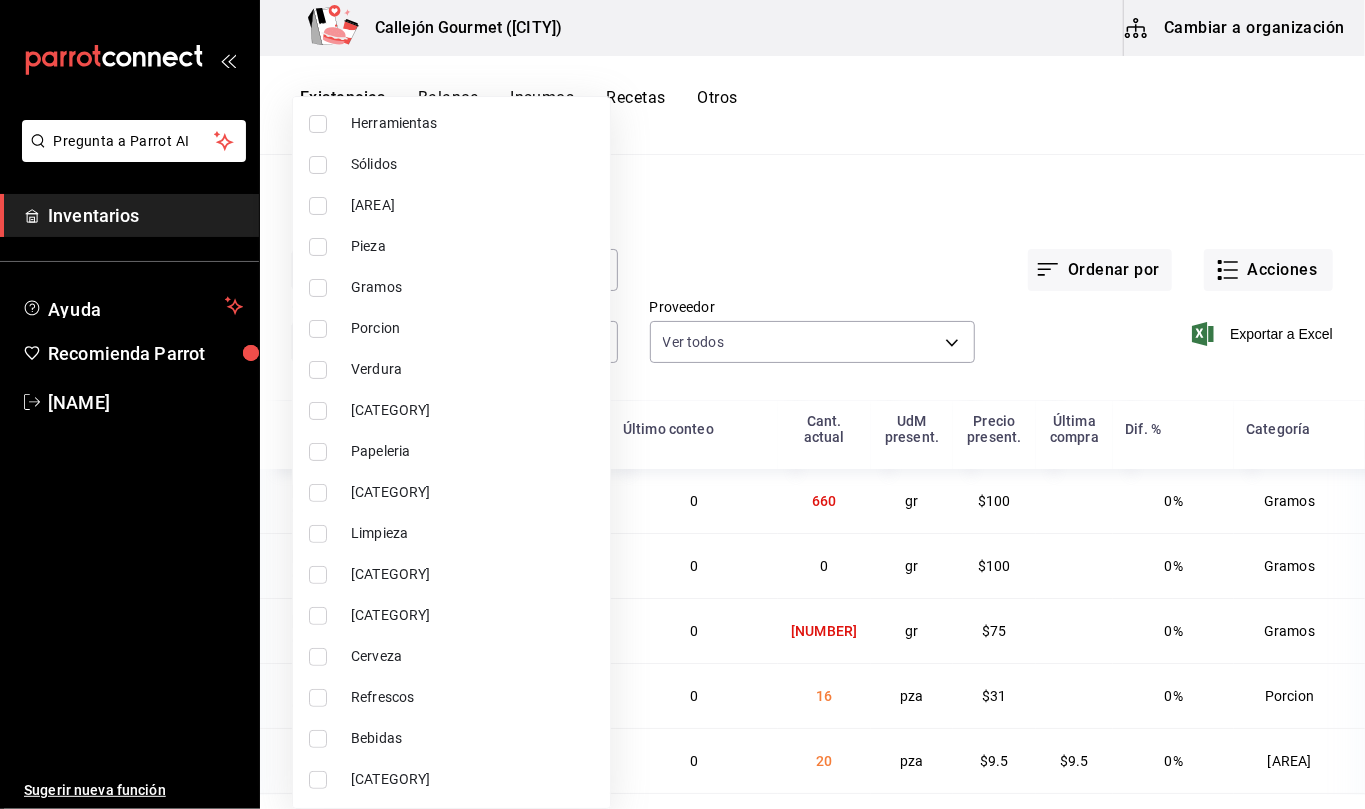 click at bounding box center [318, 739] 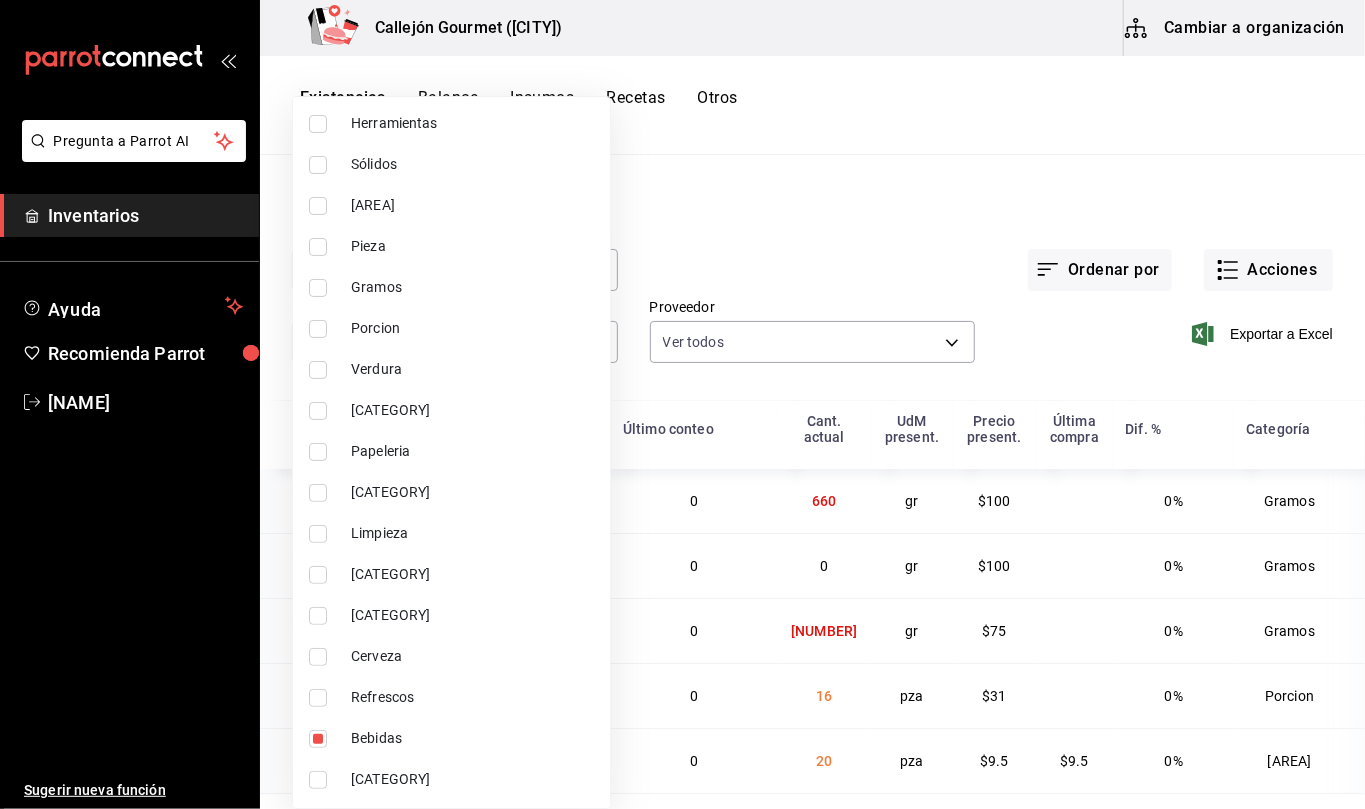 type on "[UUID]" 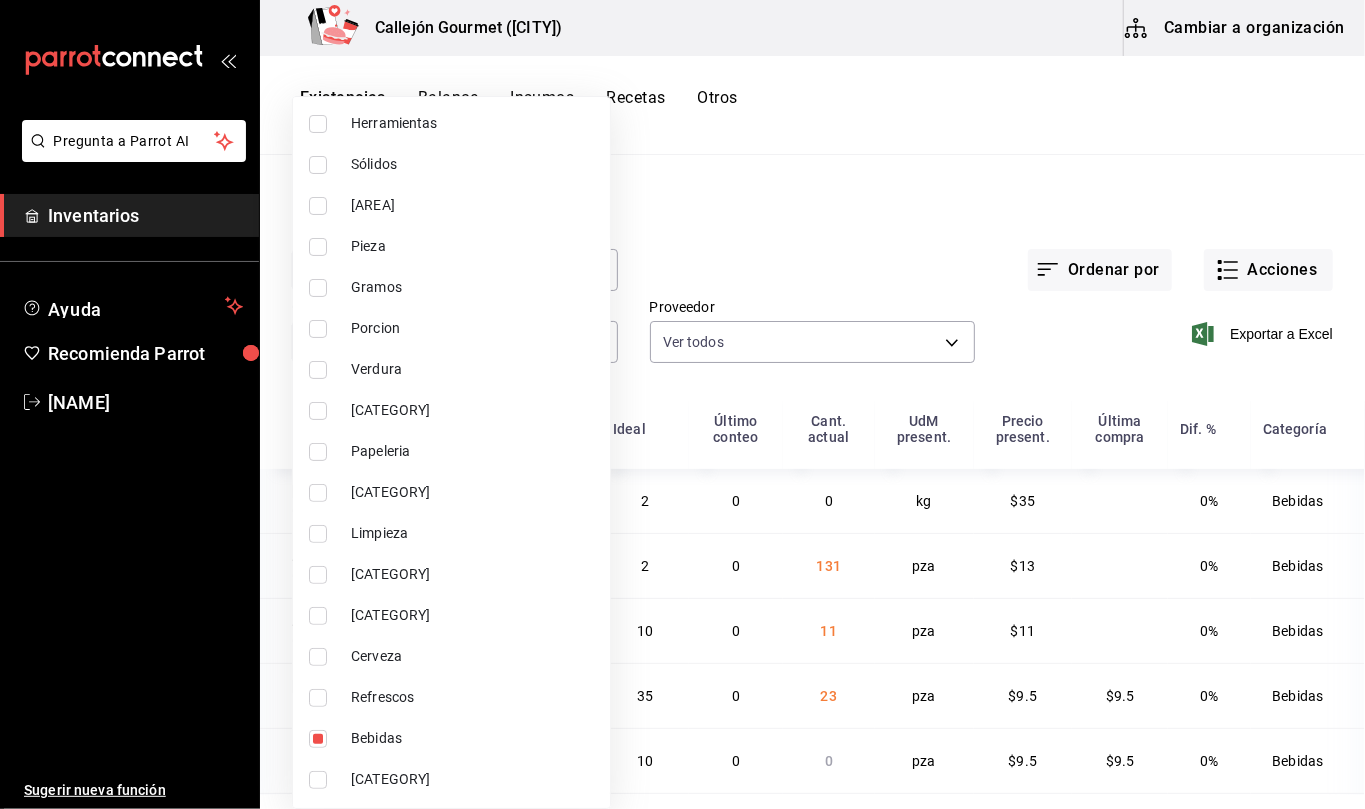 click at bounding box center [682, 404] 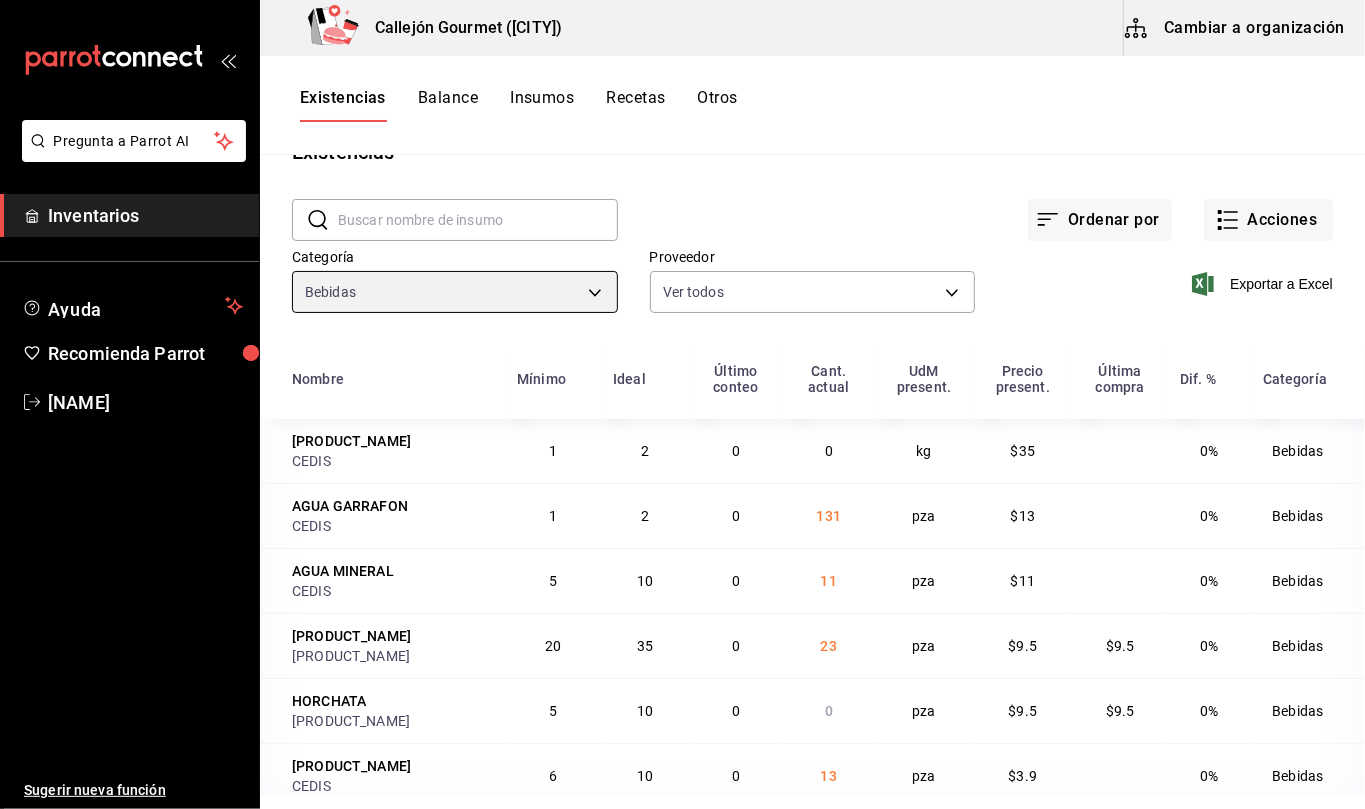 scroll, scrollTop: 74, scrollLeft: 0, axis: vertical 